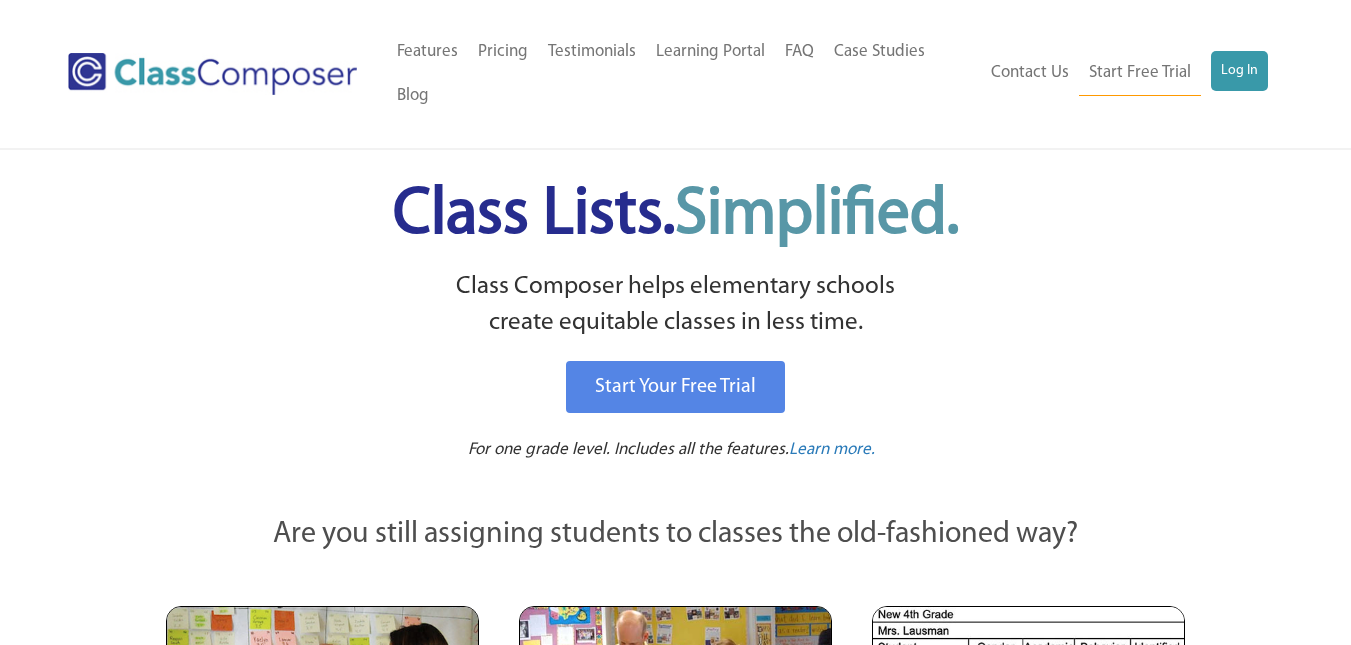scroll, scrollTop: 0, scrollLeft: 0, axis: both 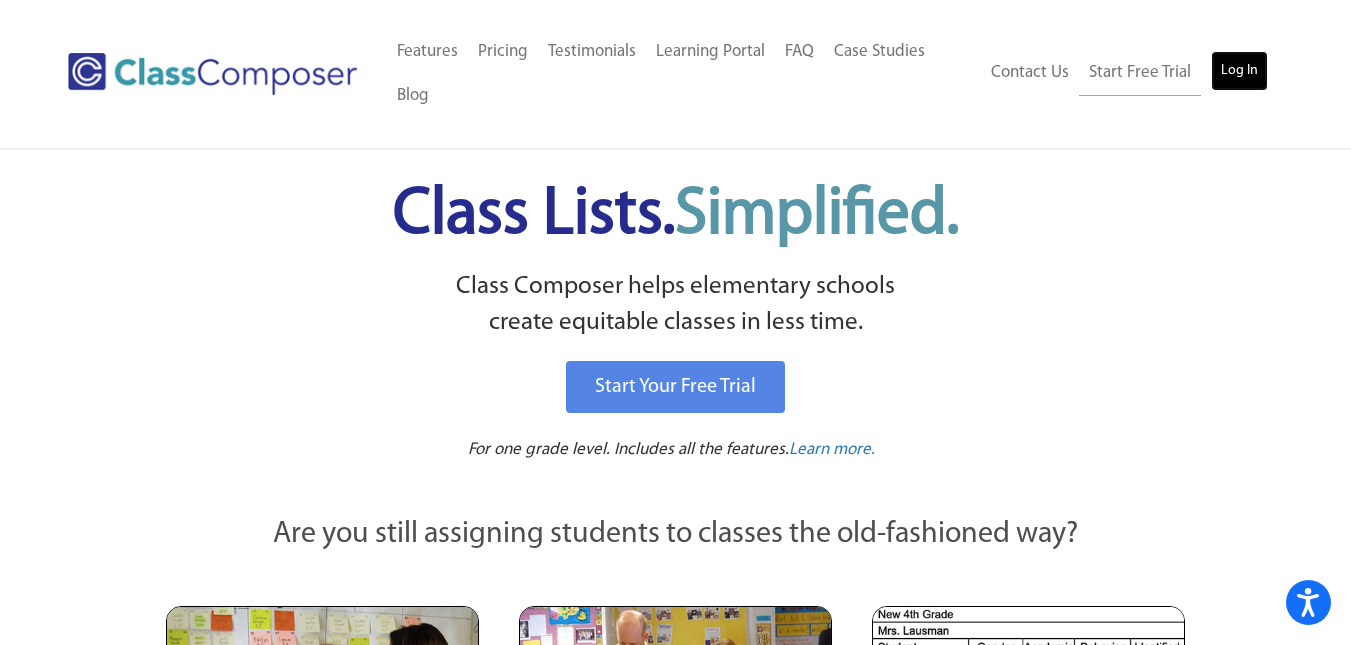 click on "Log In" at bounding box center [1239, 71] 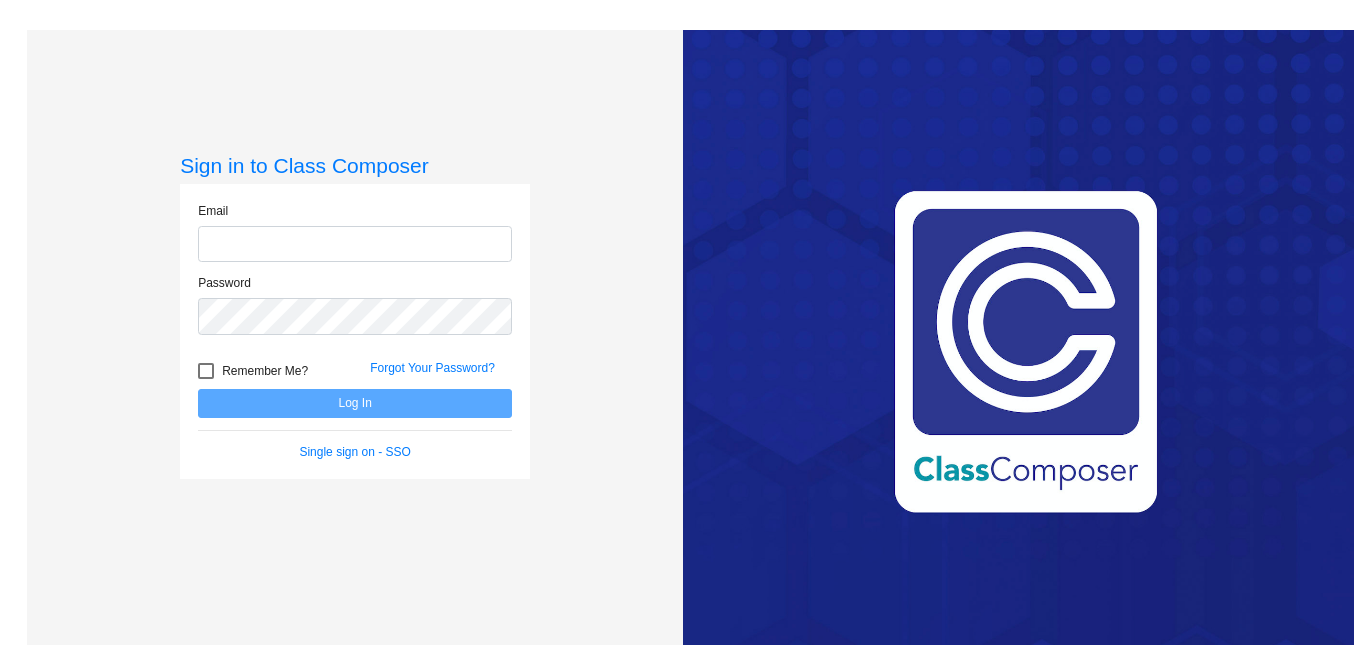 scroll, scrollTop: 0, scrollLeft: 0, axis: both 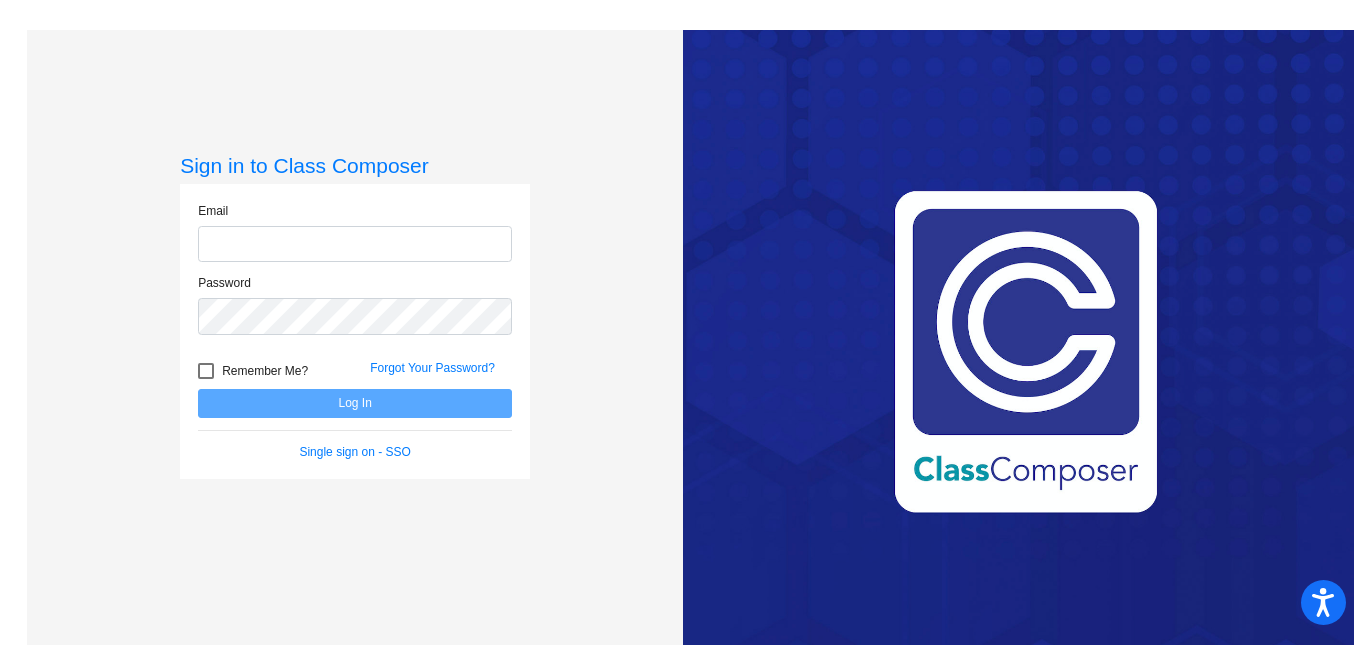 type on "chloe.watts@hesperiausd.org" 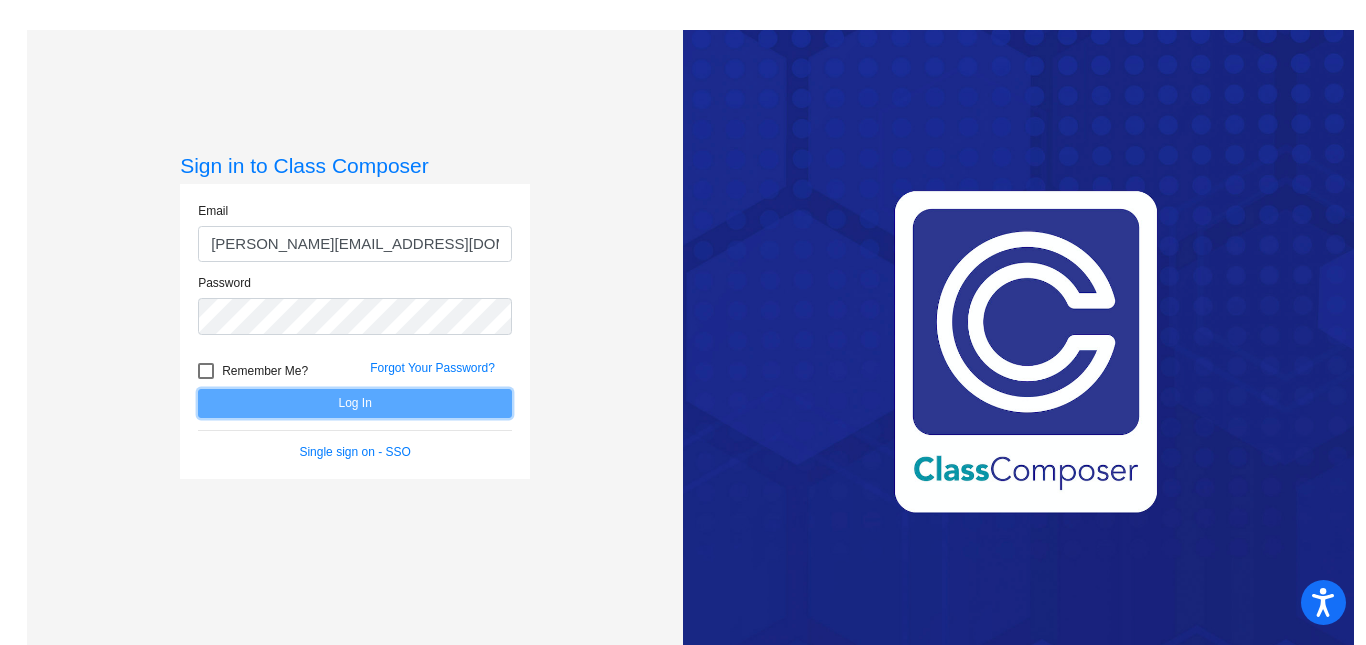 click on "Log In" 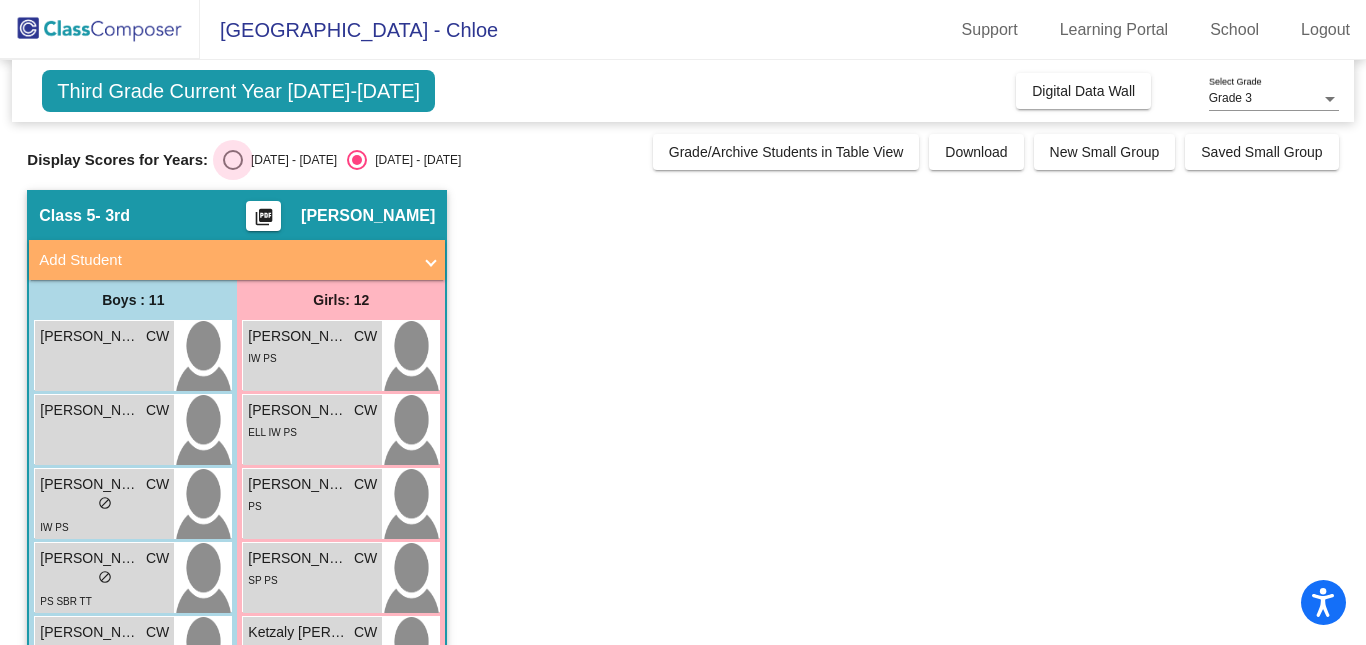 click at bounding box center (233, 160) 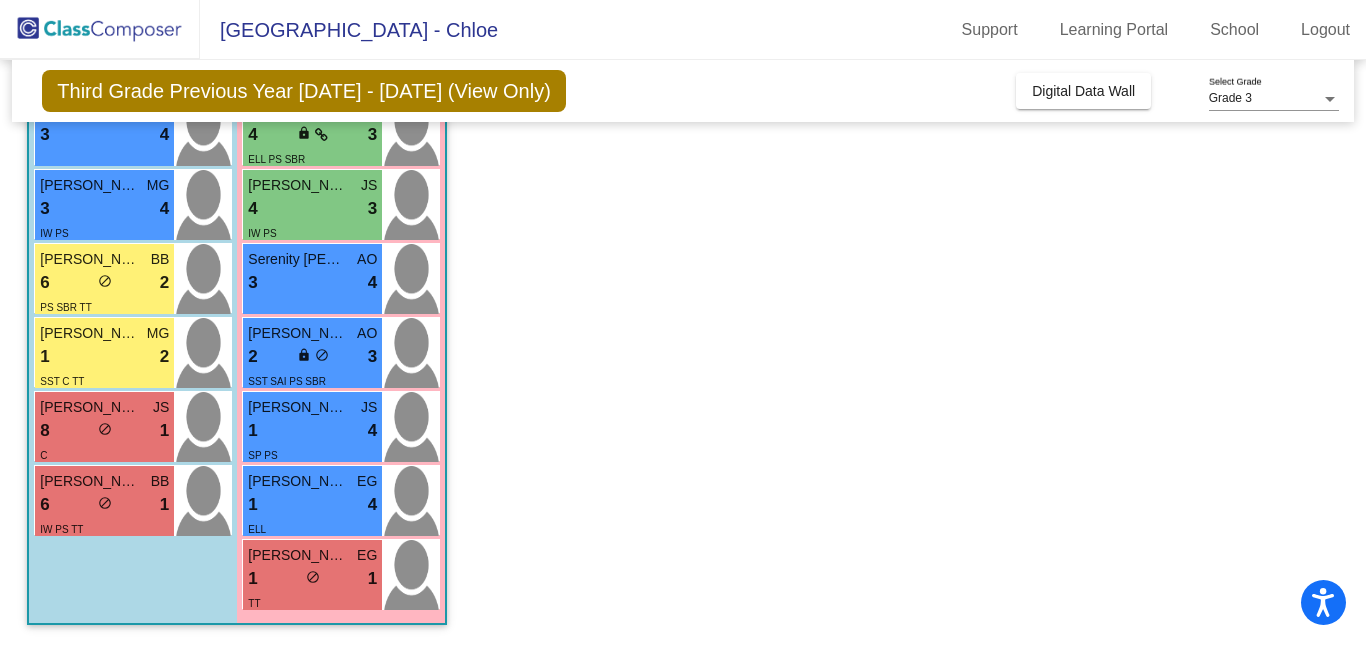 scroll, scrollTop: 594, scrollLeft: 0, axis: vertical 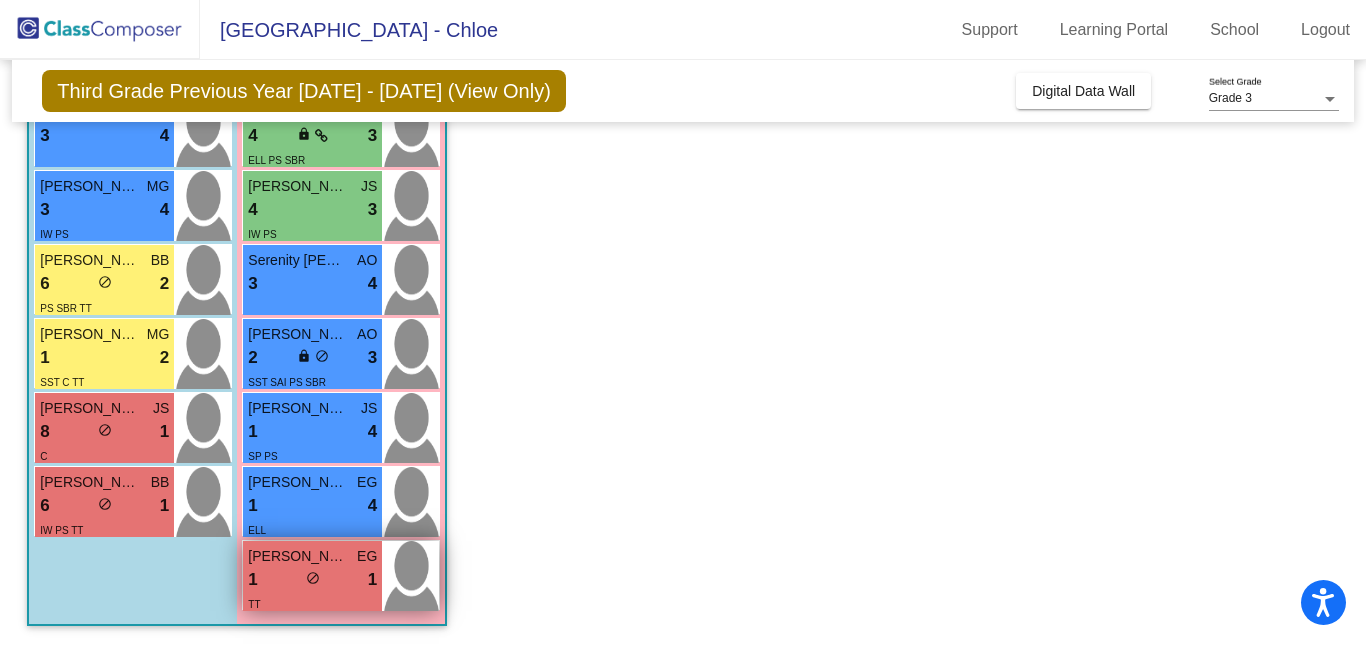 click on "1 lock do_not_disturb_alt 1" at bounding box center (312, 580) 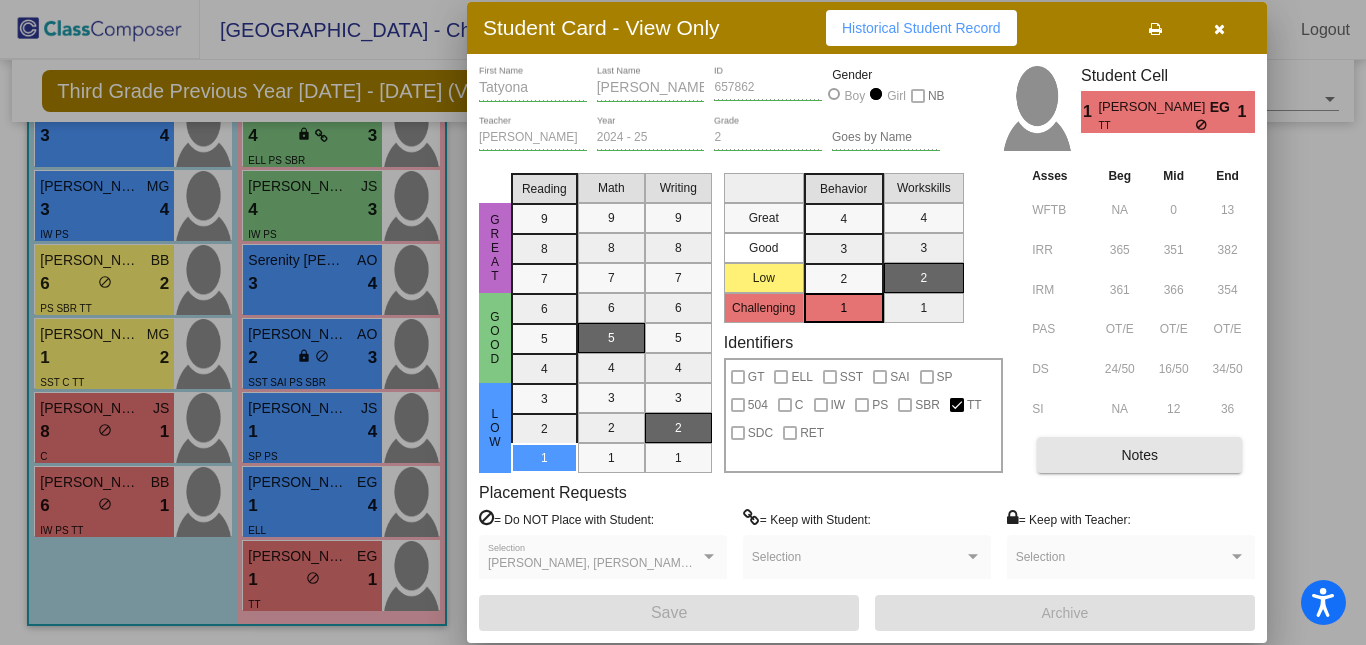 click on "Notes" at bounding box center [1139, 455] 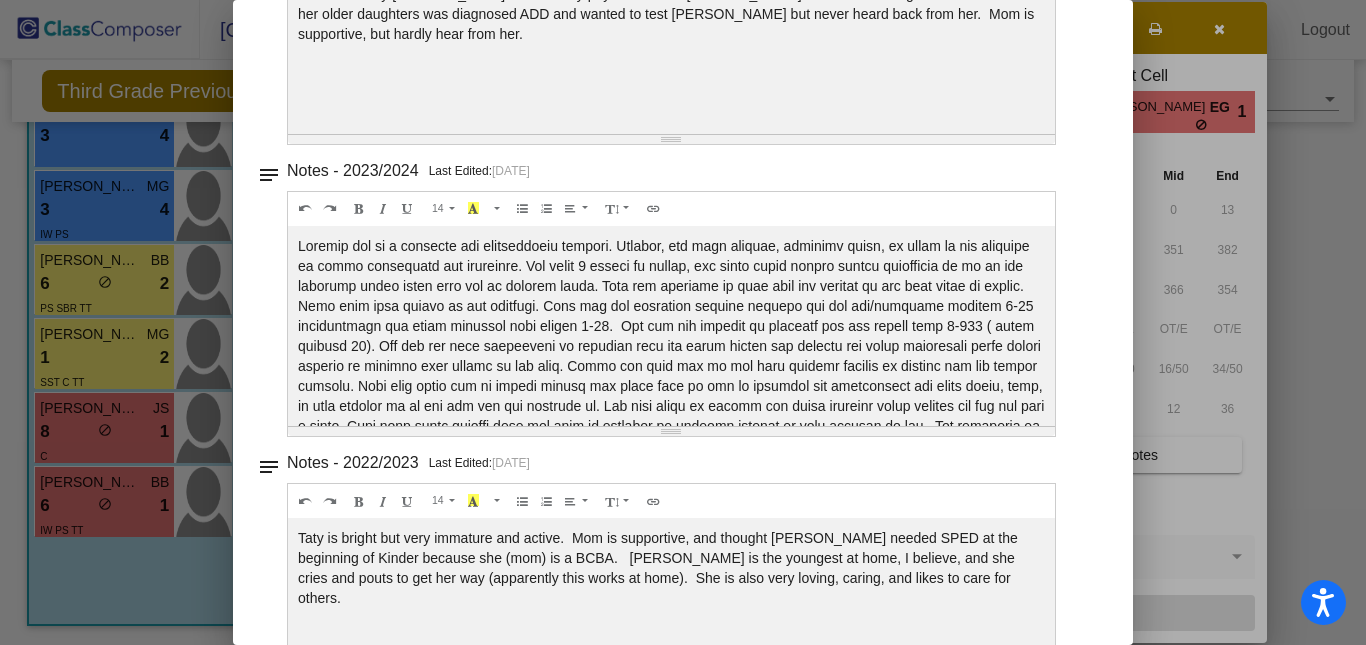 scroll, scrollTop: 283, scrollLeft: 0, axis: vertical 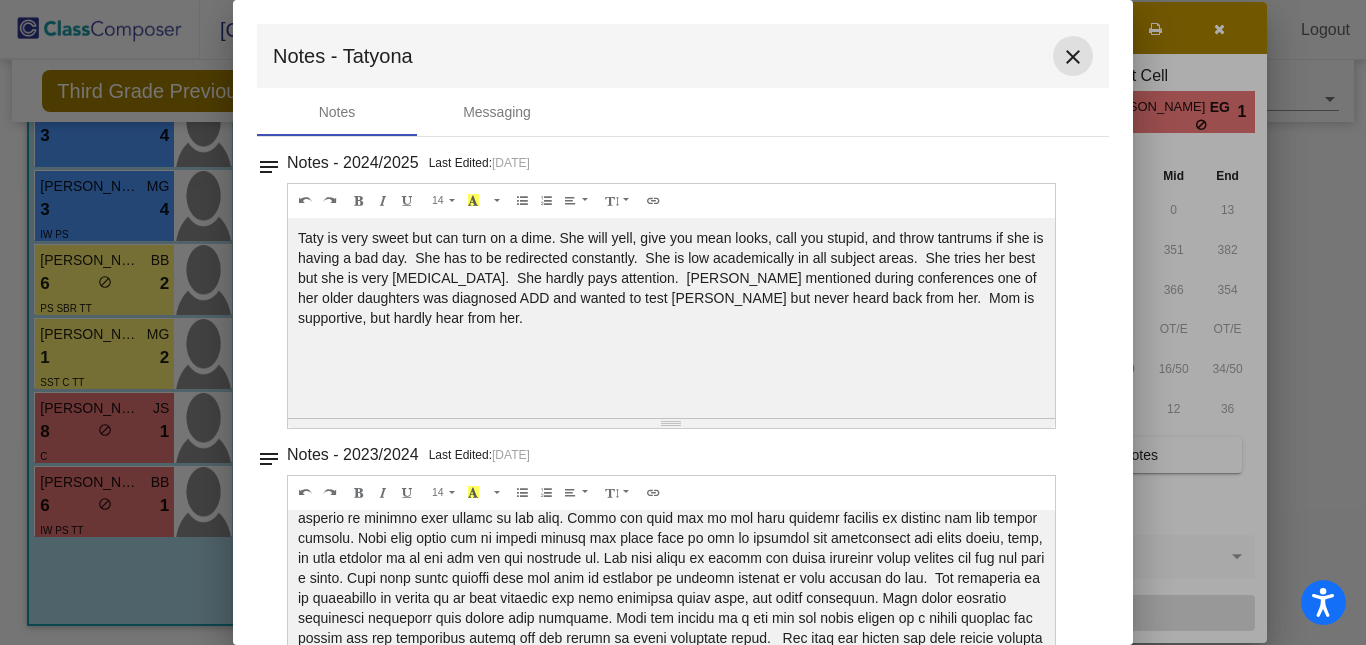 click on "close" at bounding box center (1073, 57) 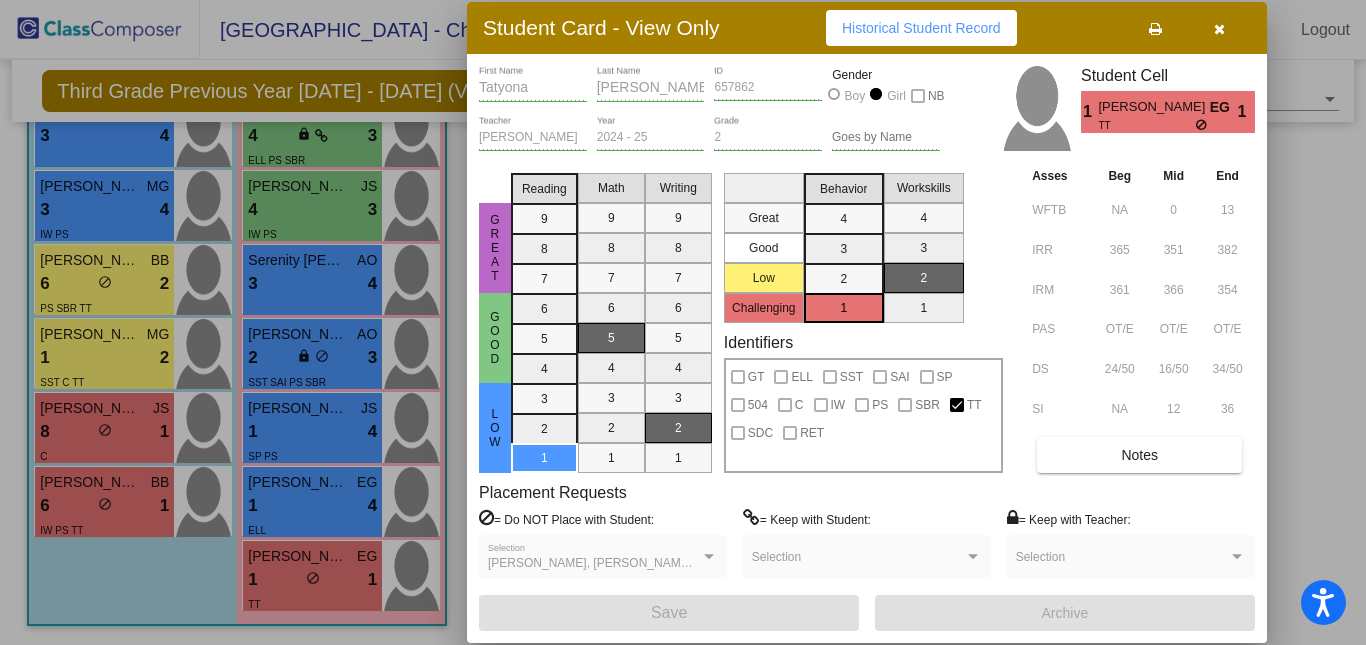 click at bounding box center (683, 322) 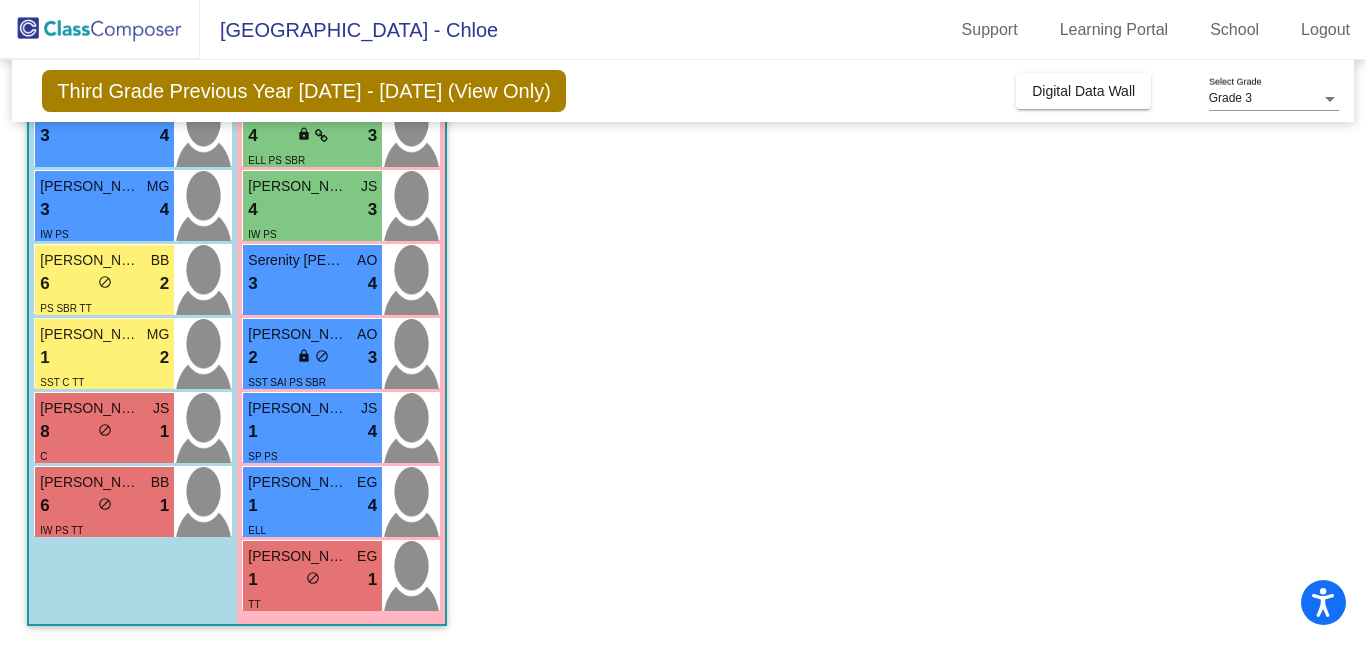 click on "Jeremiah Menjivar" at bounding box center (90, 482) 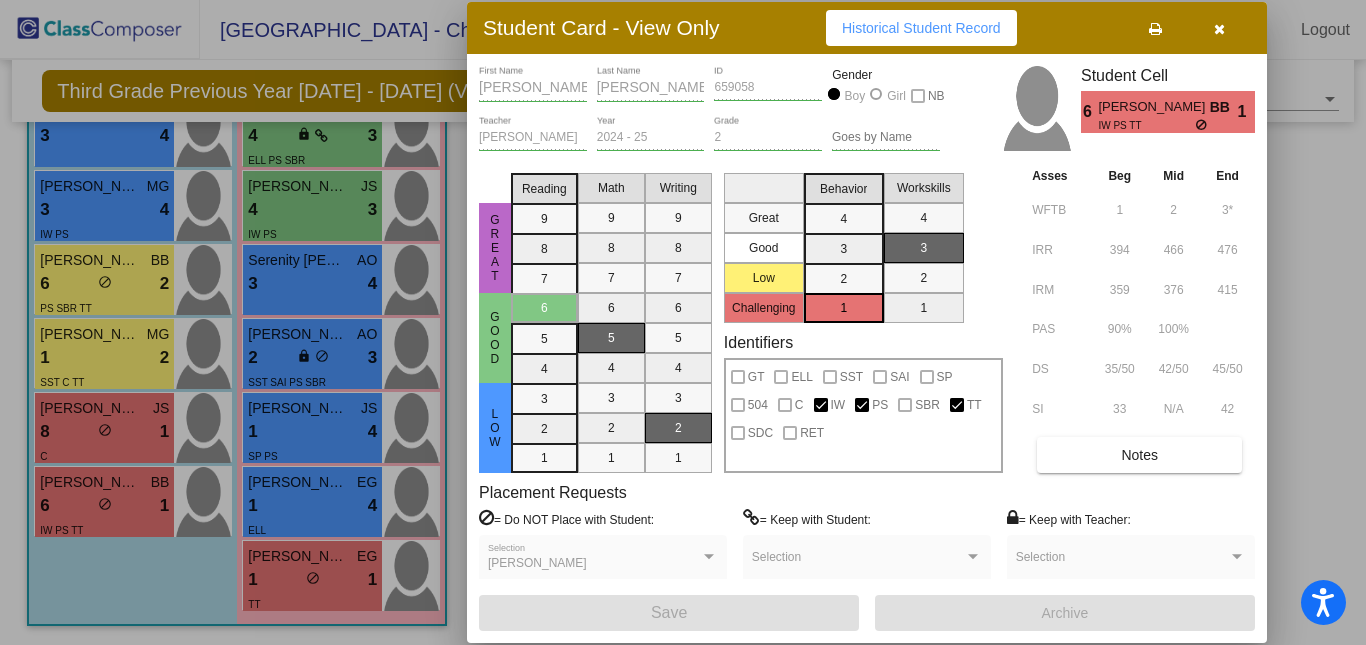 click on "Notes" at bounding box center (1139, 455) 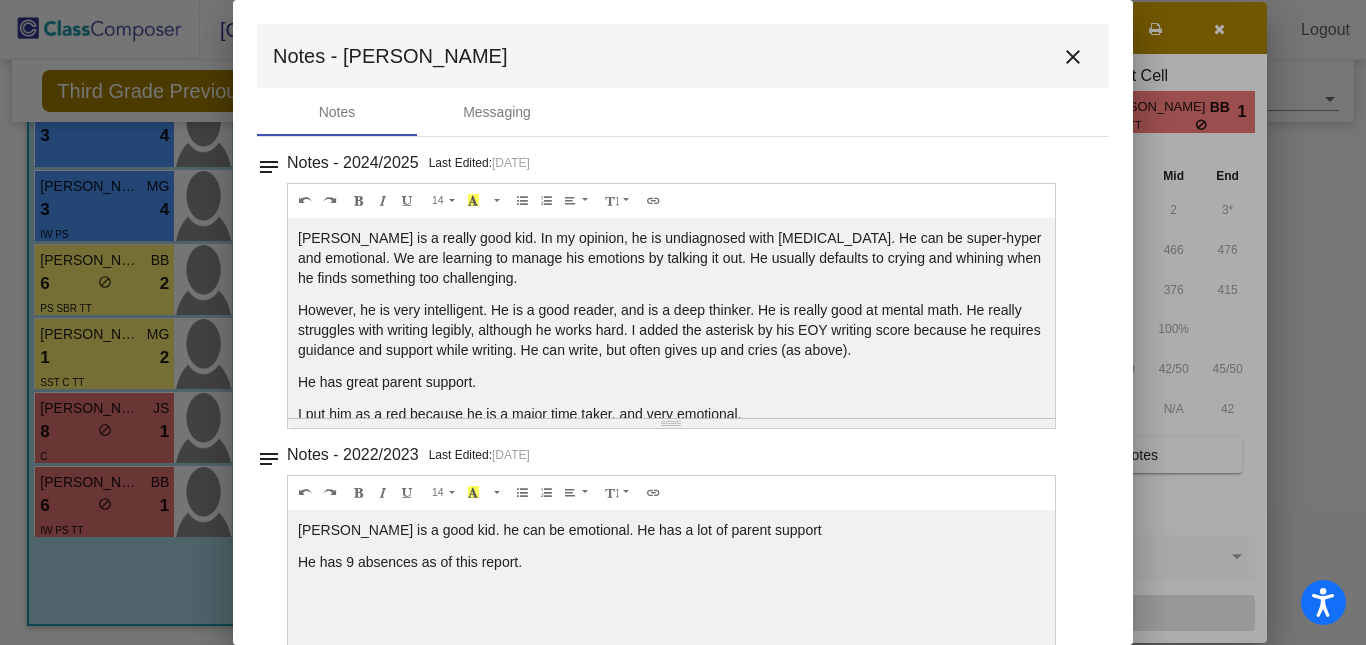 scroll, scrollTop: 28, scrollLeft: 0, axis: vertical 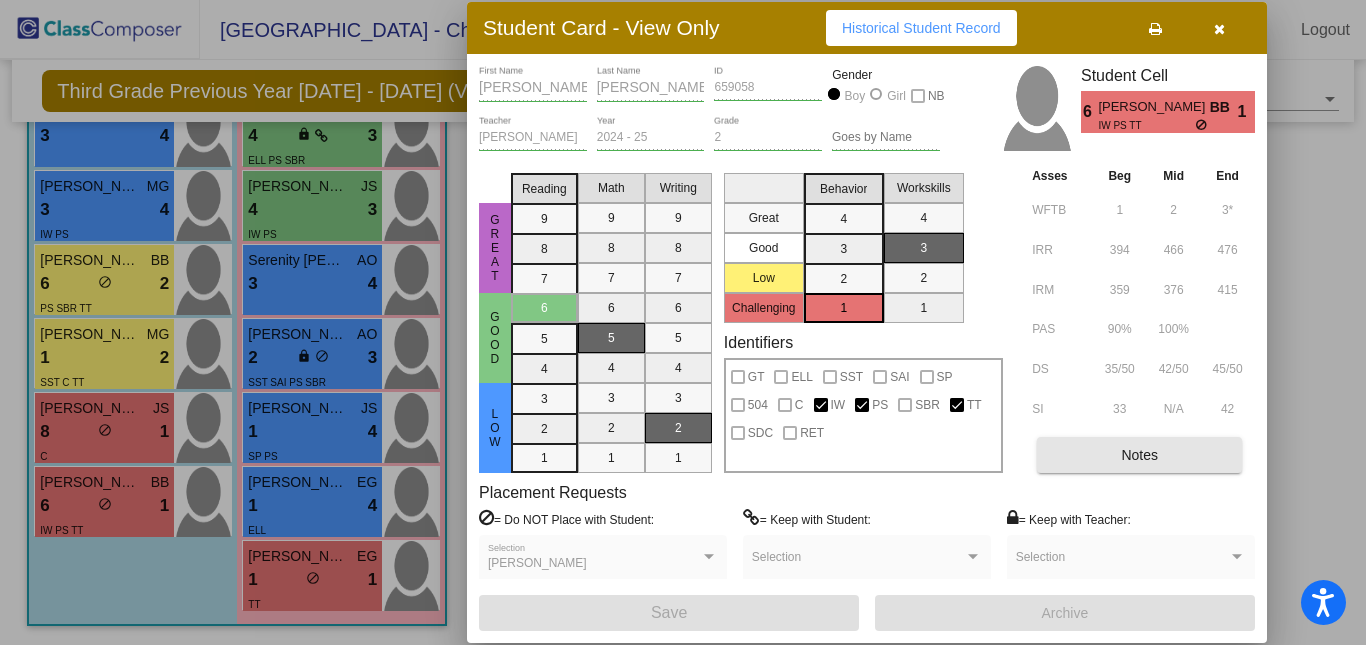 click on "Notes" at bounding box center (1139, 455) 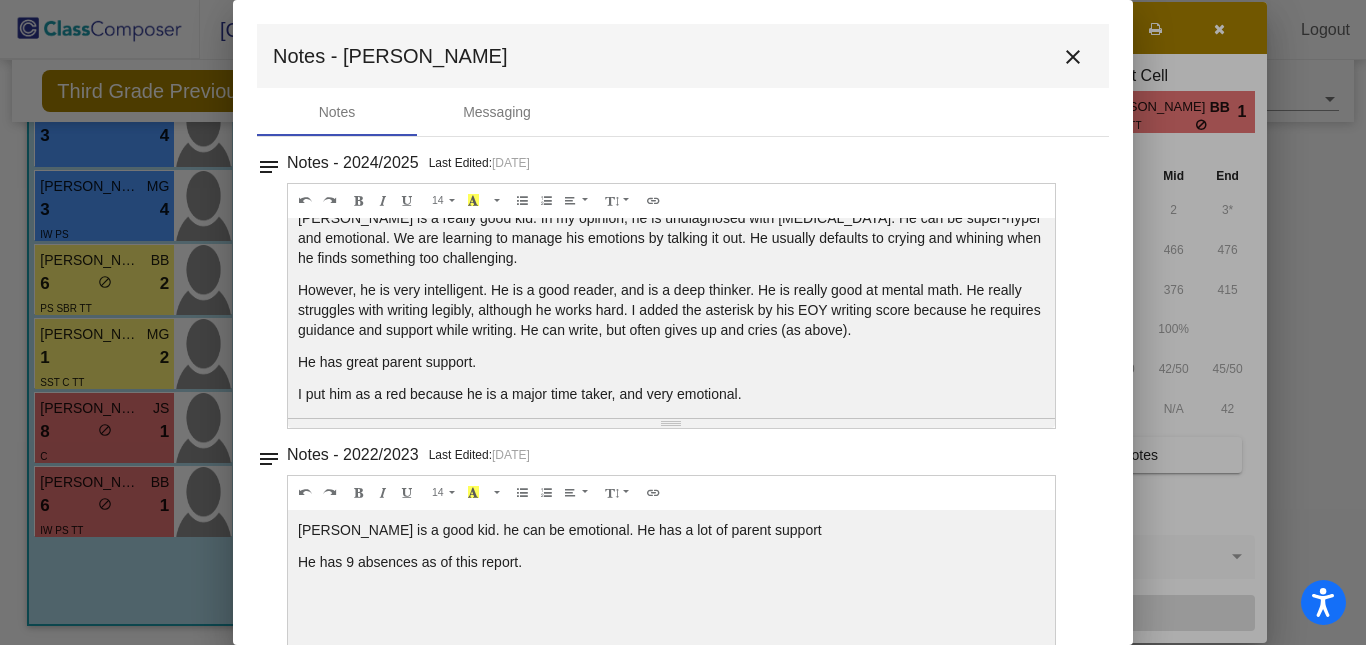 scroll, scrollTop: 28, scrollLeft: 0, axis: vertical 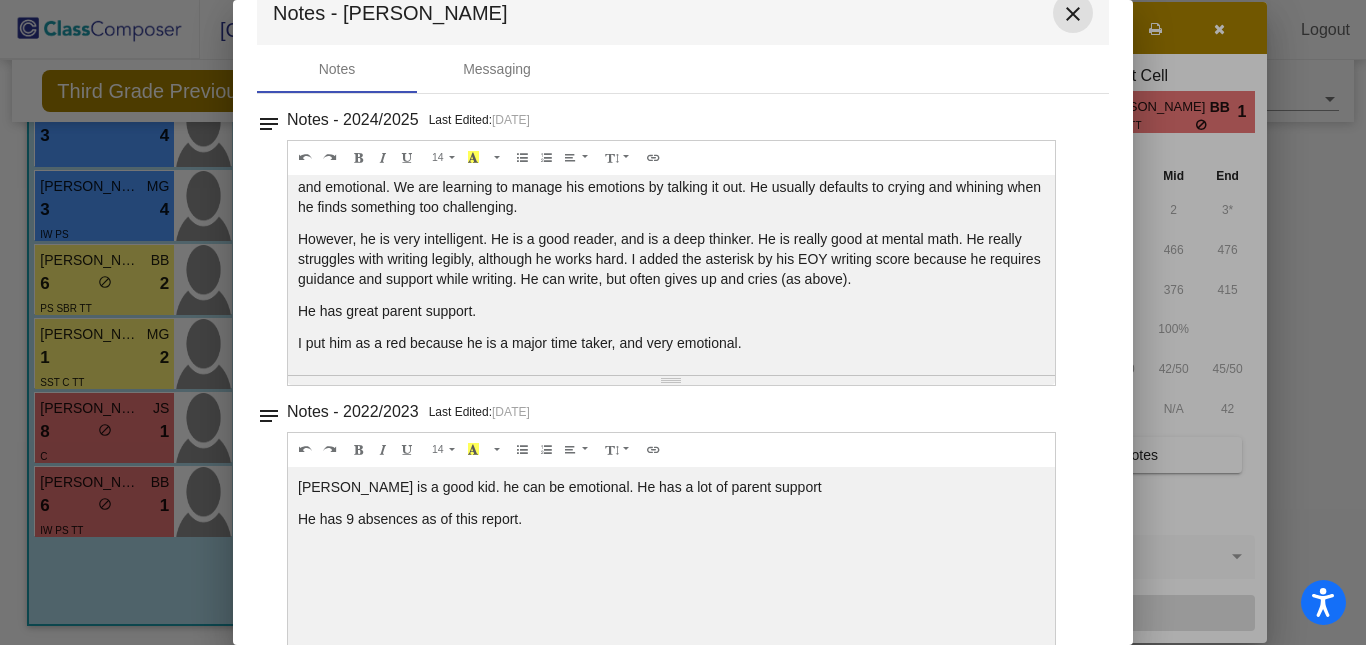 click on "close" at bounding box center (1073, 14) 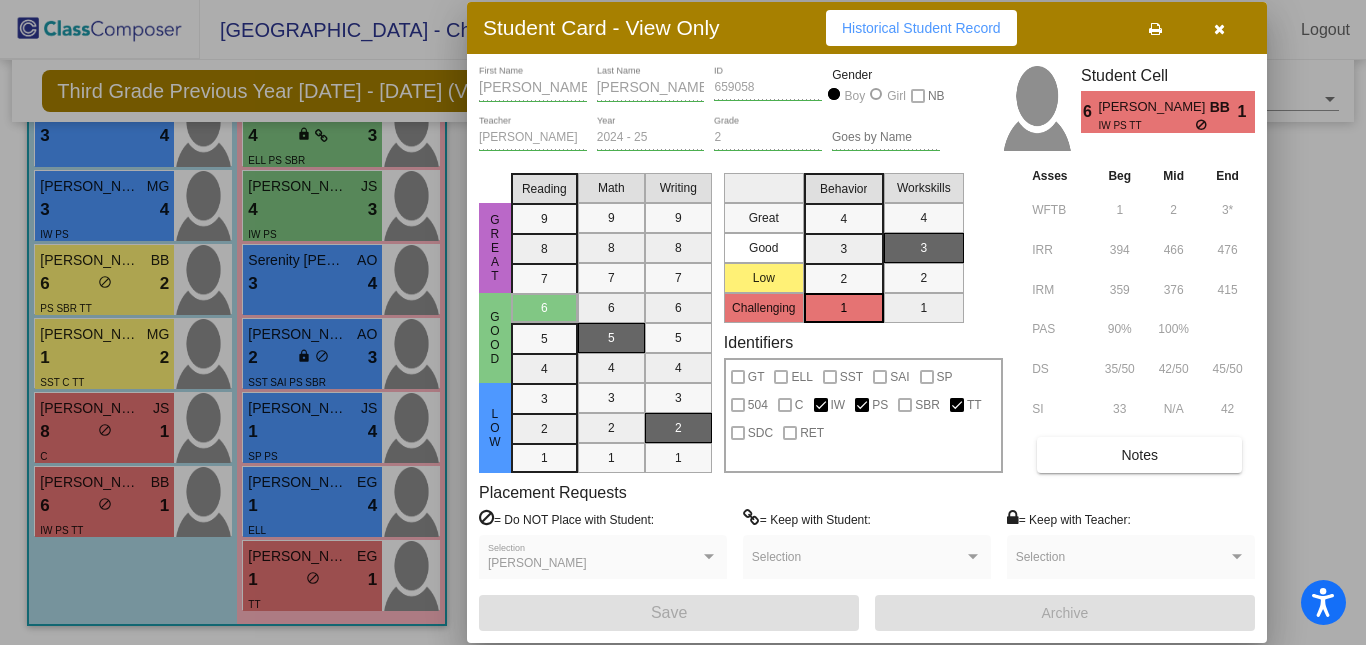 click at bounding box center [683, 322] 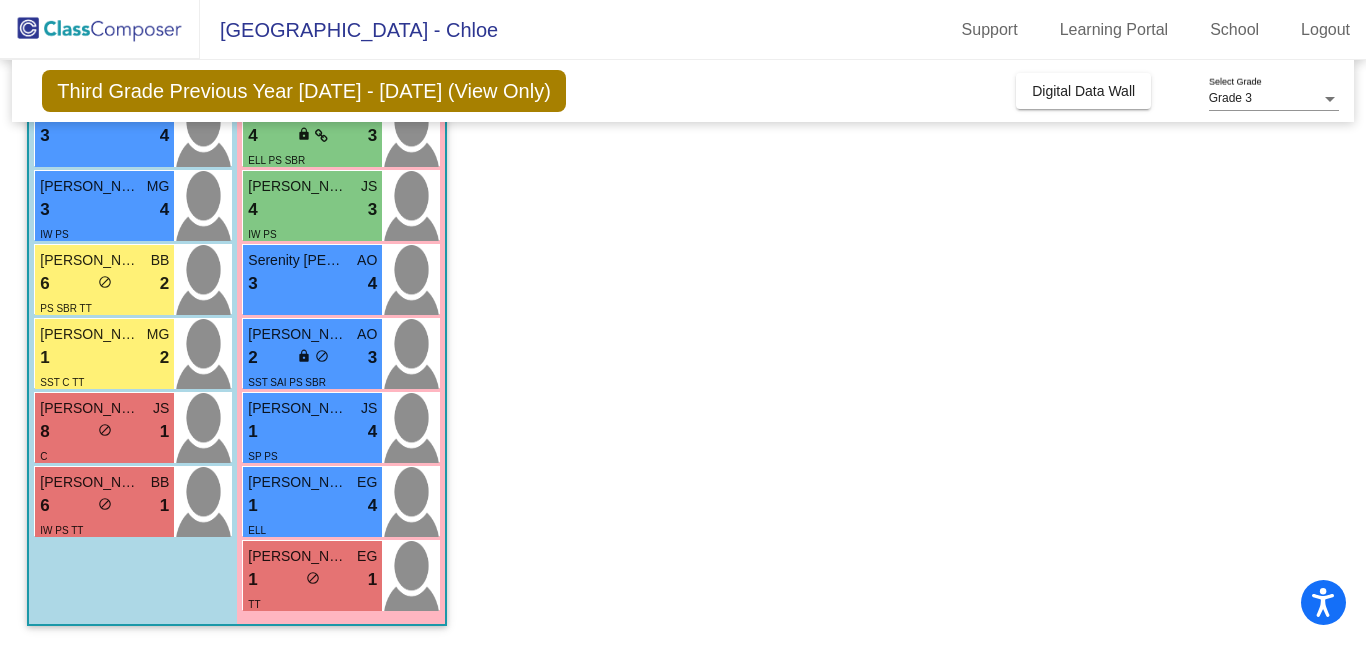 click on "8 lock do_not_disturb_alt 1" at bounding box center (104, 432) 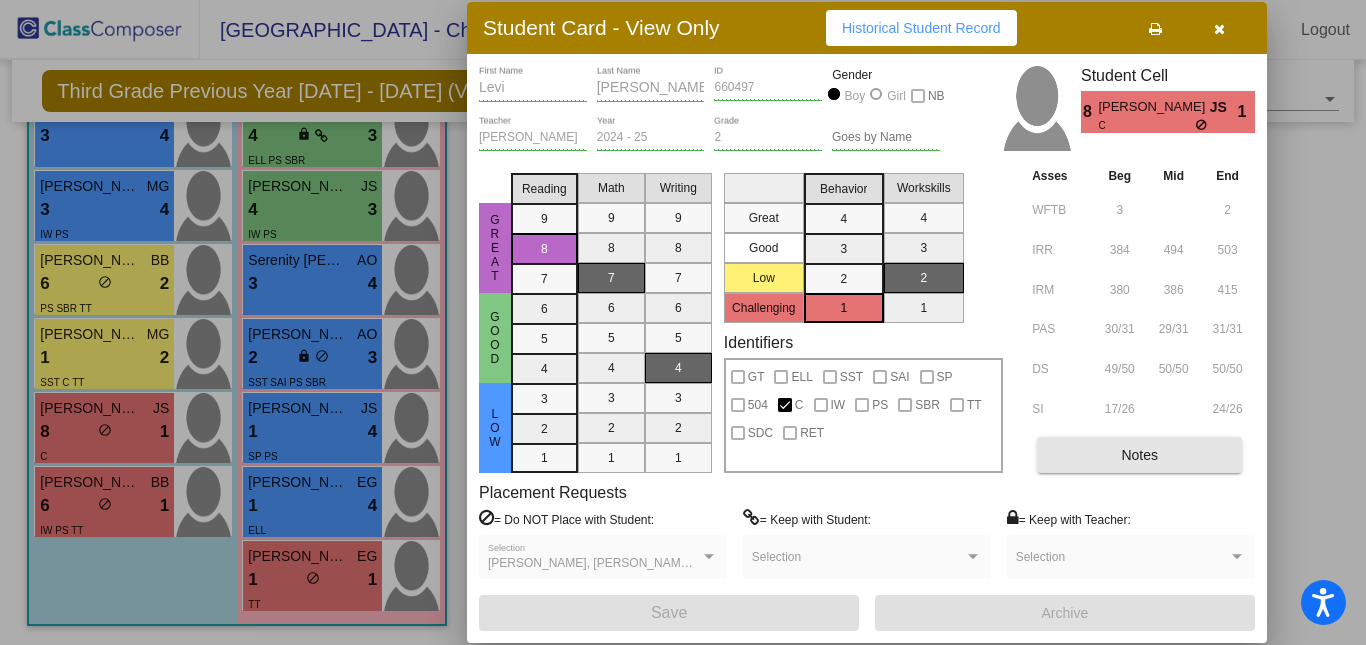 click on "Notes" at bounding box center (1139, 455) 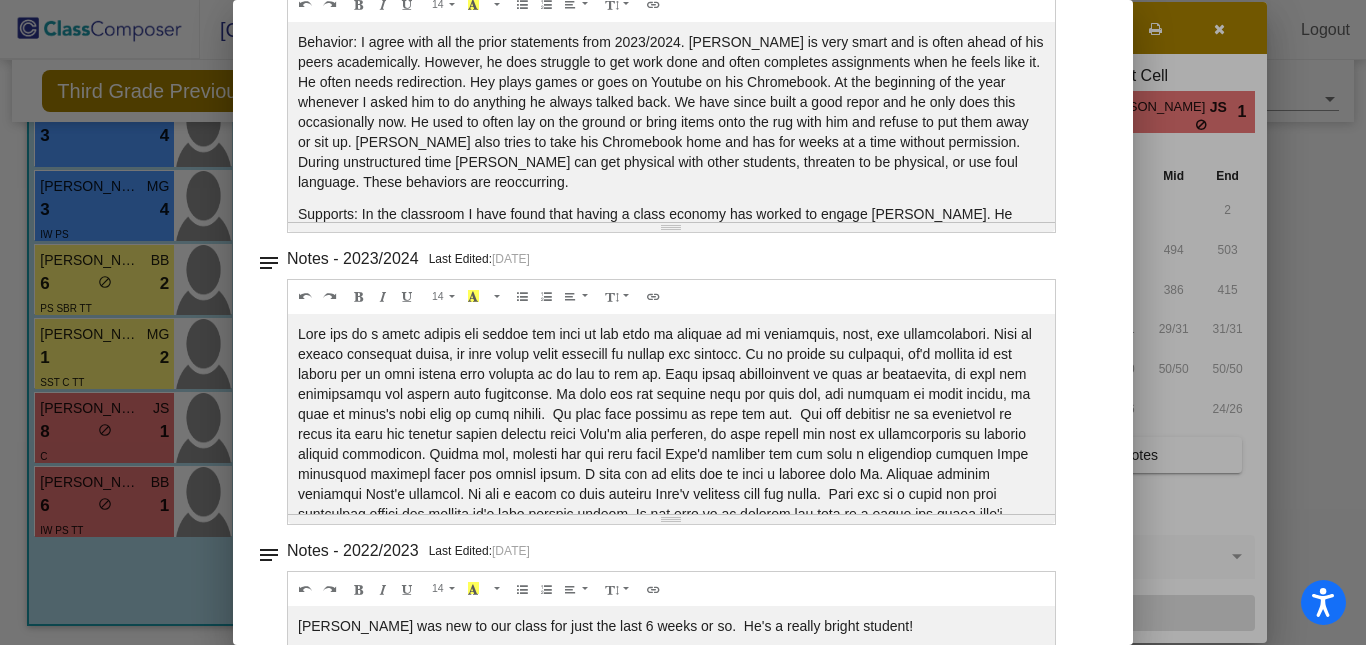 scroll, scrollTop: 195, scrollLeft: 0, axis: vertical 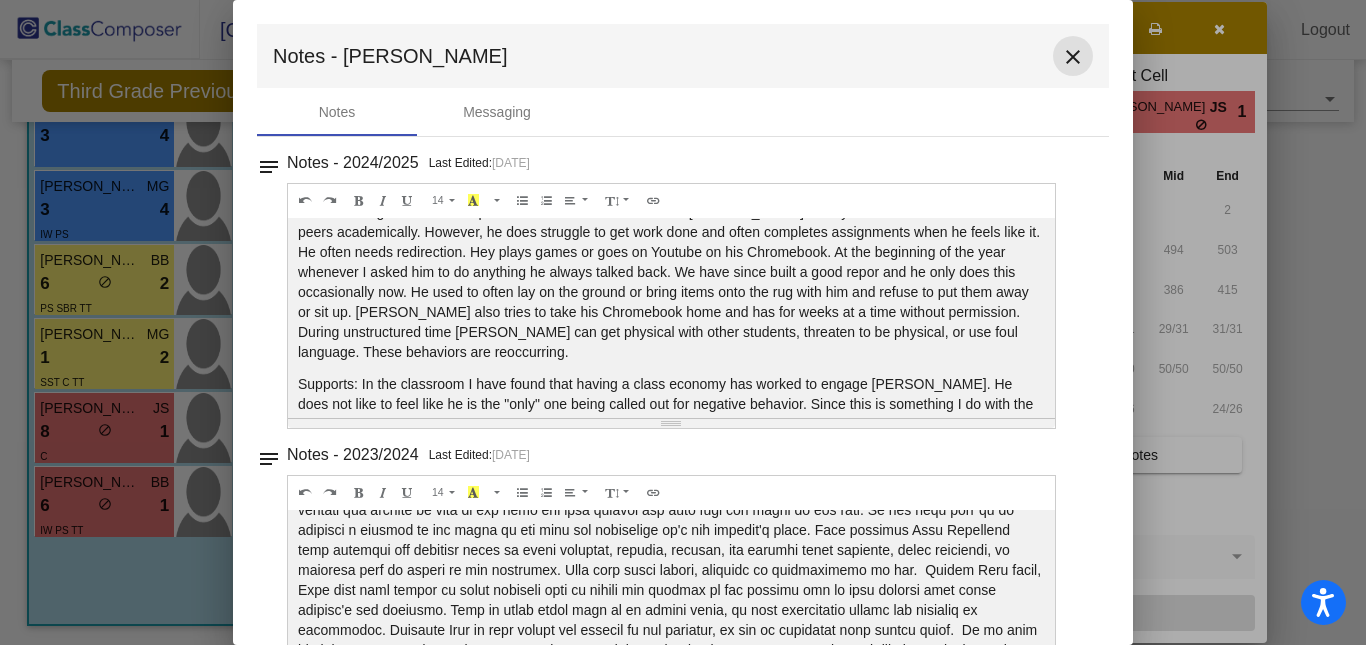 click on "close" at bounding box center (1073, 56) 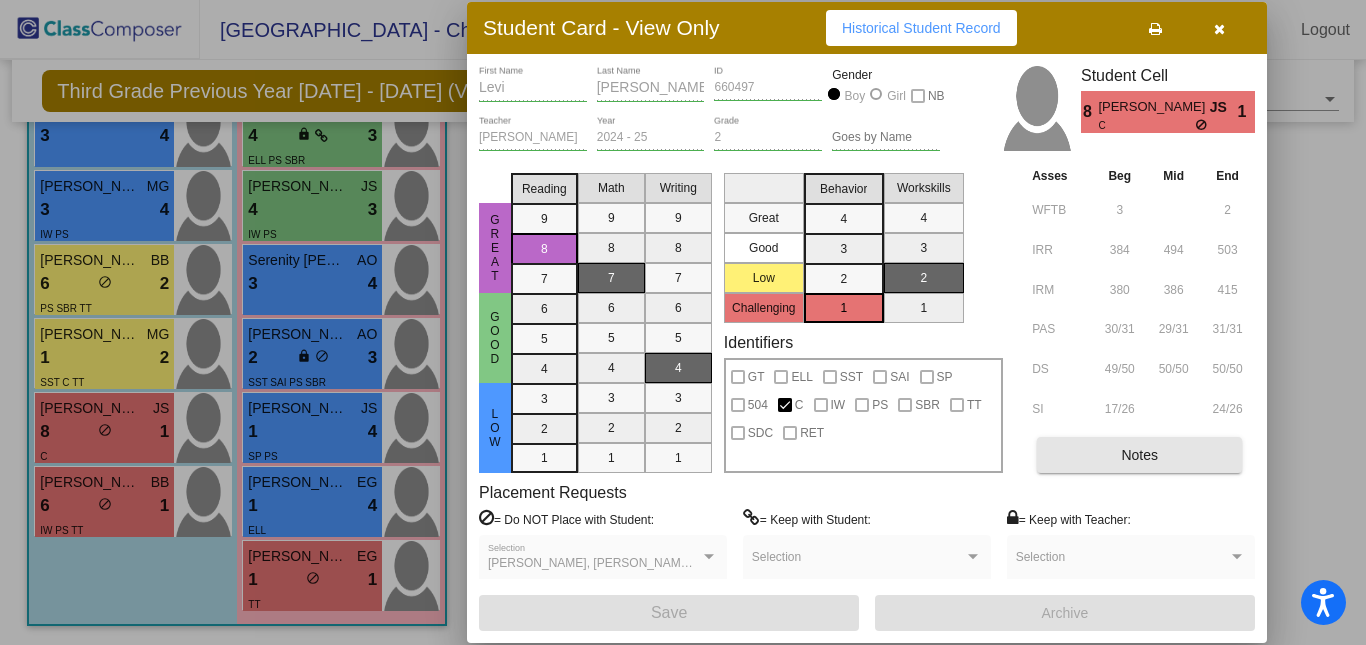 click on "Notes" at bounding box center (1139, 455) 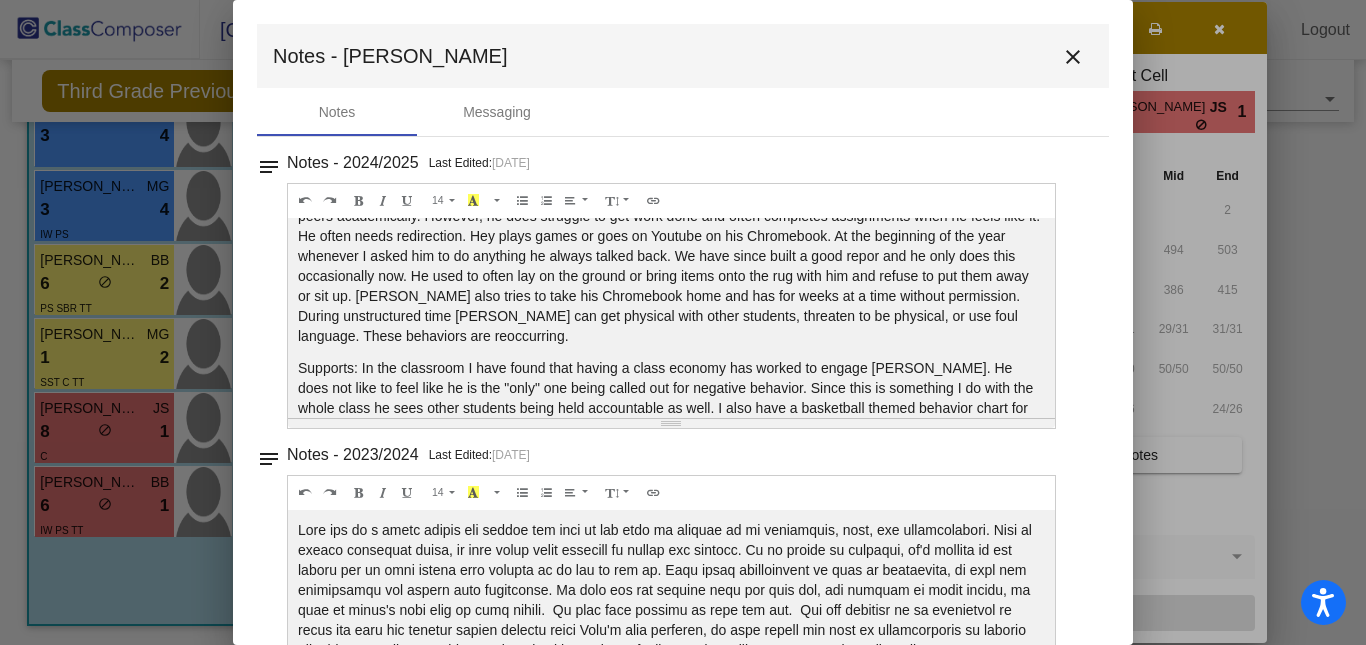 scroll, scrollTop: 0, scrollLeft: 0, axis: both 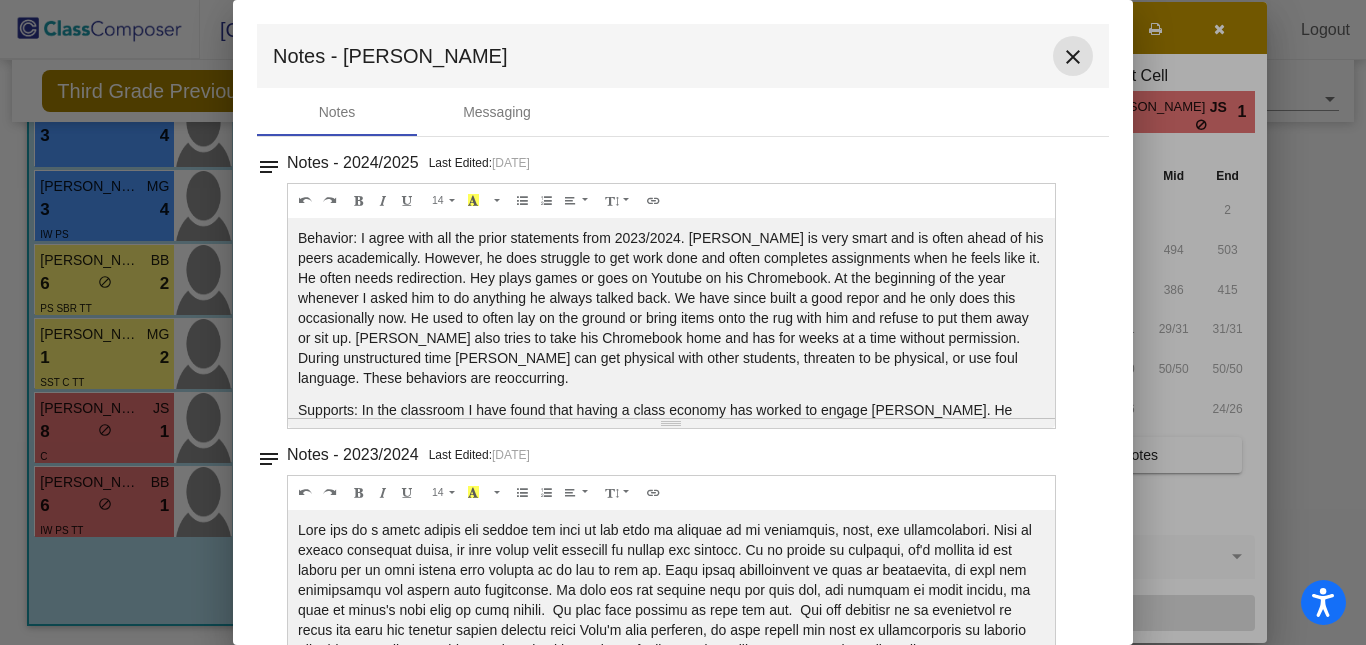 click on "close" at bounding box center (1073, 56) 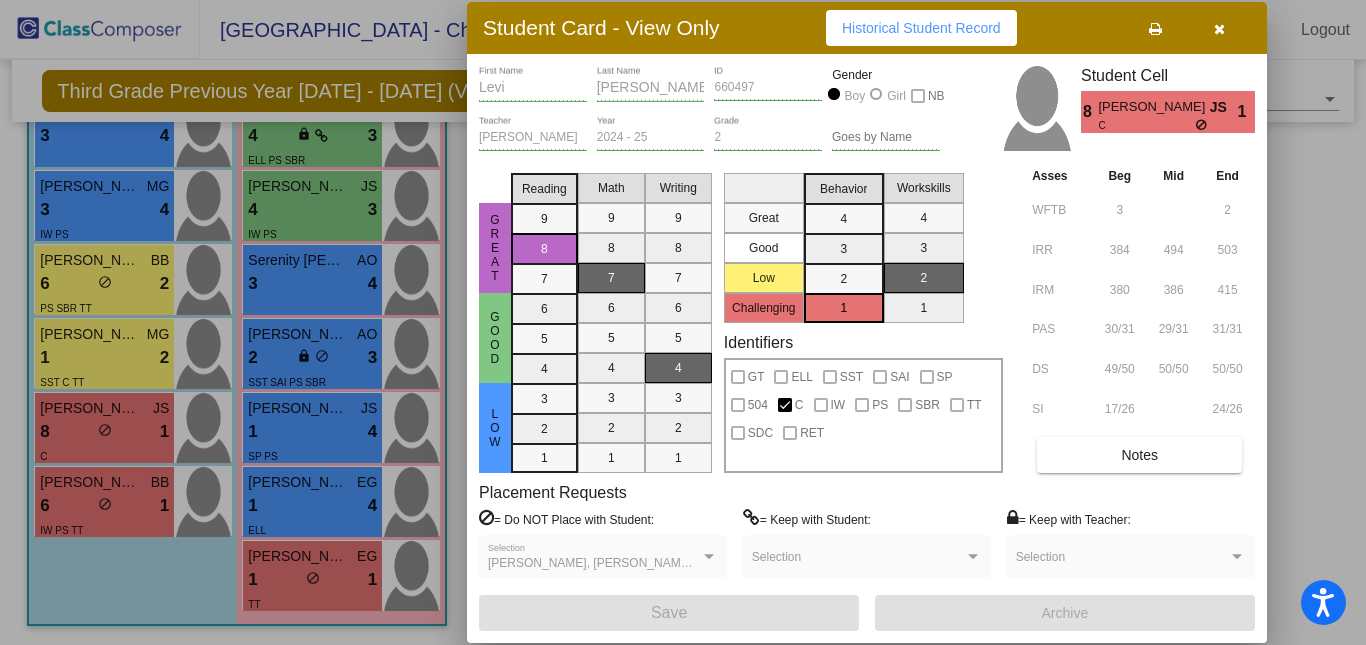 click at bounding box center [683, 322] 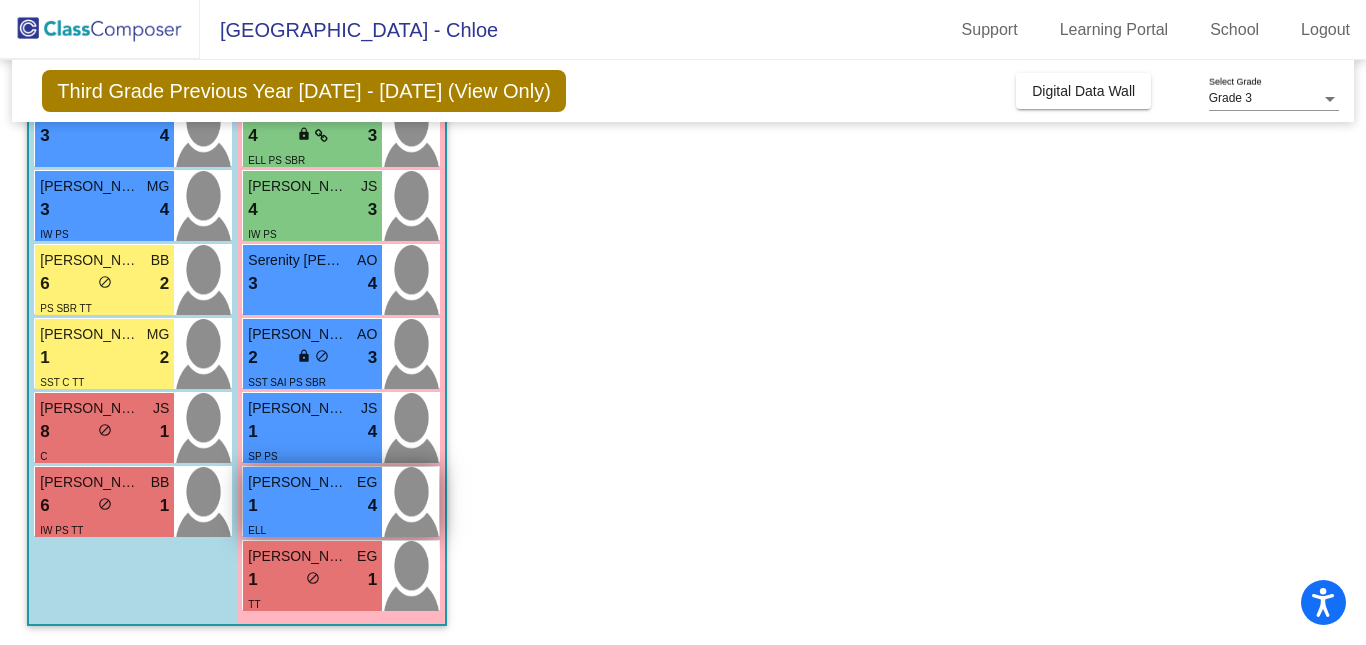click on "1 lock do_not_disturb_alt 4" at bounding box center (312, 506) 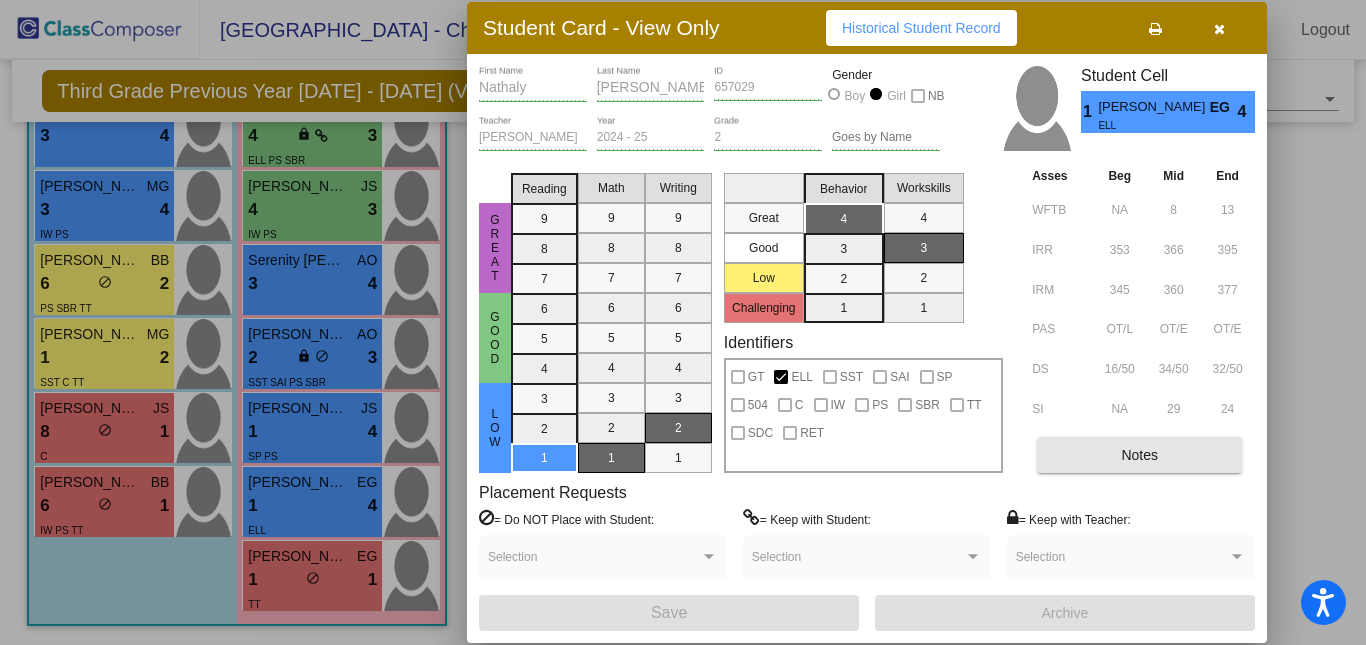 click on "Notes" at bounding box center (1139, 455) 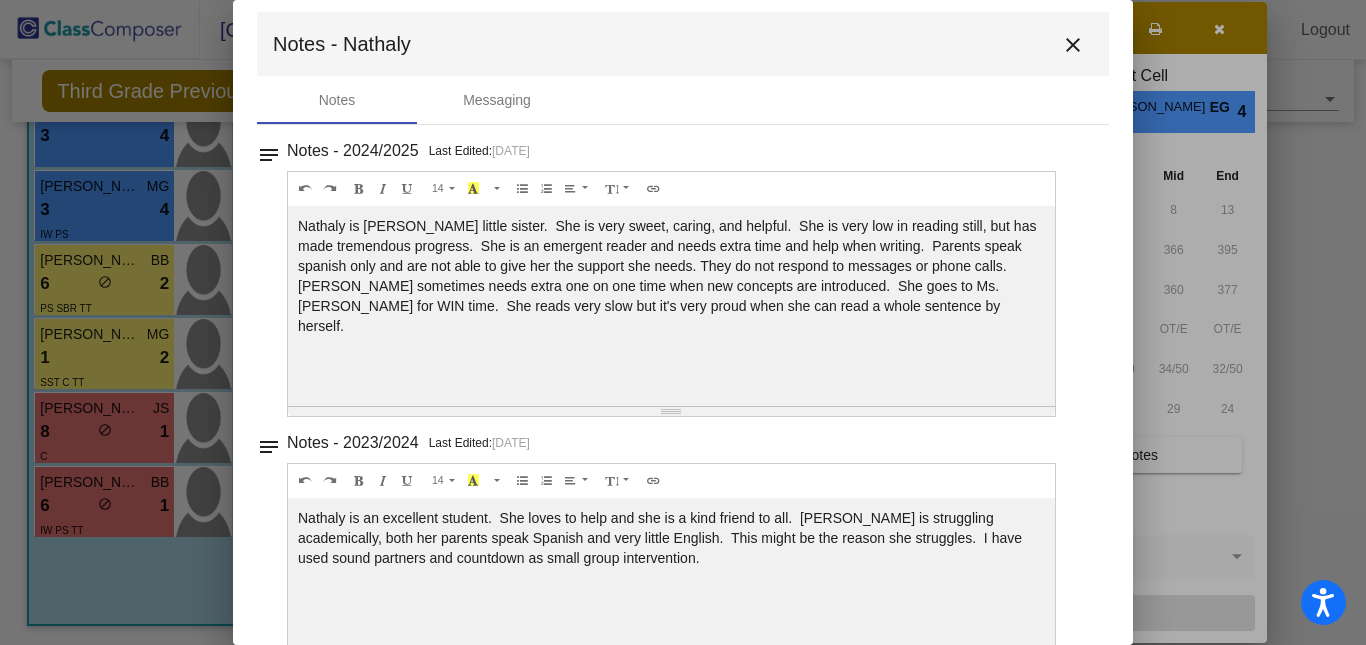 scroll, scrollTop: 0, scrollLeft: 0, axis: both 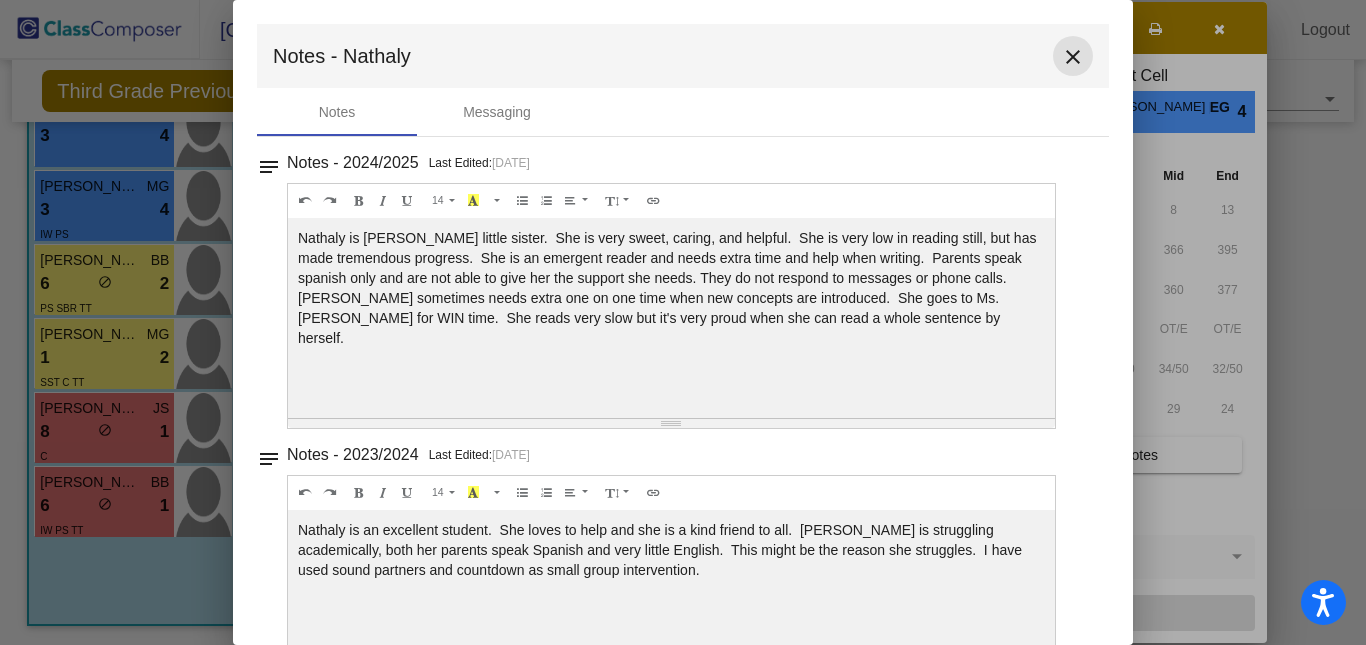click on "close" at bounding box center (1073, 57) 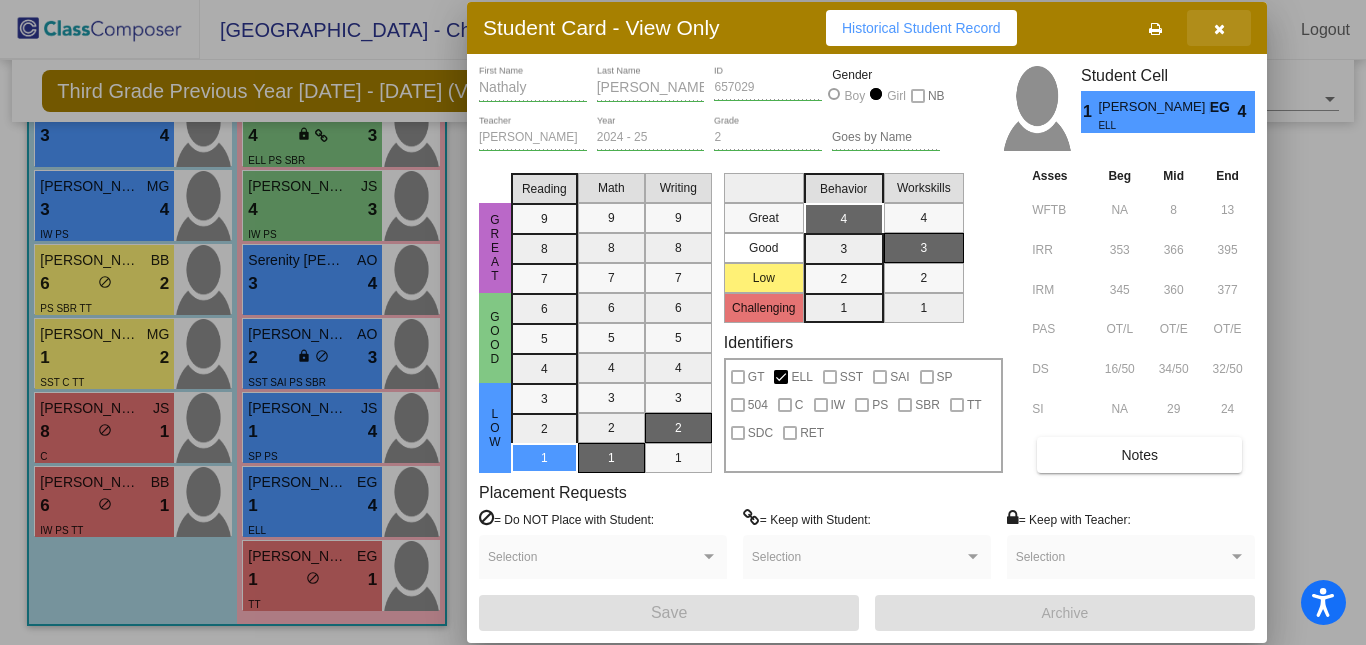 click at bounding box center [1219, 29] 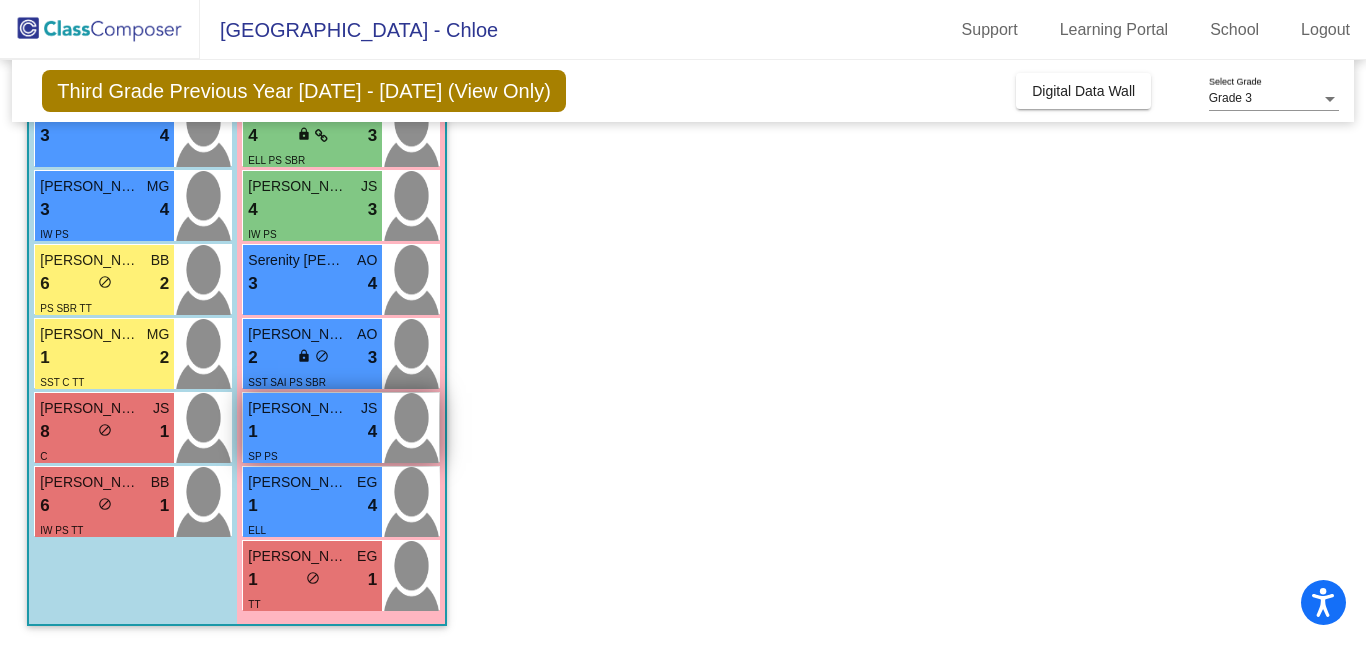 click at bounding box center (410, 428) 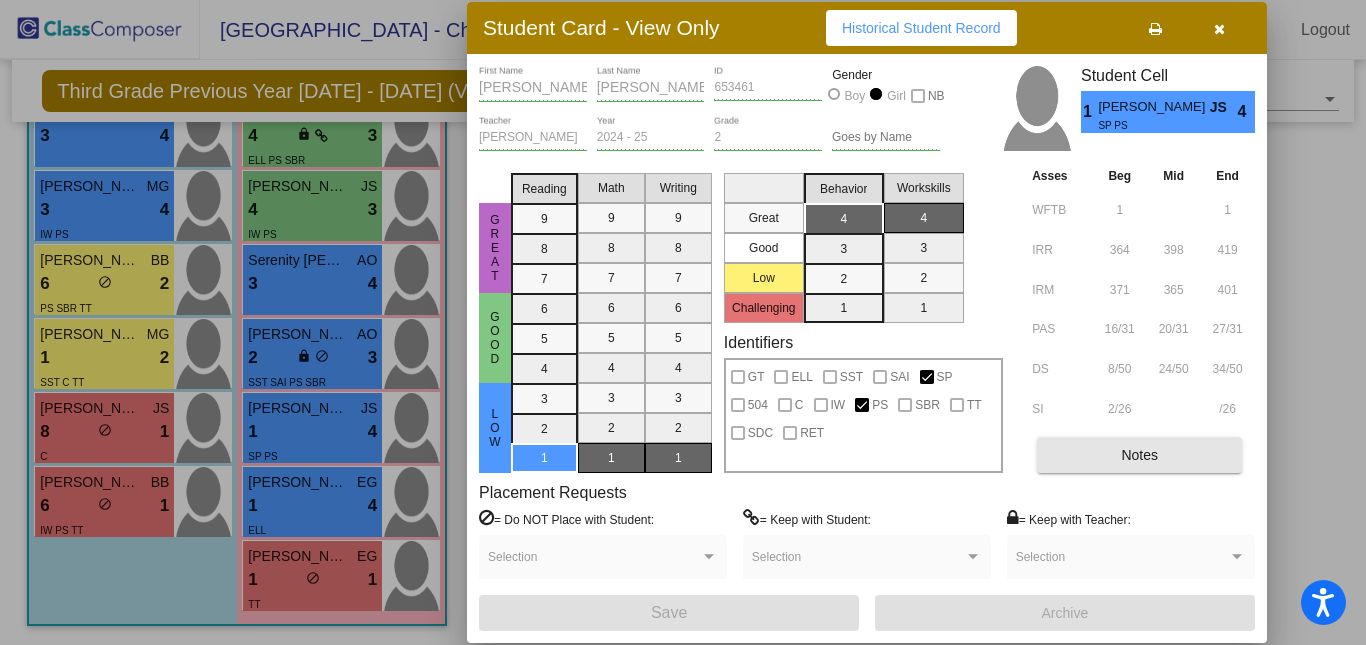 click on "Notes" at bounding box center [1139, 455] 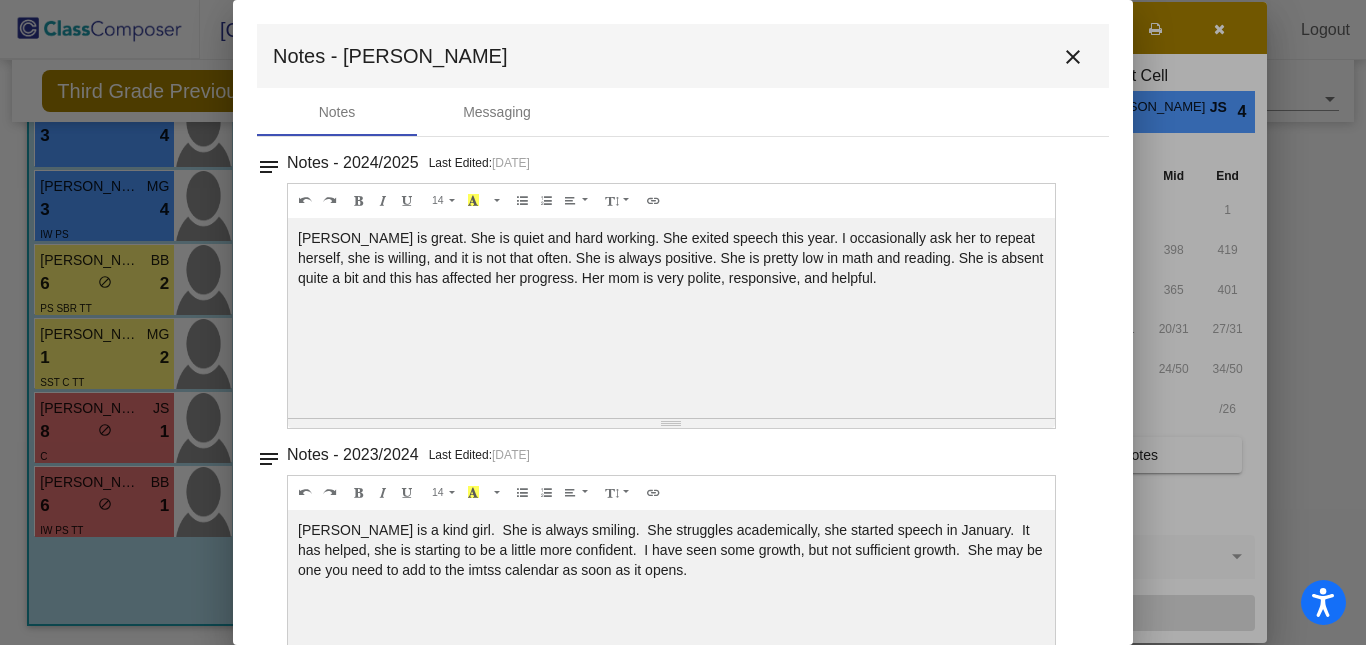 scroll, scrollTop: 0, scrollLeft: 0, axis: both 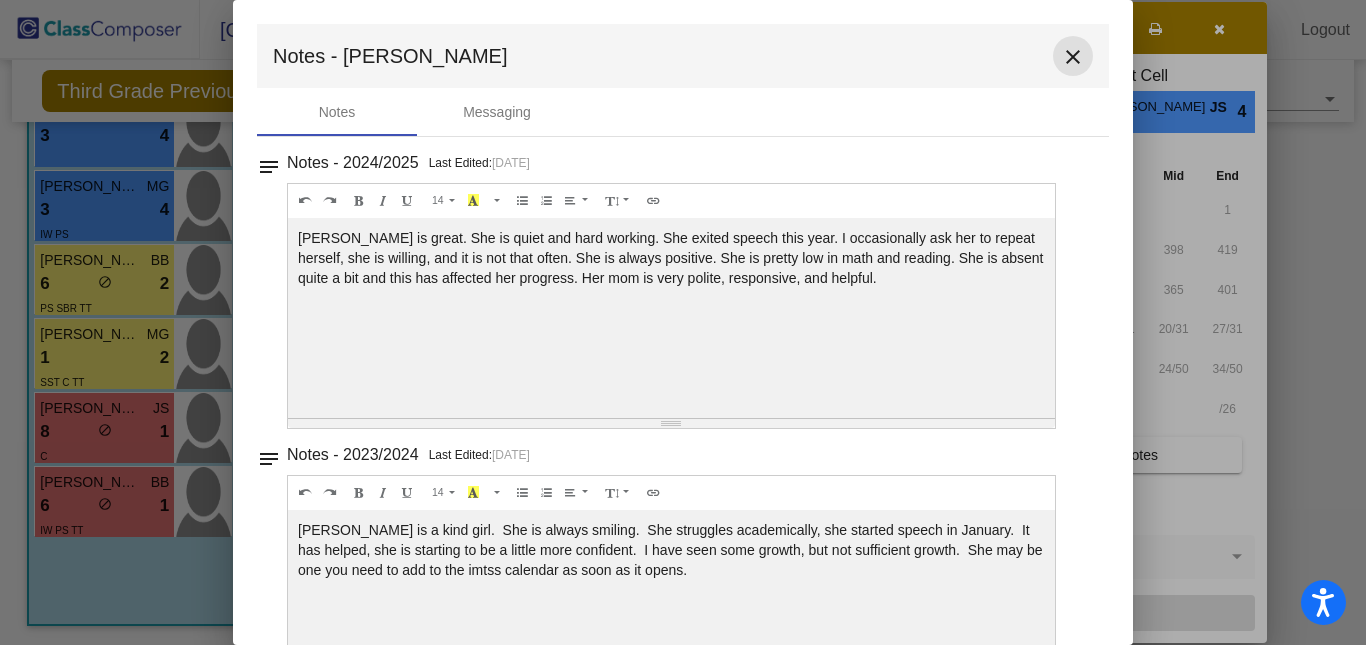 click on "close" at bounding box center (1073, 56) 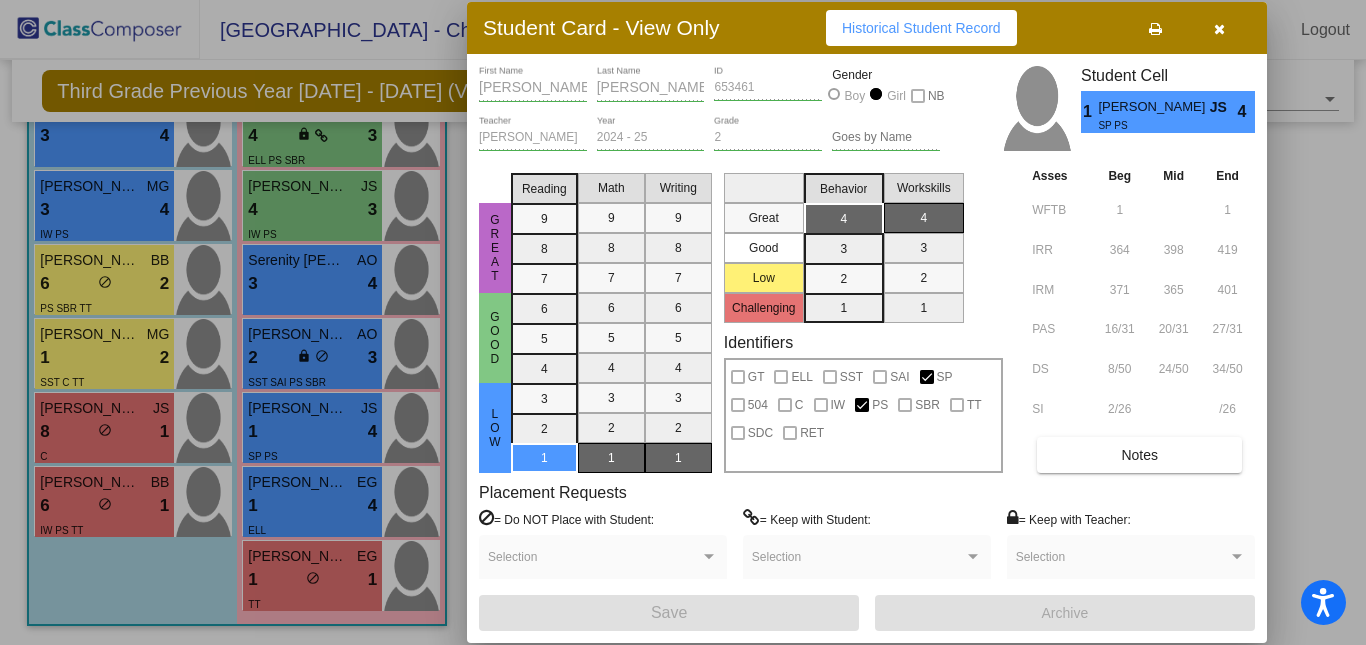 click at bounding box center [1219, 29] 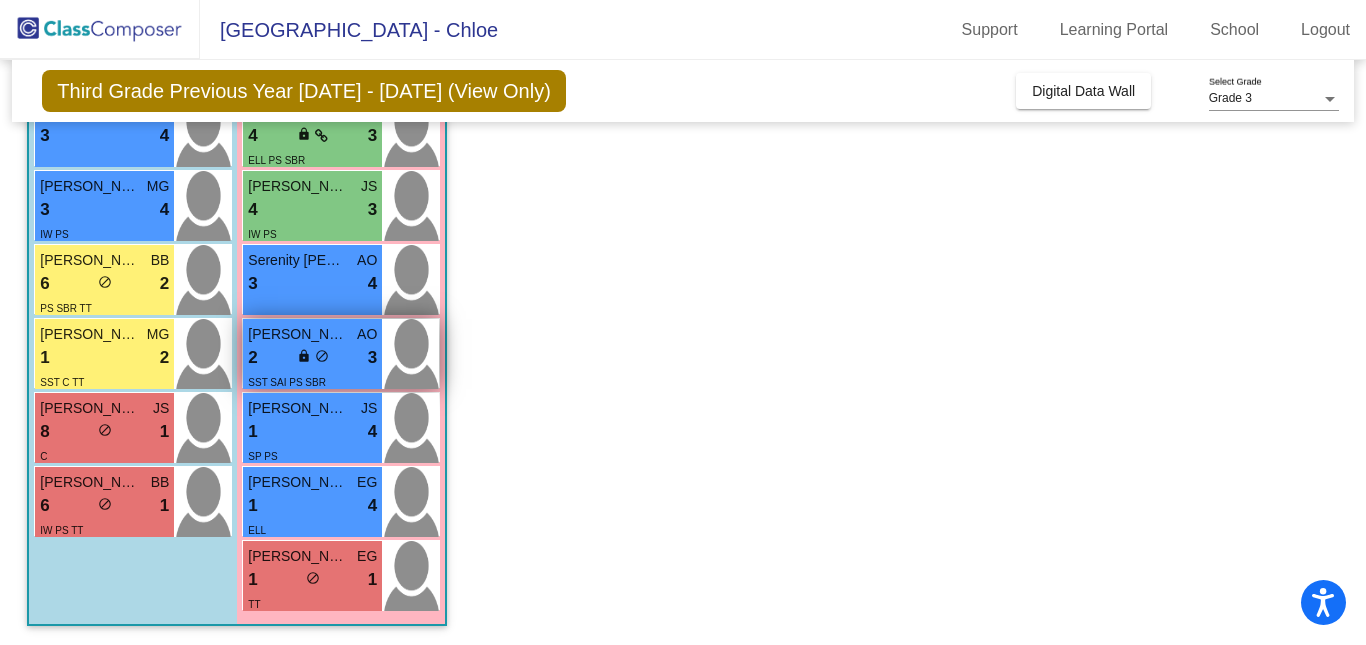 click on "2 lock do_not_disturb_alt 3" at bounding box center [312, 358] 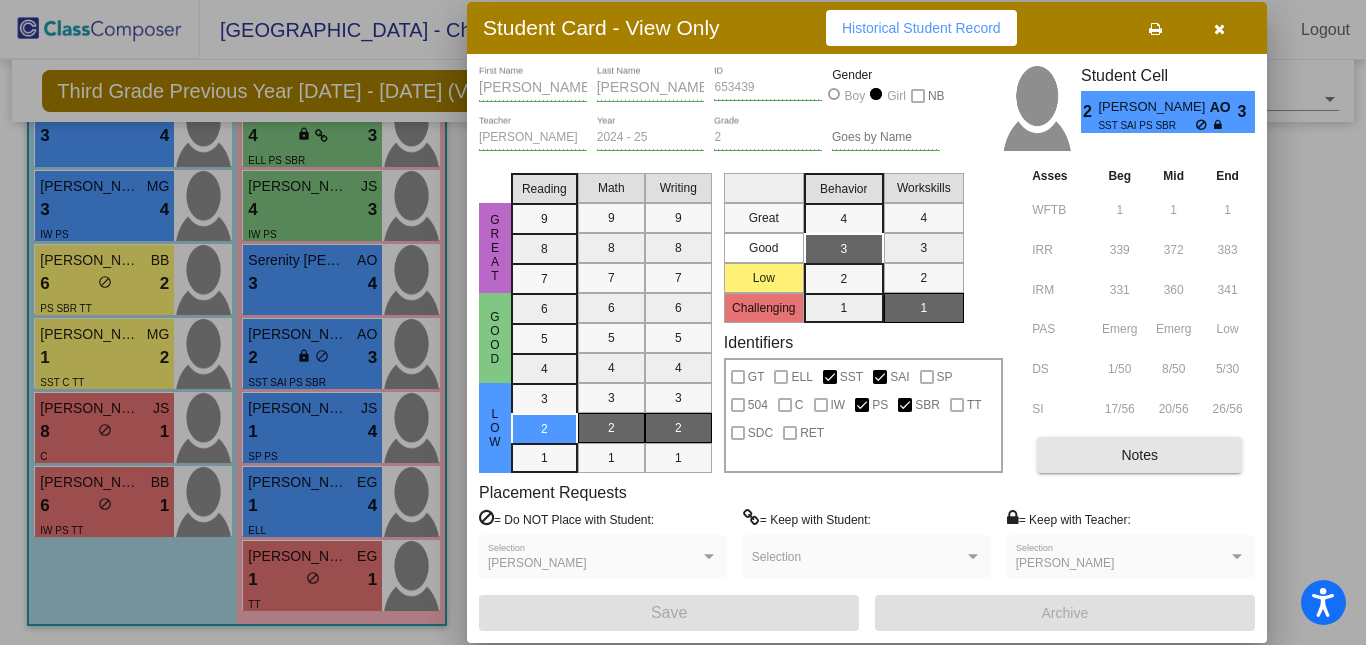click on "Notes" at bounding box center (1139, 455) 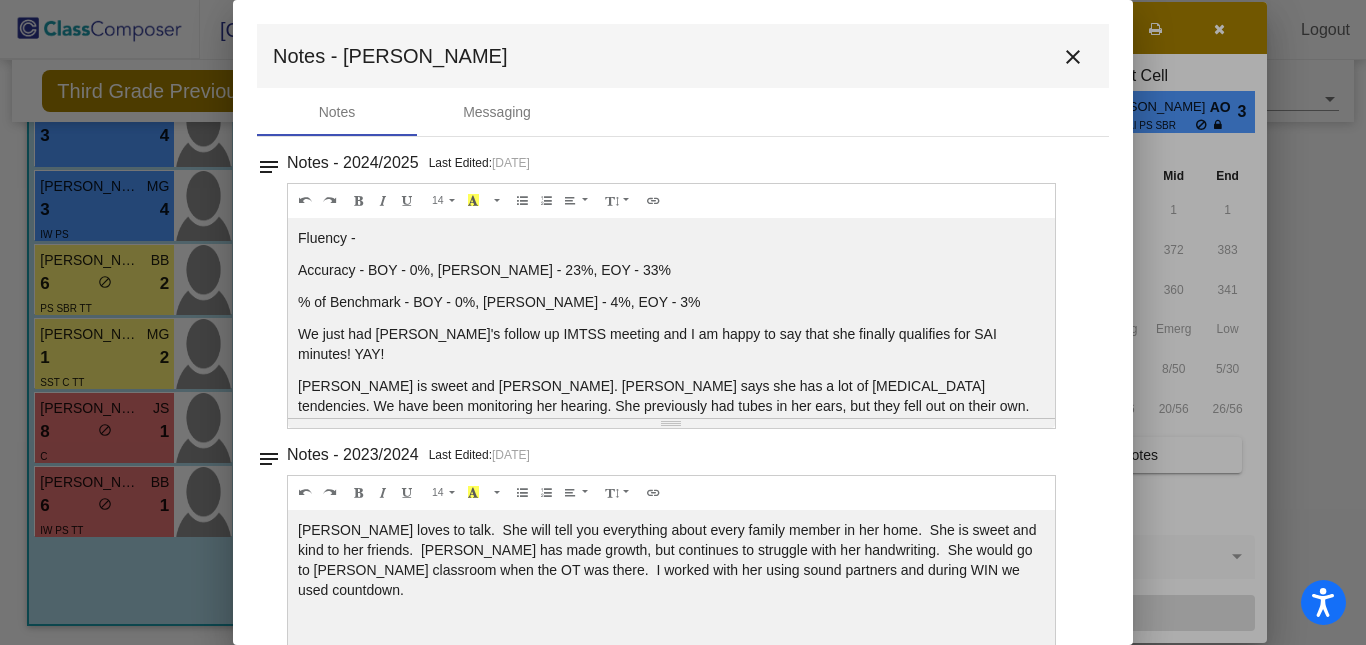 scroll, scrollTop: 172, scrollLeft: 0, axis: vertical 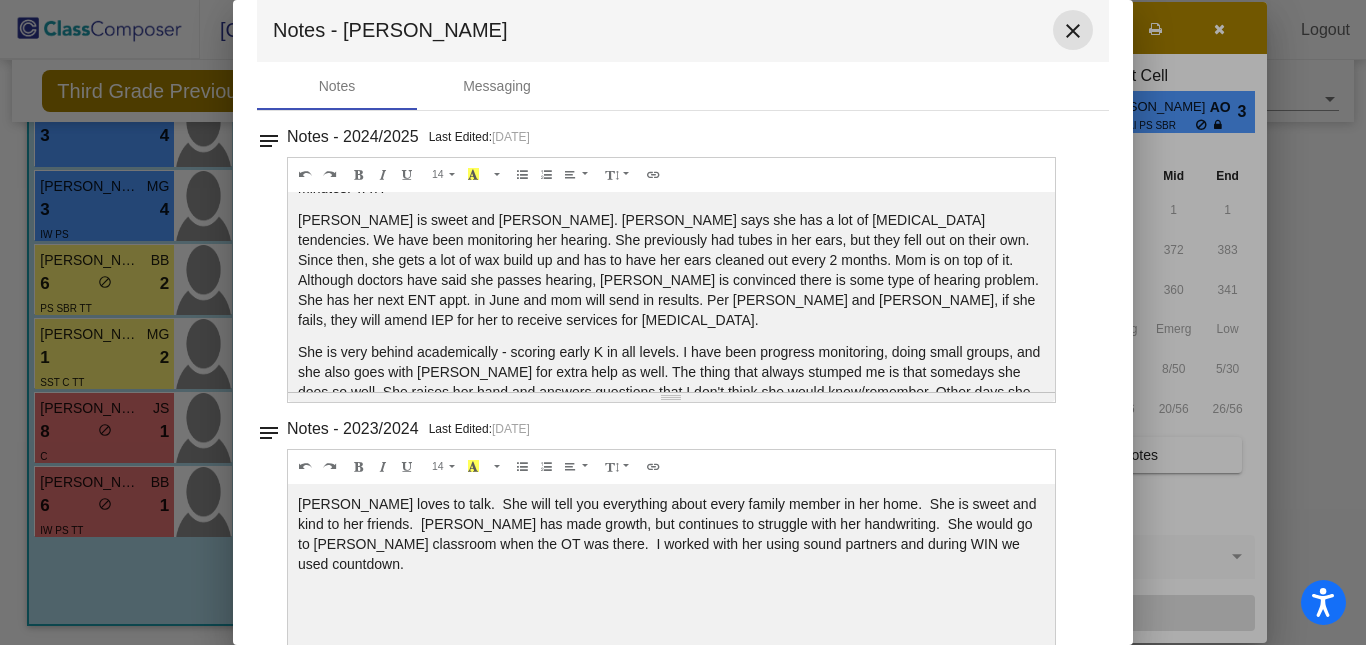 click on "close" at bounding box center [1073, 31] 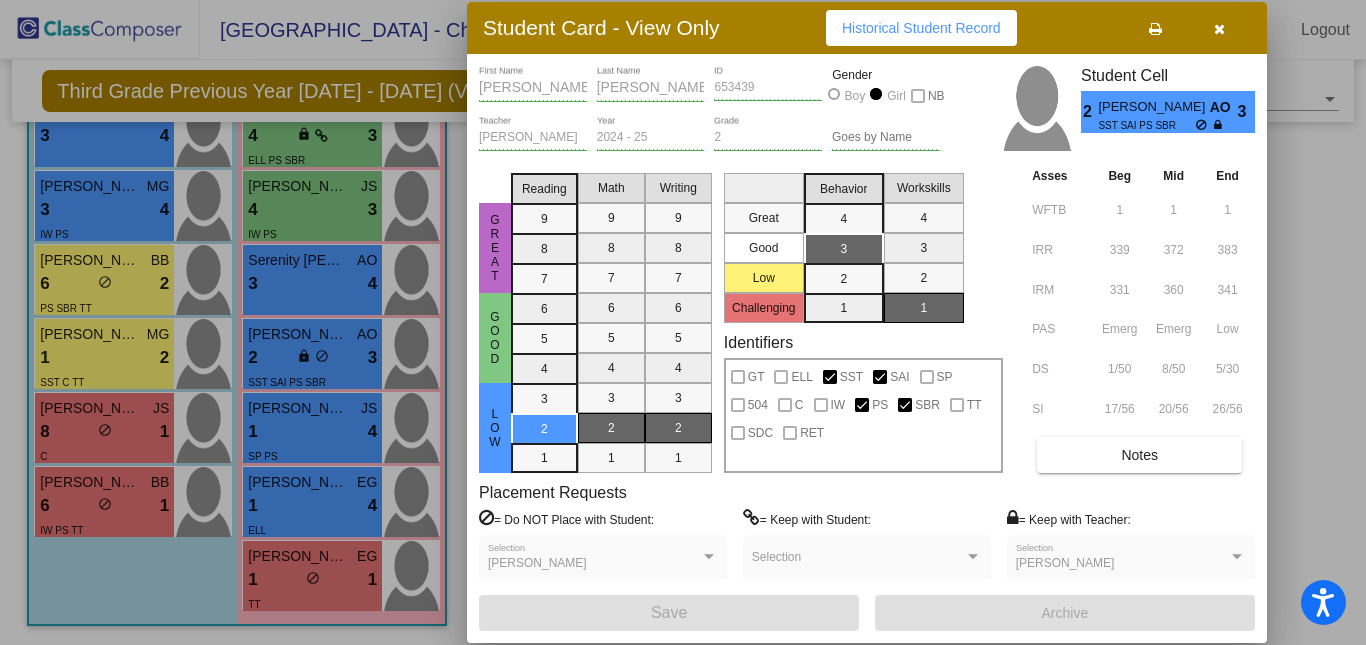 click at bounding box center (683, 322) 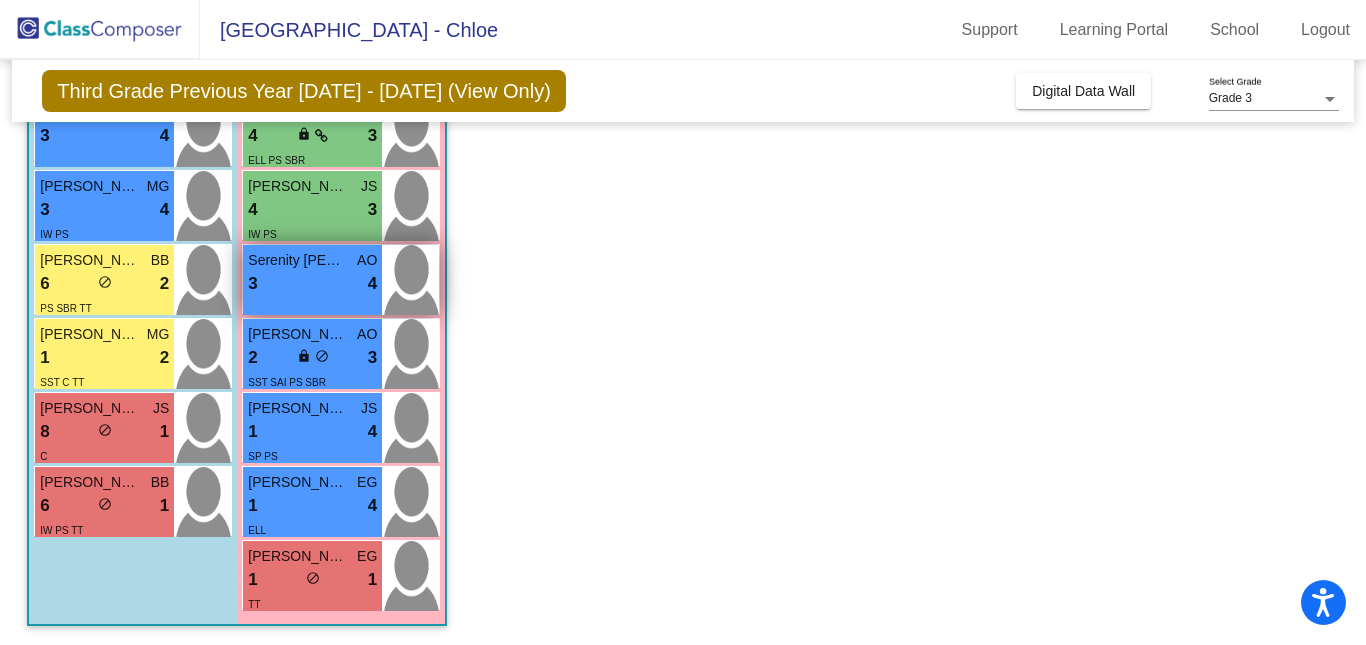 click on "3 lock do_not_disturb_alt 4" at bounding box center [312, 284] 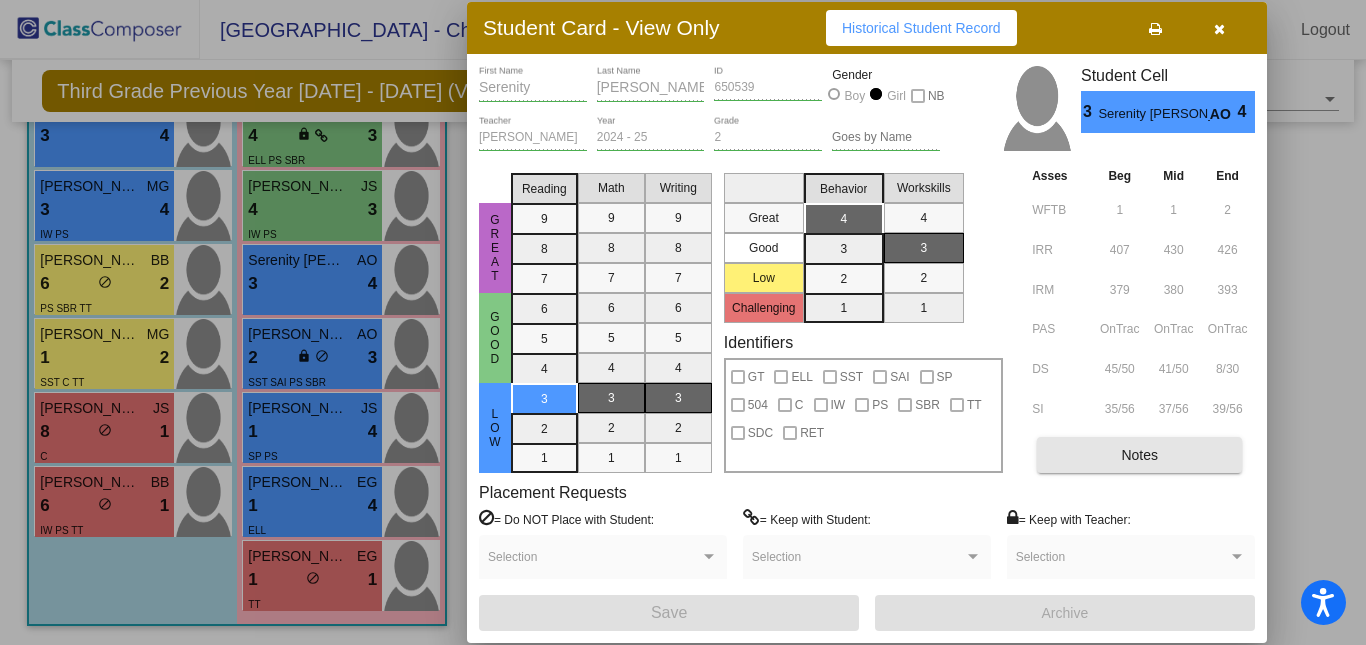 click on "Notes" at bounding box center [1139, 455] 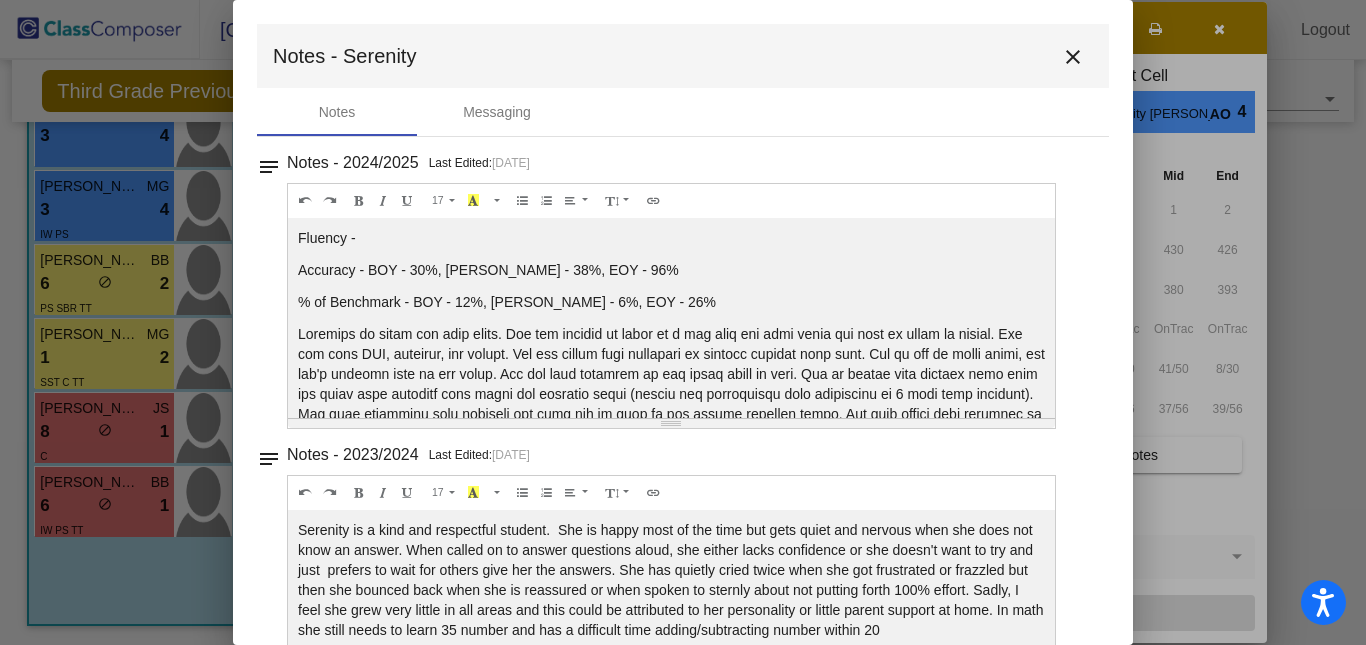 scroll, scrollTop: 128, scrollLeft: 0, axis: vertical 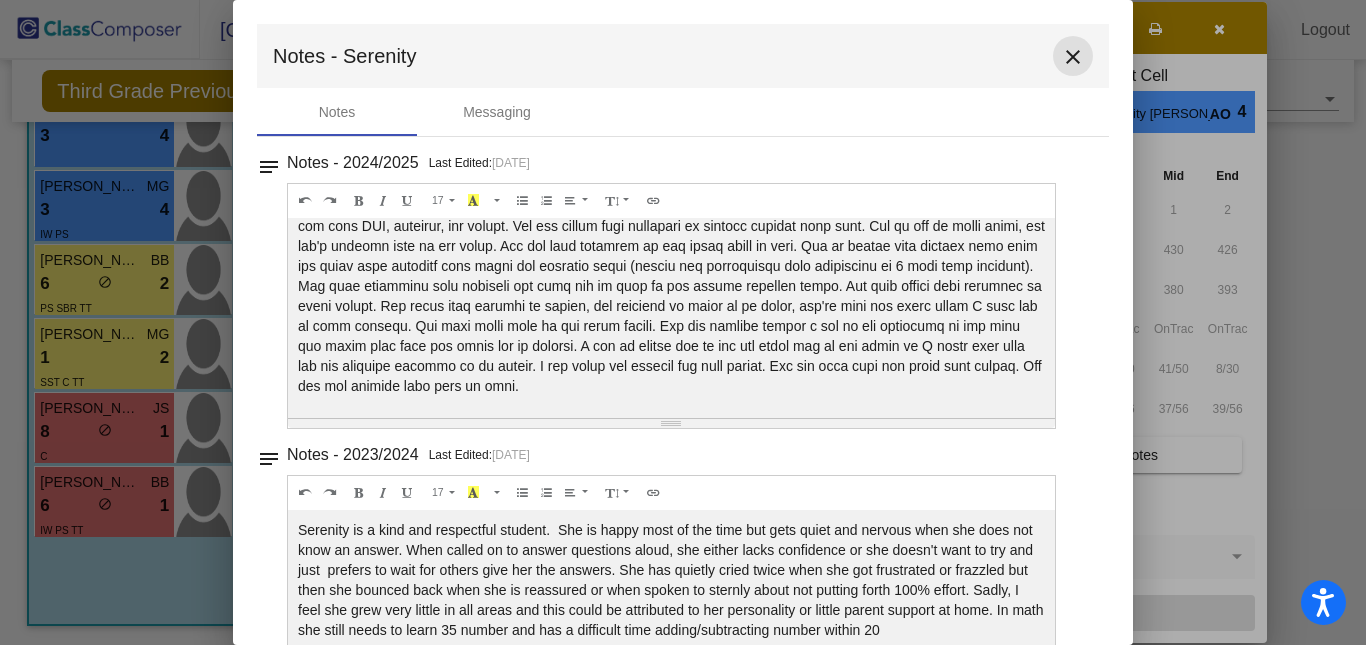 click on "close" at bounding box center [1073, 57] 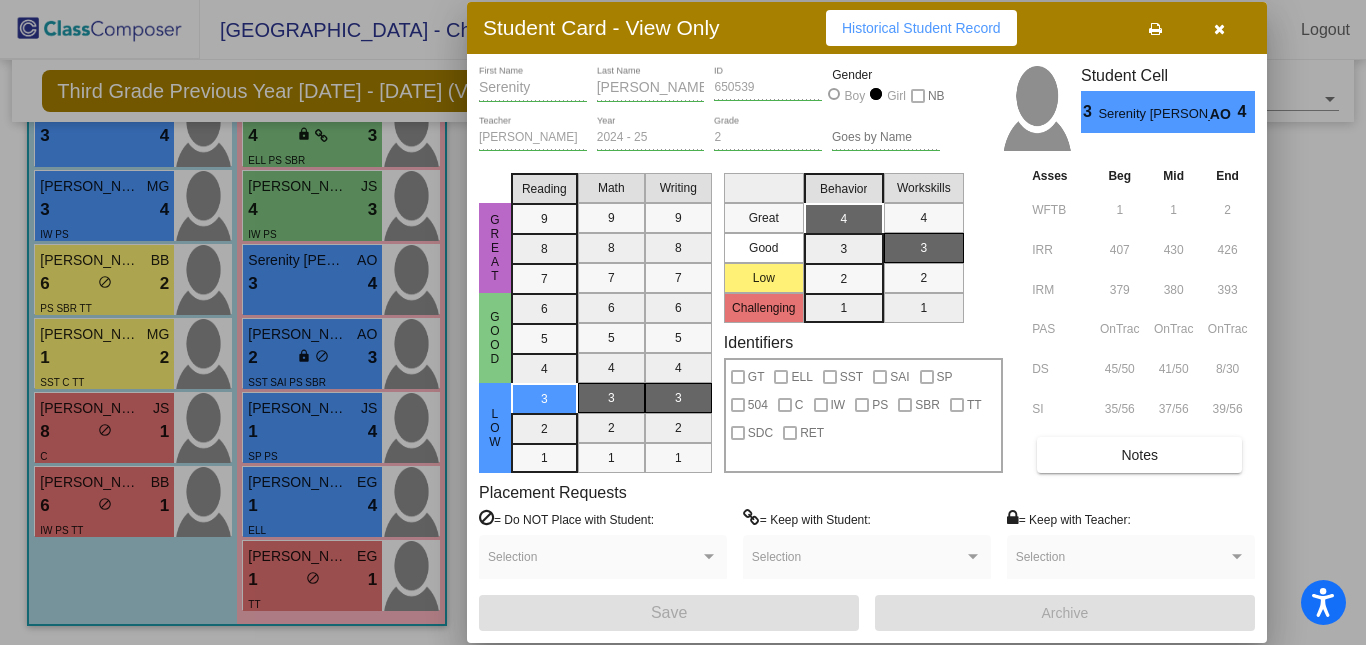 click at bounding box center (683, 322) 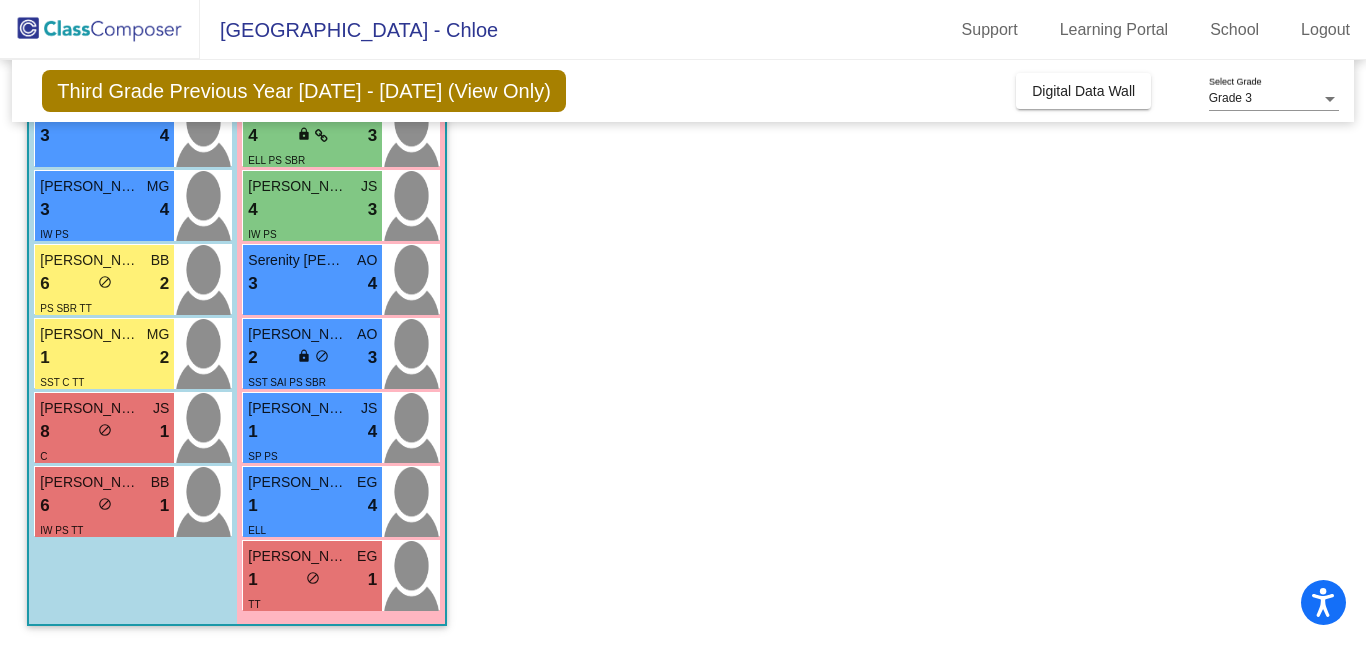 click on "3 lock do_not_disturb_alt 4" at bounding box center [312, 284] 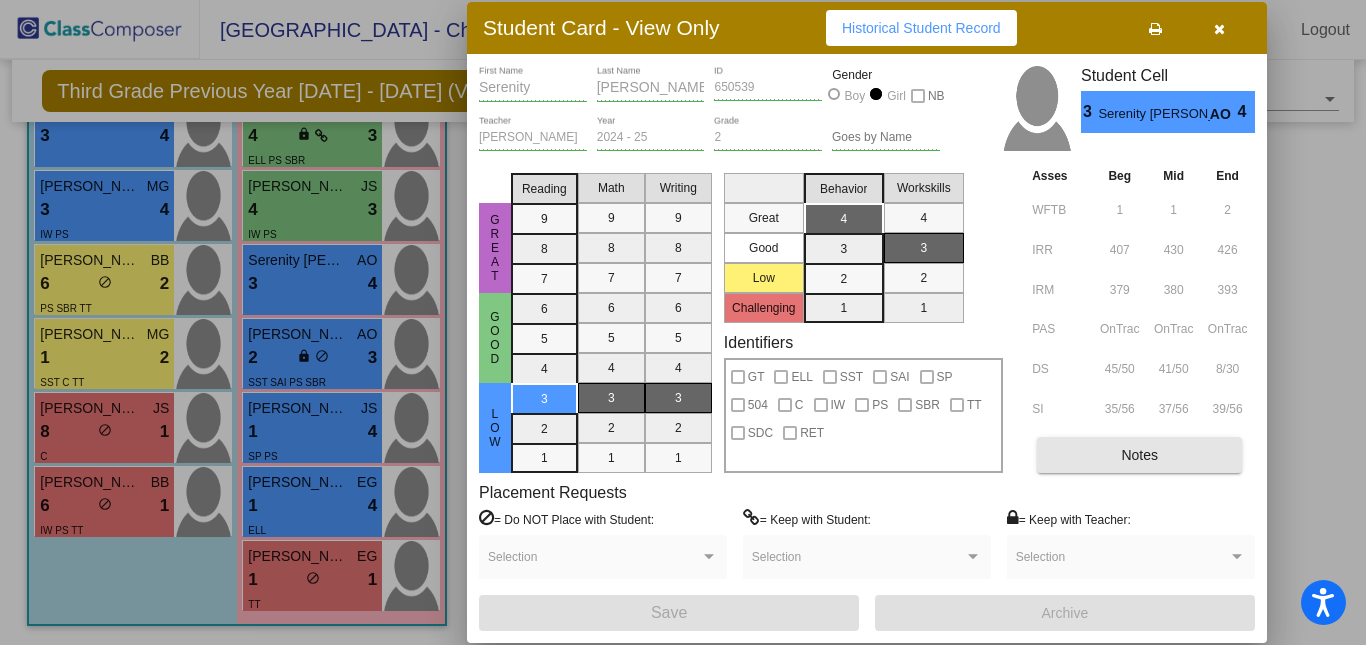 click on "Notes" at bounding box center [1139, 455] 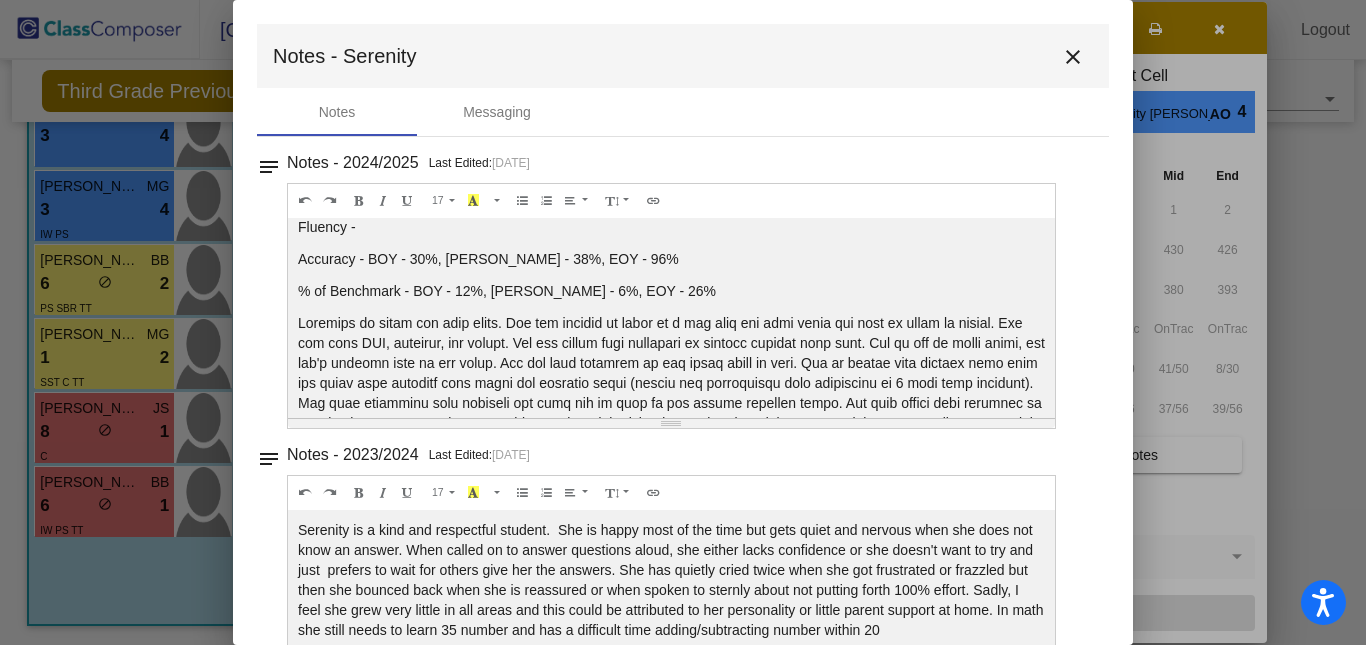 scroll, scrollTop: 12, scrollLeft: 0, axis: vertical 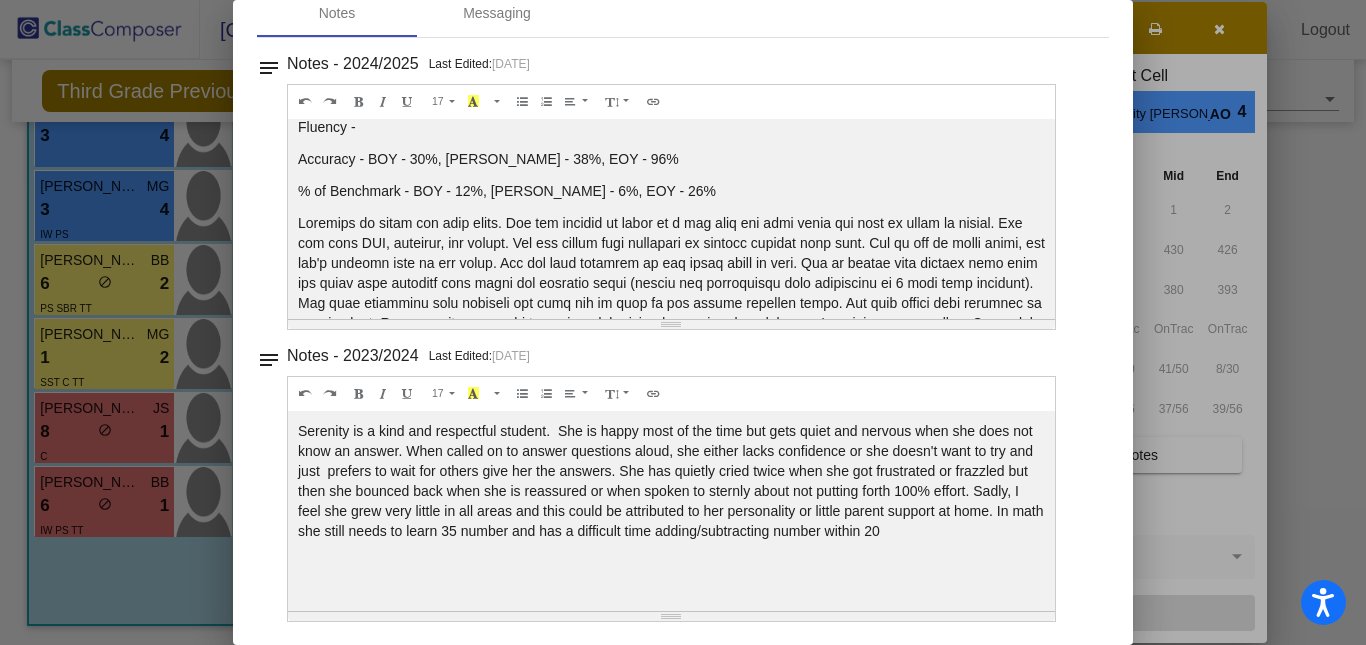 click at bounding box center (683, 322) 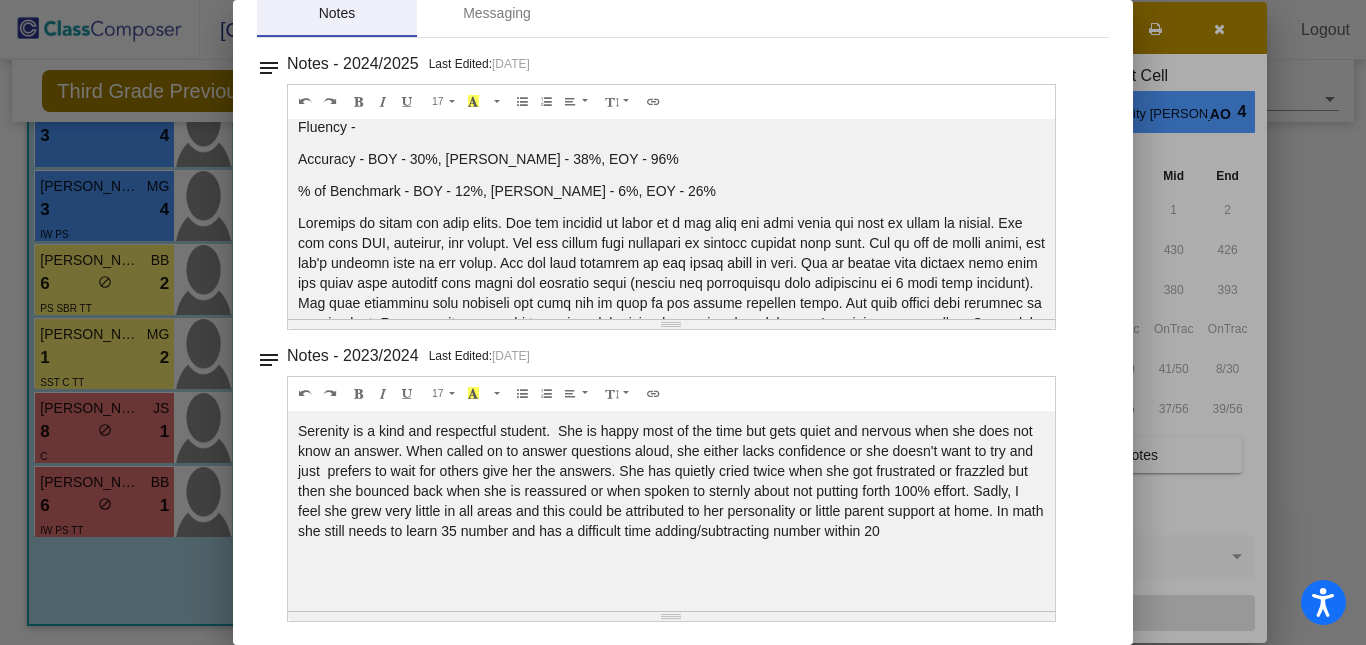 scroll, scrollTop: 88, scrollLeft: 0, axis: vertical 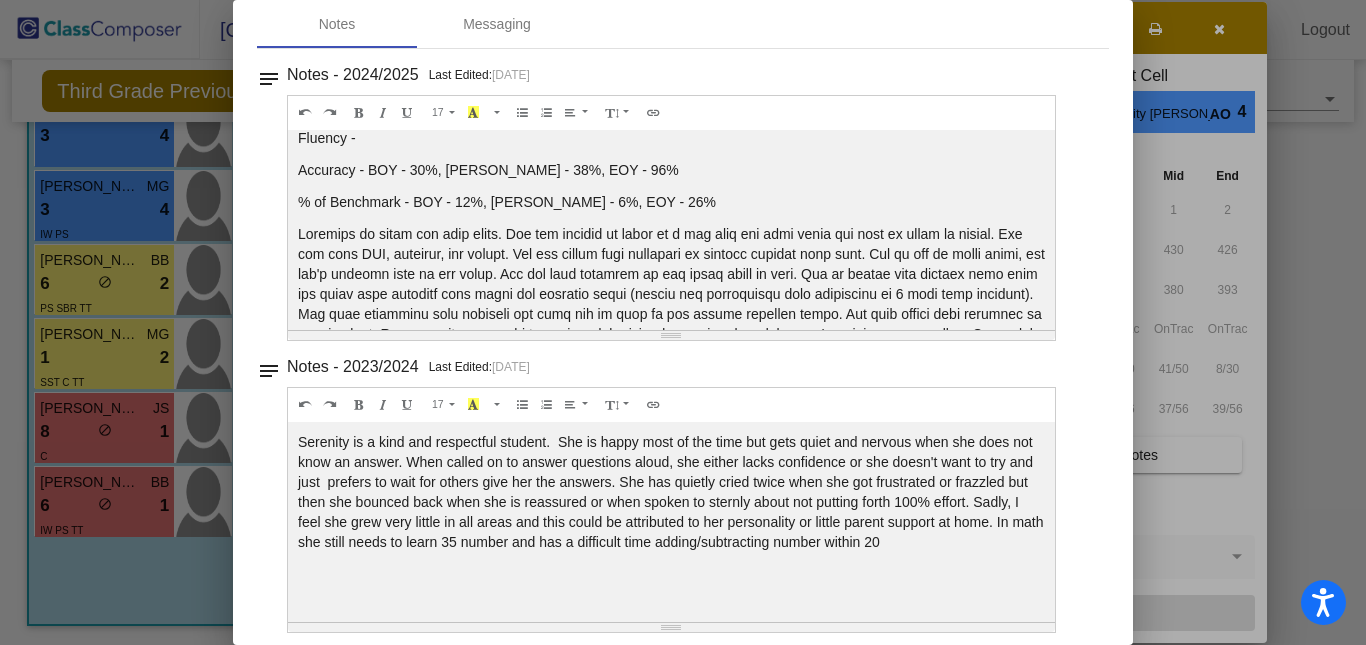 click at bounding box center [683, 322] 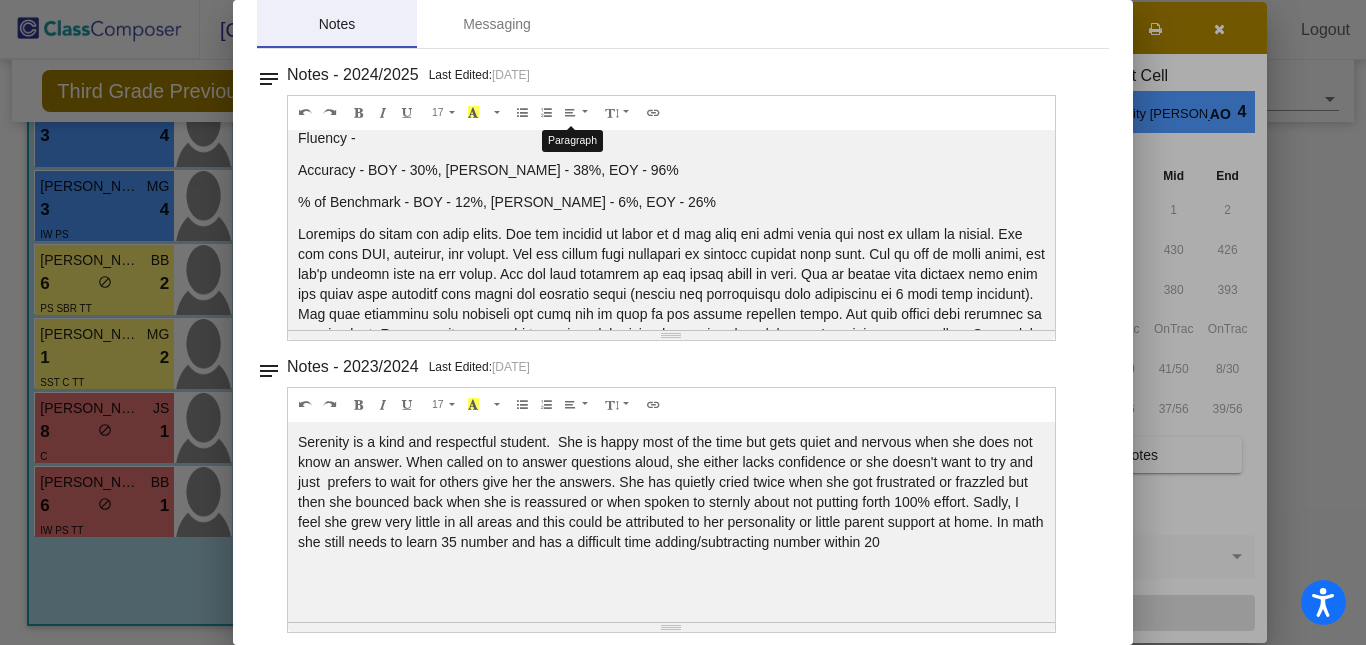 scroll, scrollTop: 0, scrollLeft: 0, axis: both 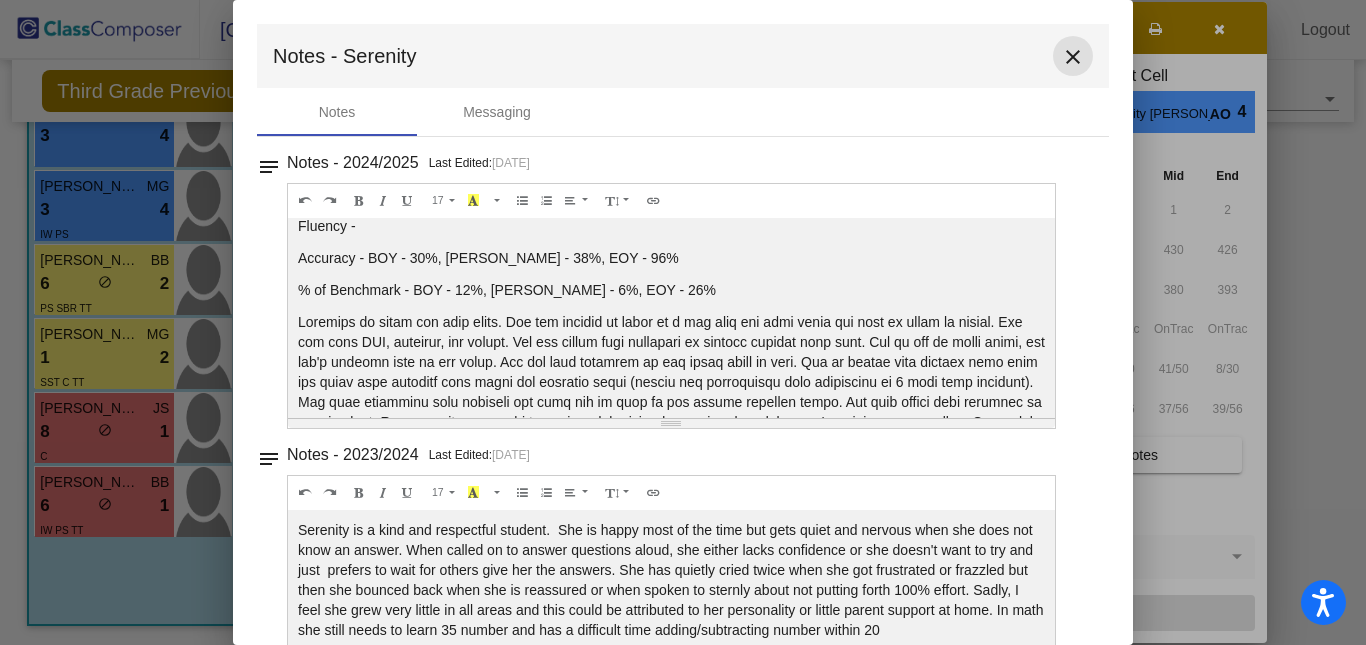 click on "close" at bounding box center [1073, 57] 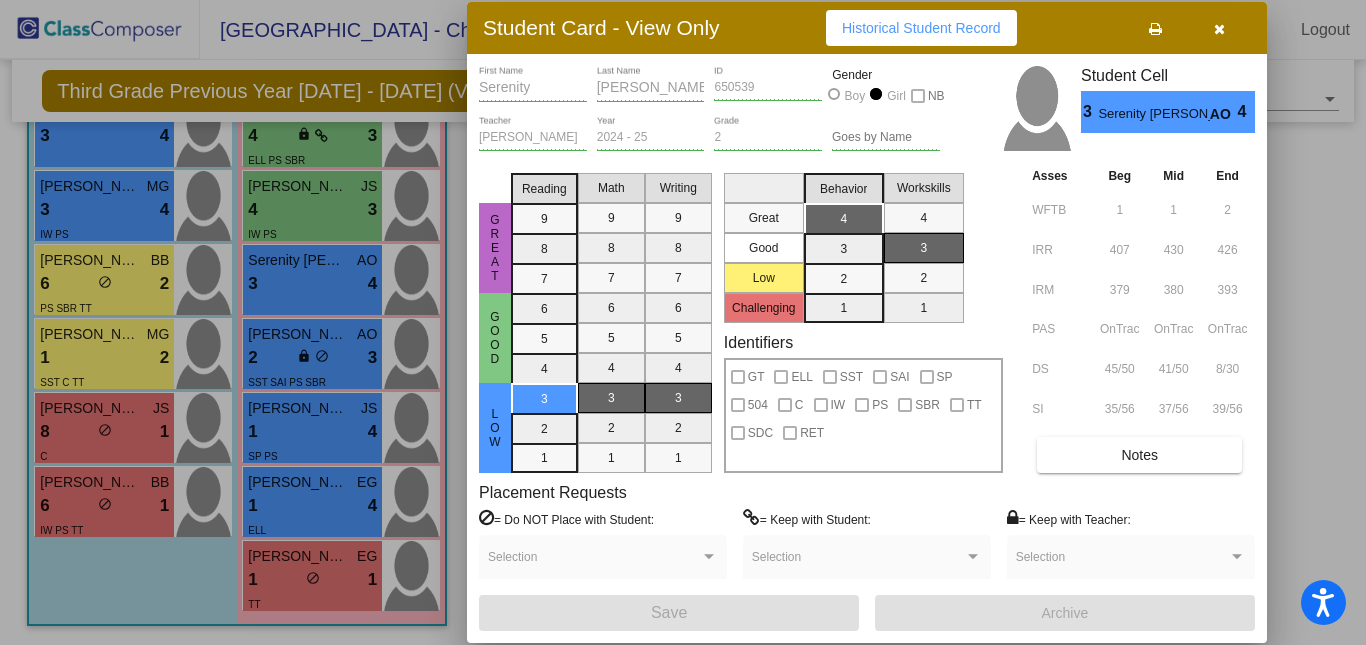 click at bounding box center [683, 322] 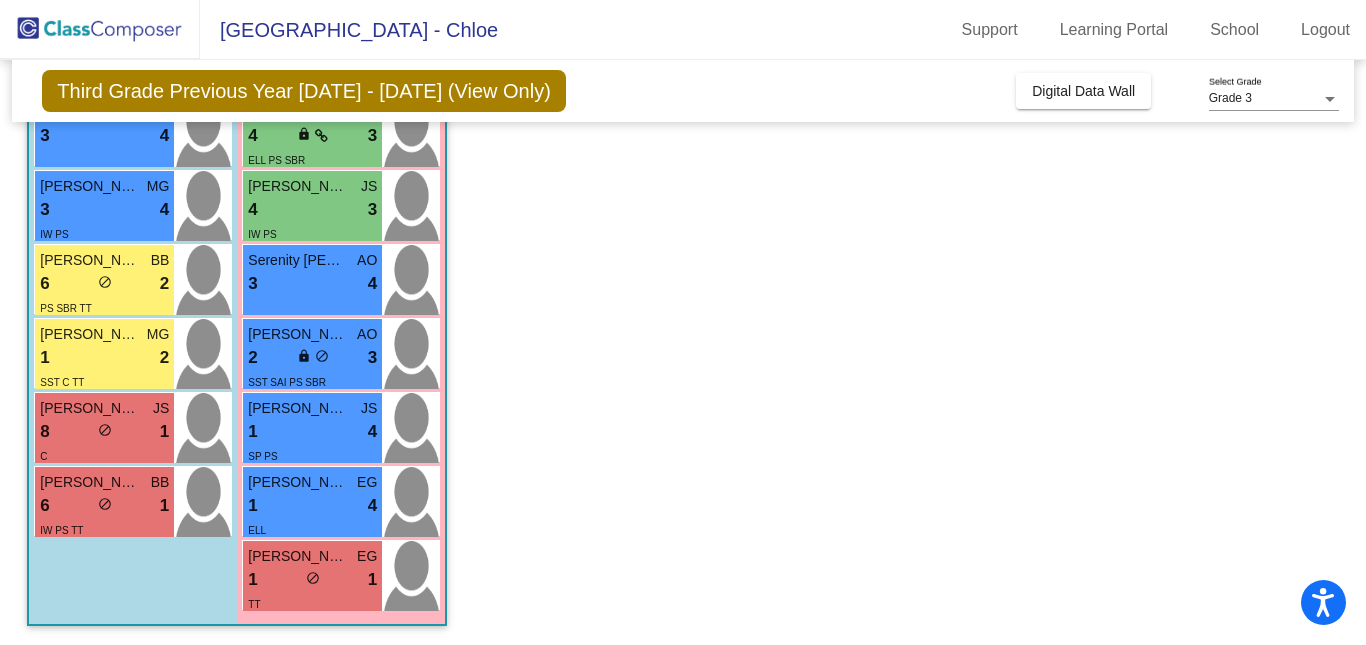 click on "1 lock do_not_disturb_alt 2" at bounding box center [104, 358] 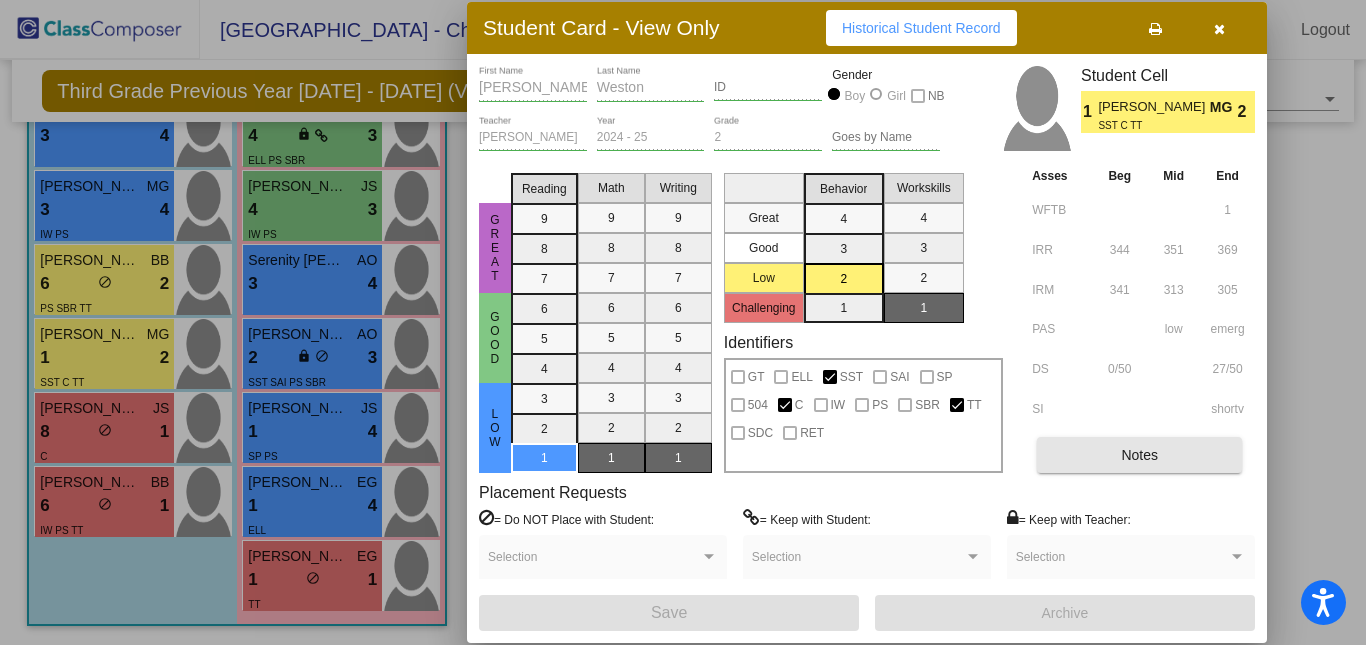 click on "Notes" at bounding box center [1139, 455] 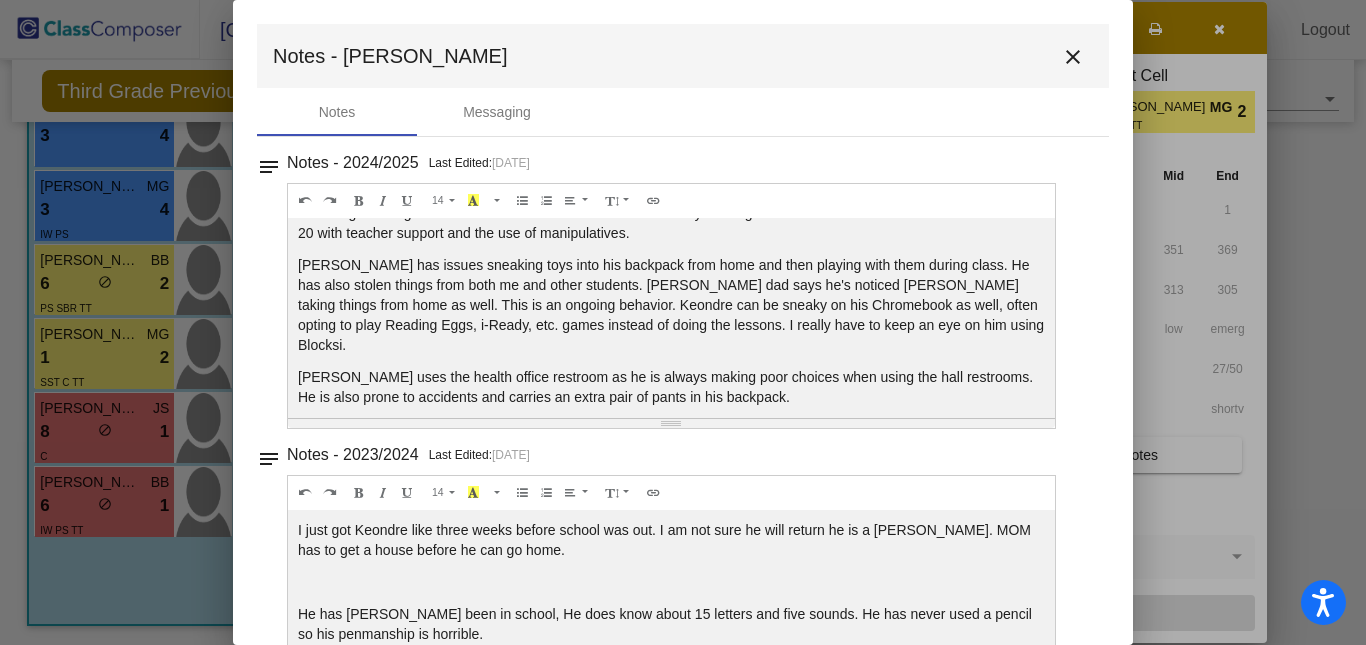 scroll, scrollTop: 132, scrollLeft: 0, axis: vertical 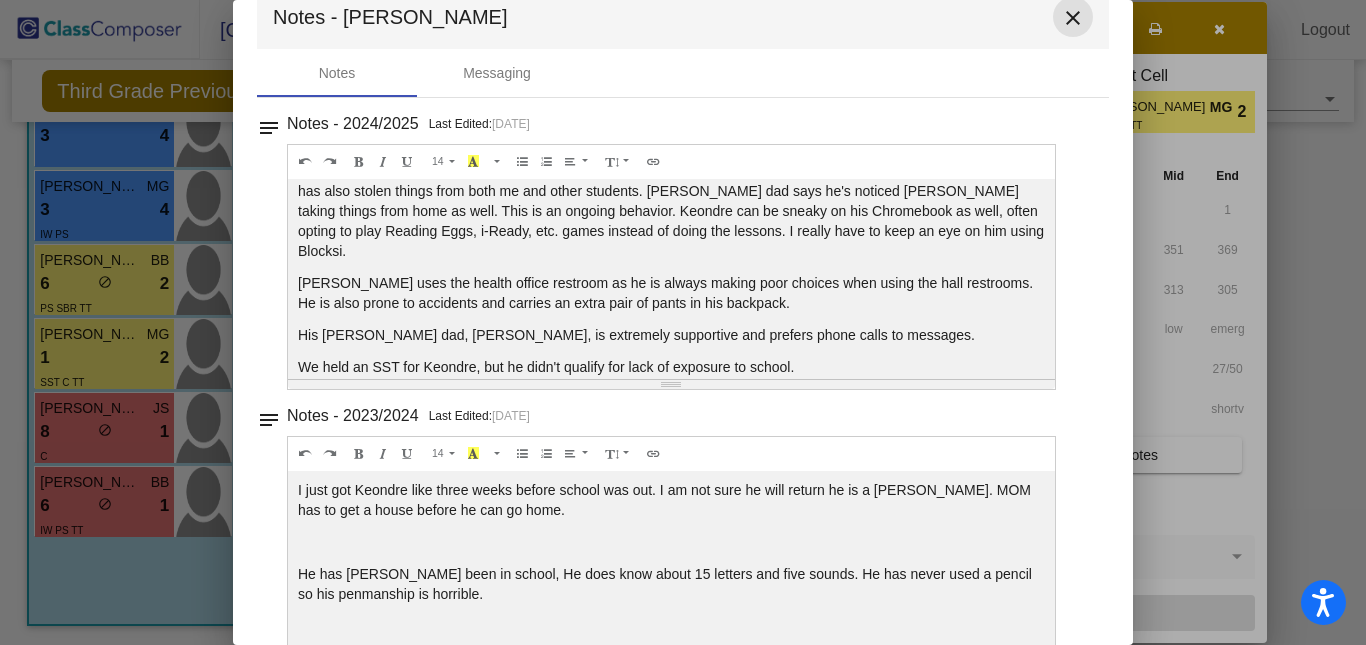 click on "close" at bounding box center [1073, 17] 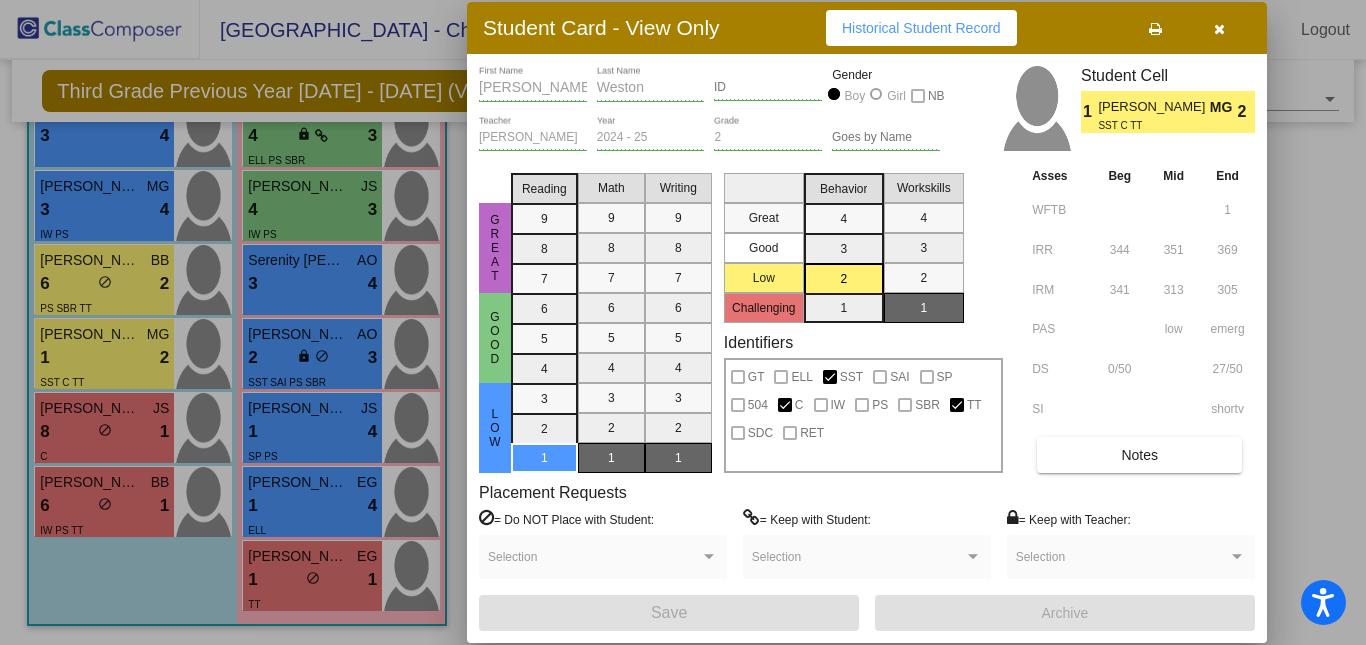 click at bounding box center (683, 322) 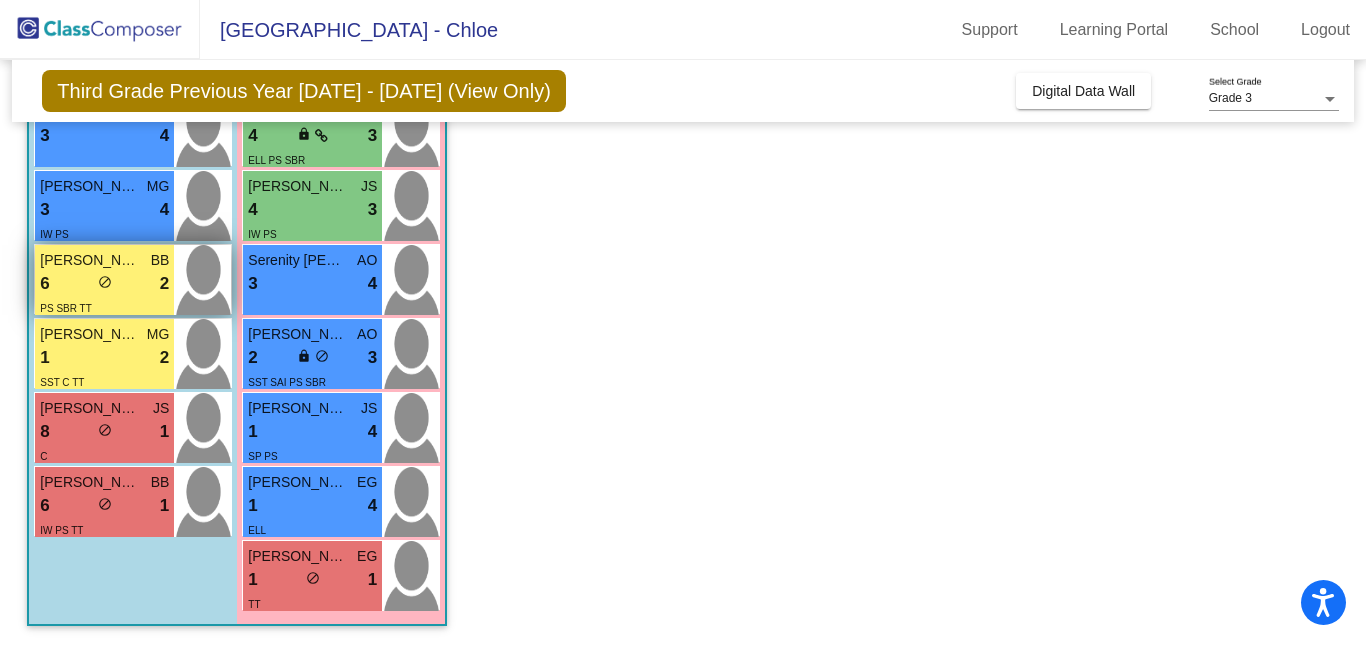click on "Ezrah Aguilar" at bounding box center [90, 260] 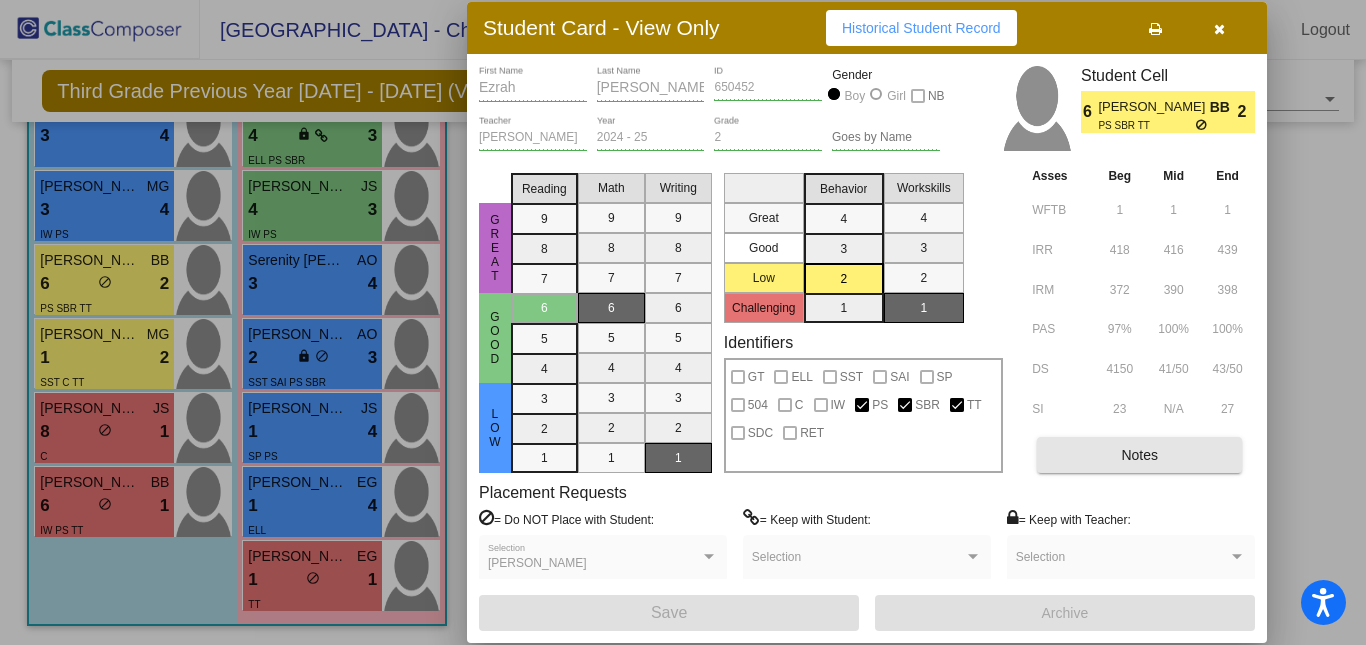 click on "Notes" at bounding box center (1139, 455) 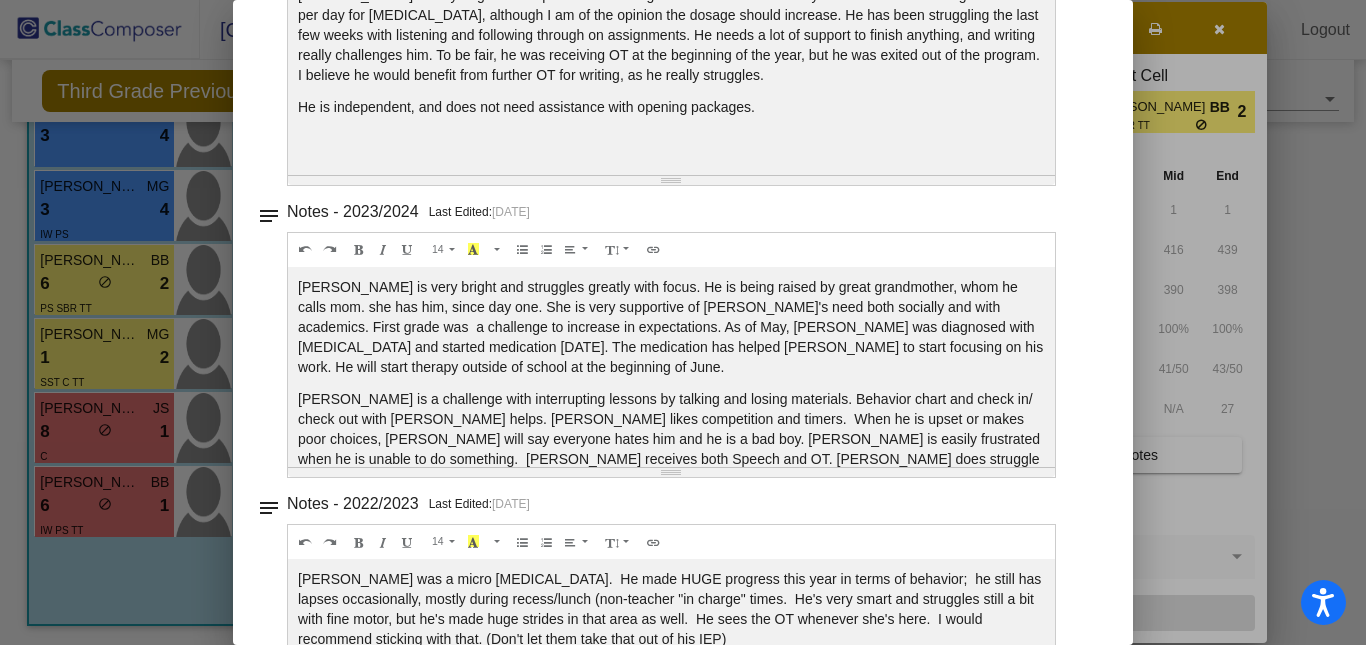 scroll, scrollTop: 242, scrollLeft: 0, axis: vertical 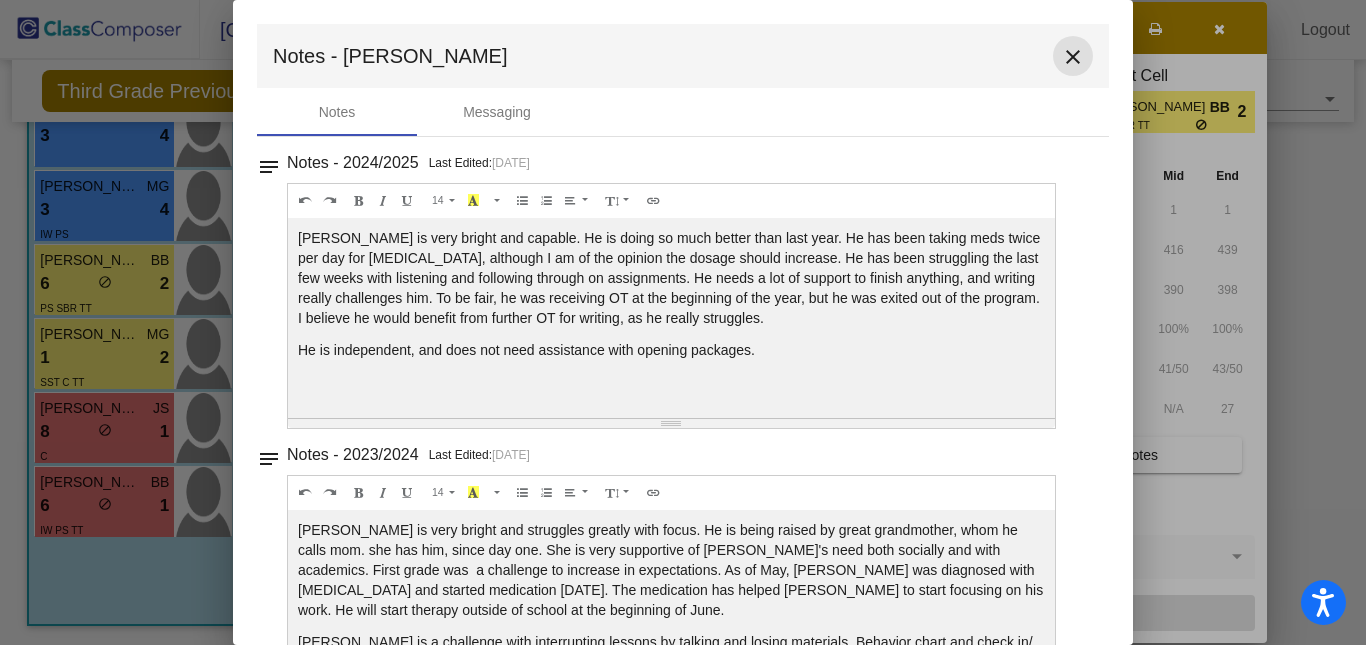 click on "close" at bounding box center [1073, 57] 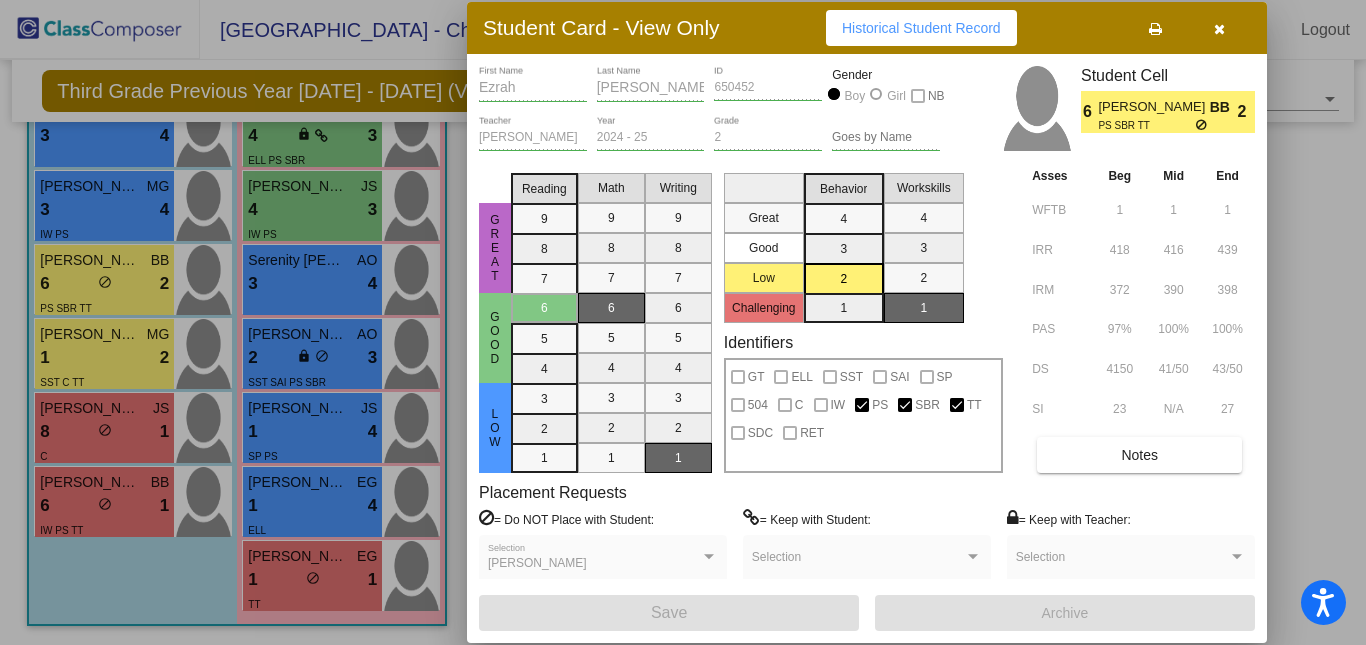 click at bounding box center (683, 322) 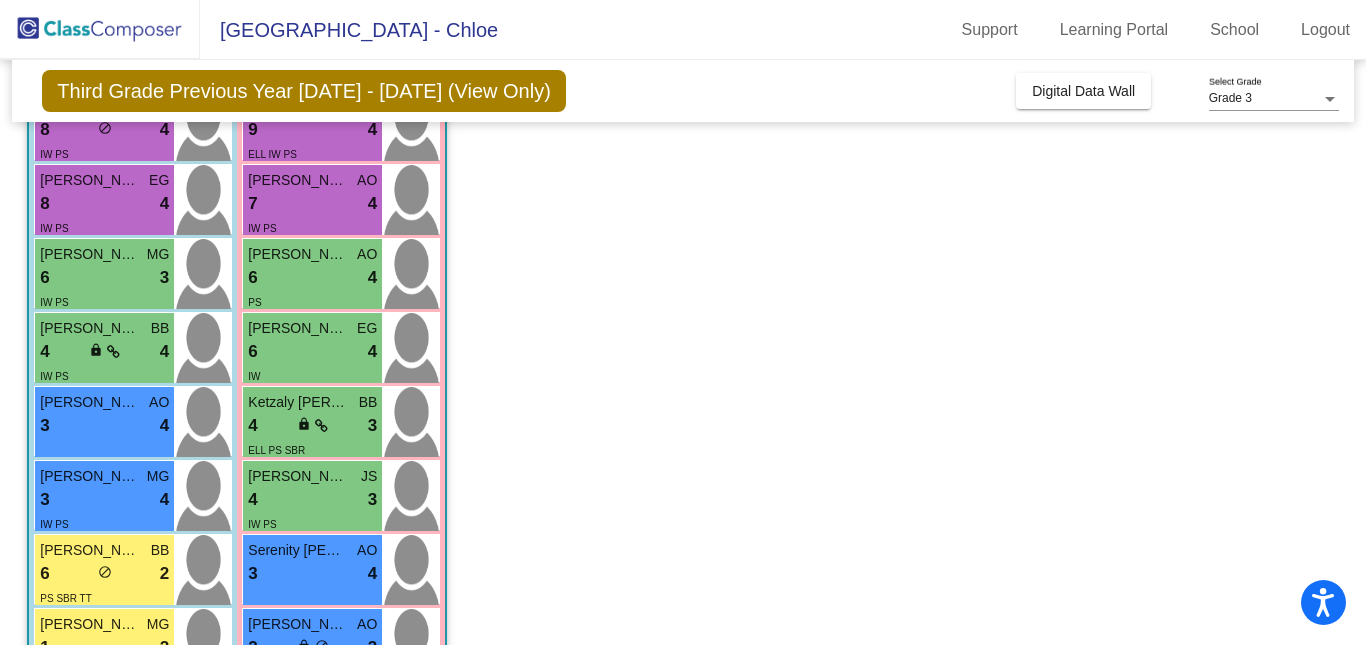scroll, scrollTop: 302, scrollLeft: 0, axis: vertical 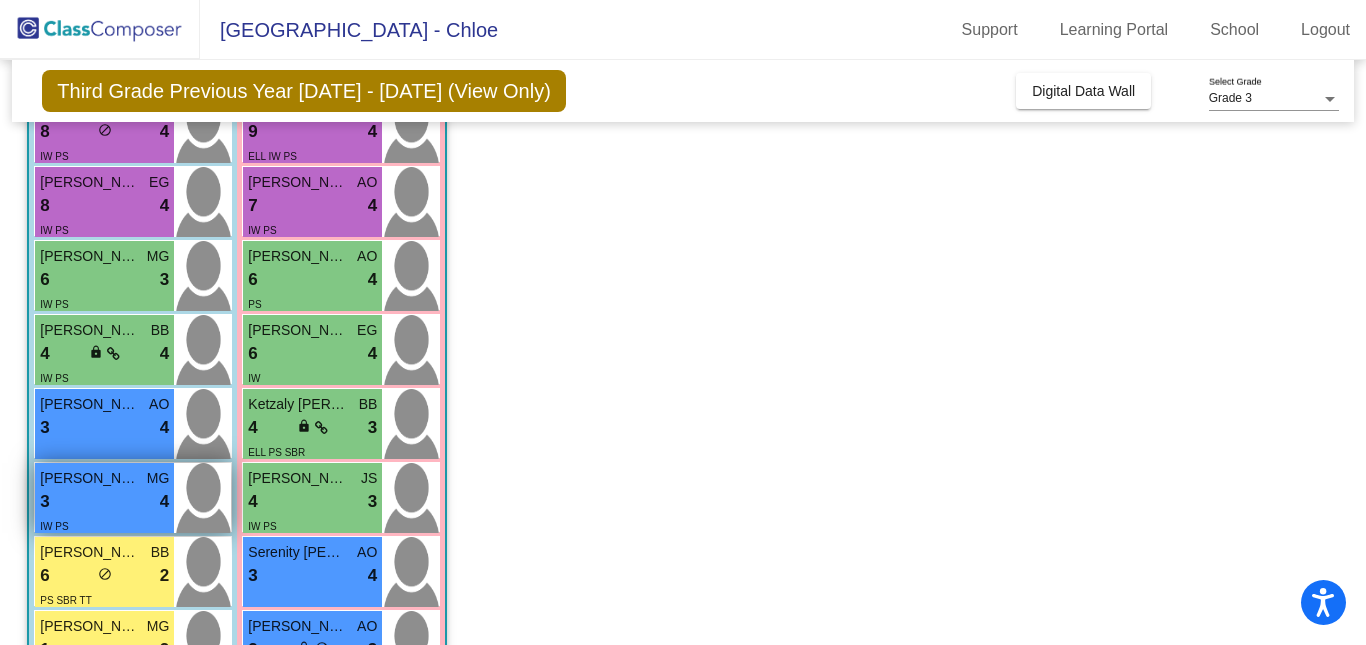 click on "Mario Cornejo" at bounding box center (90, 478) 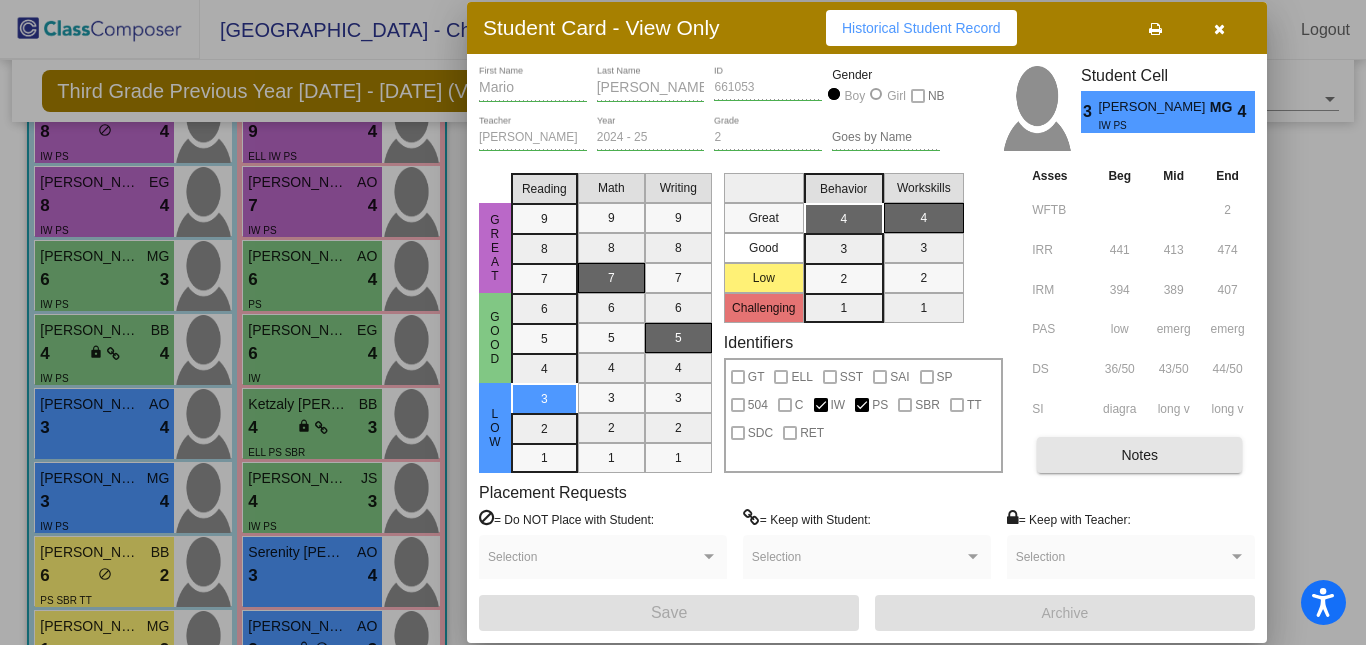 click on "Notes" at bounding box center [1139, 455] 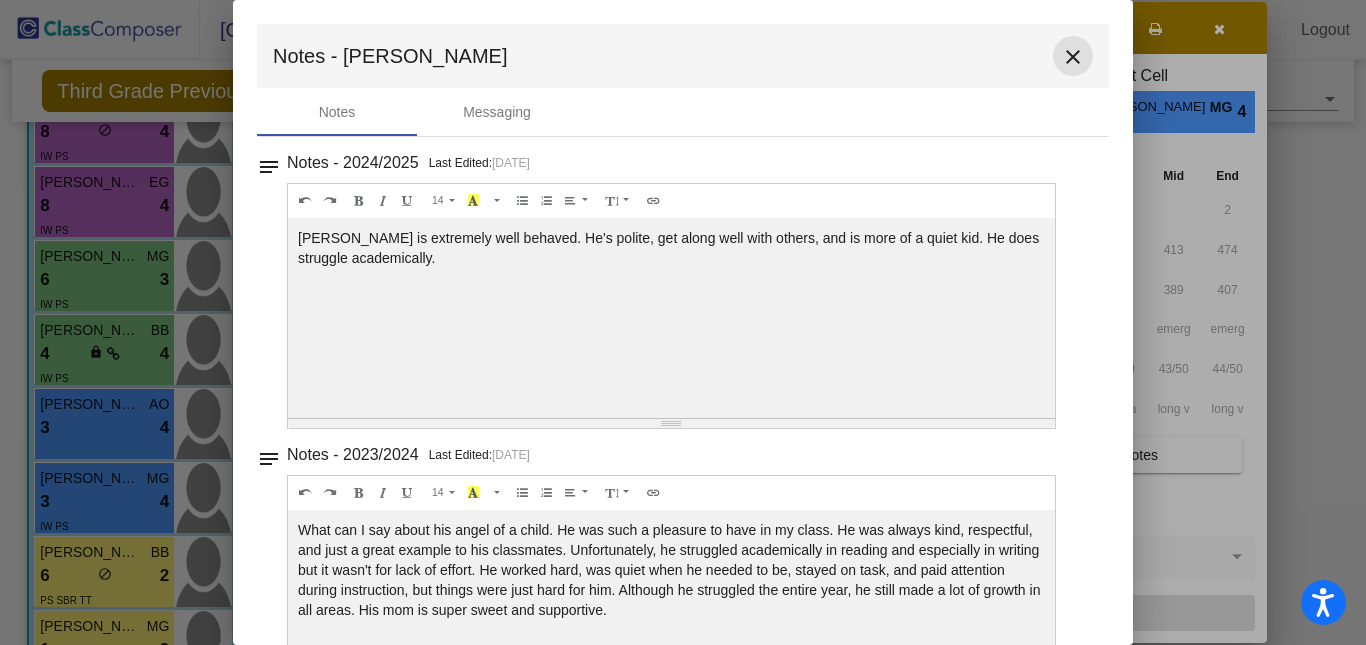 click on "close" at bounding box center (1073, 57) 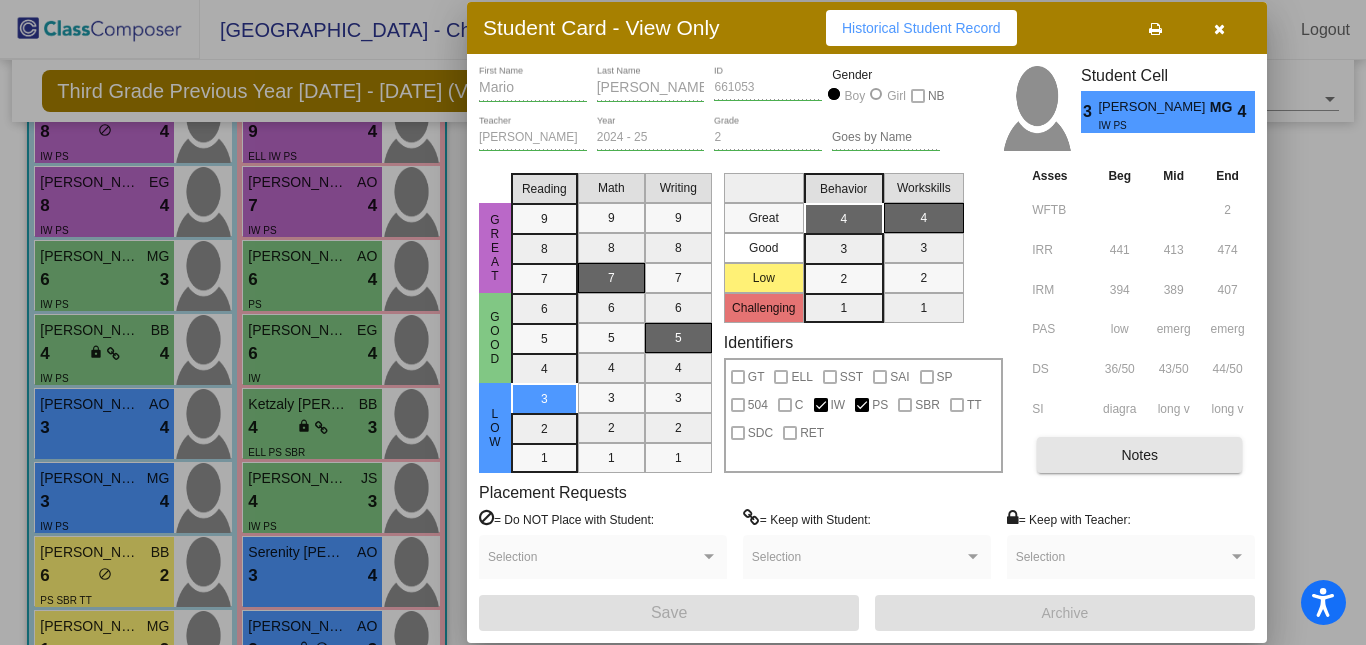 click on "Notes" at bounding box center (1139, 455) 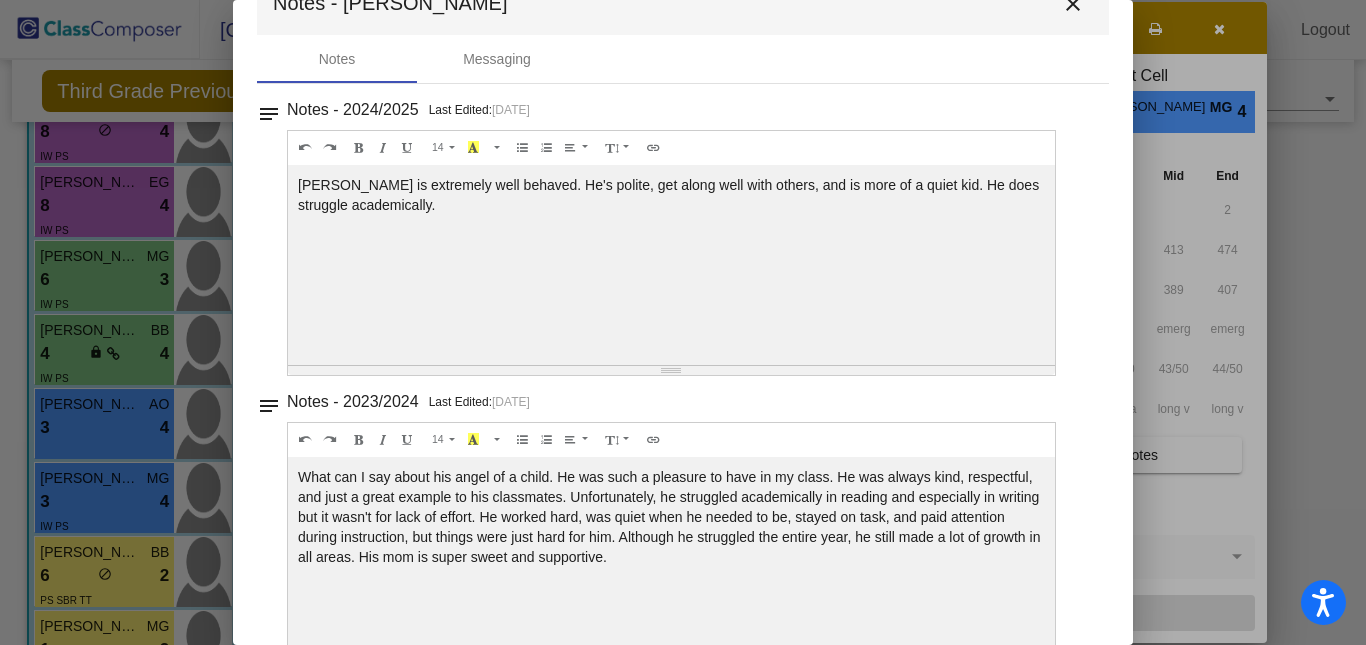 scroll, scrollTop: 0, scrollLeft: 0, axis: both 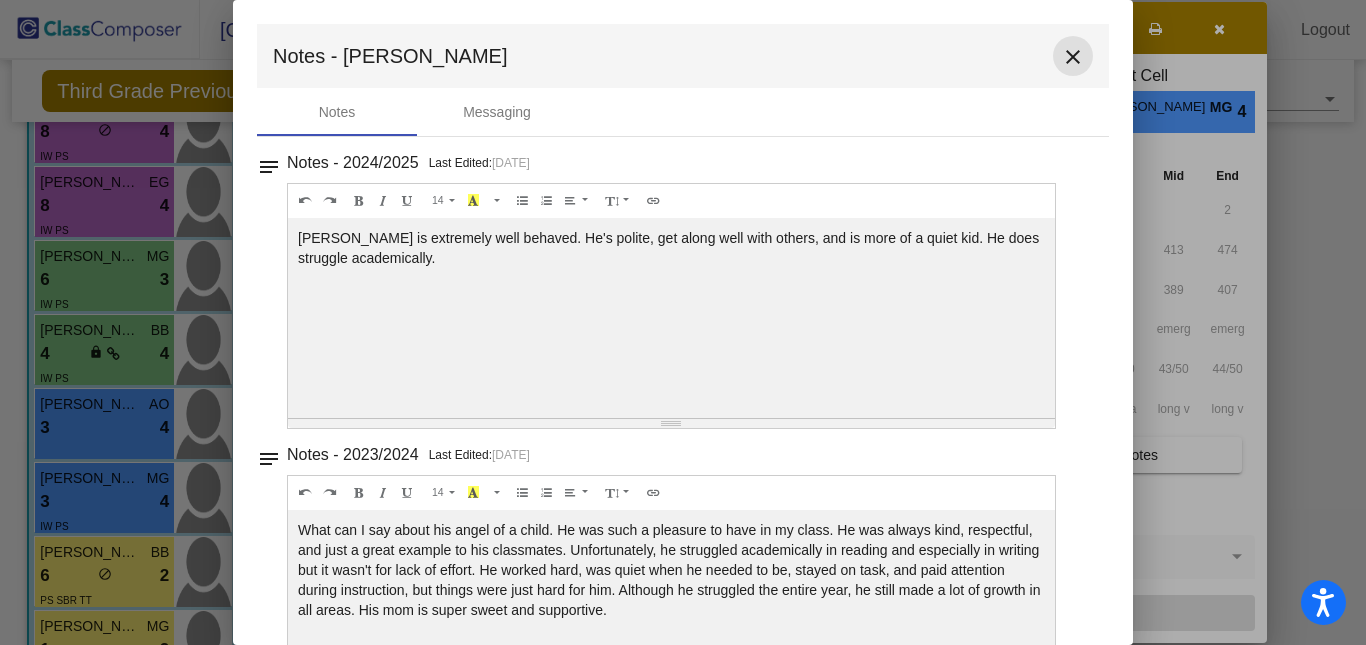 click on "close" at bounding box center (1073, 57) 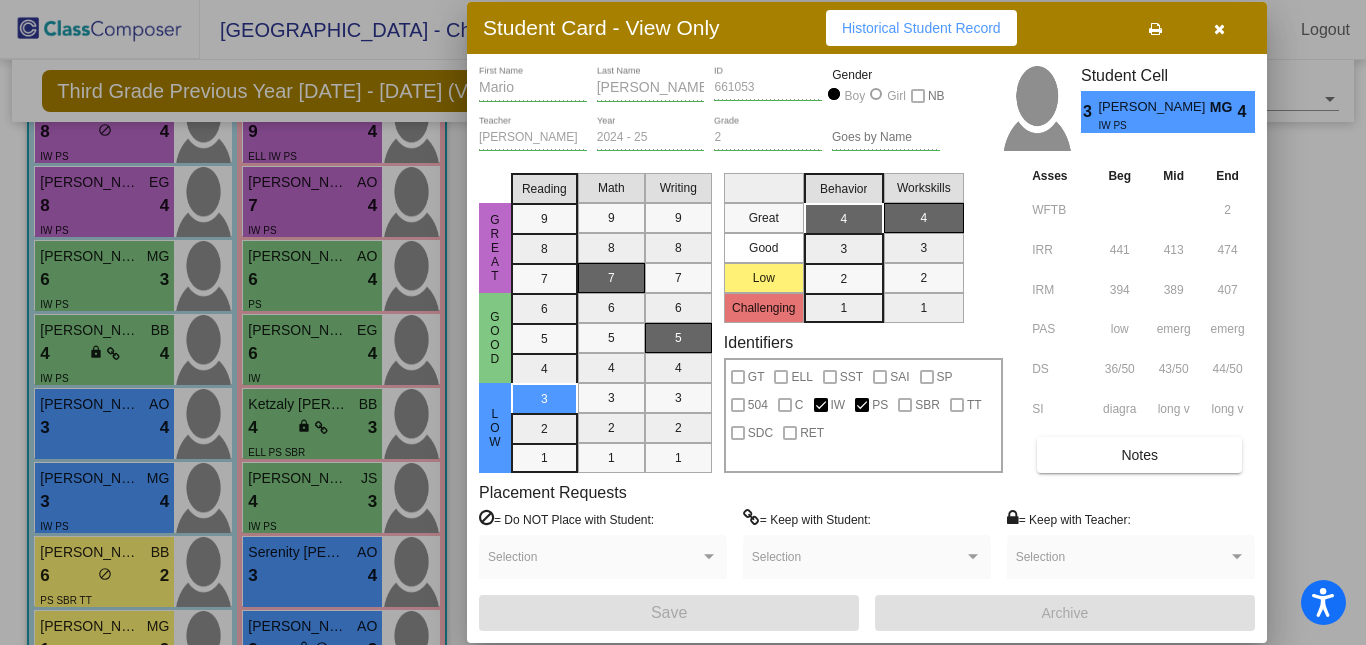 click at bounding box center [683, 322] 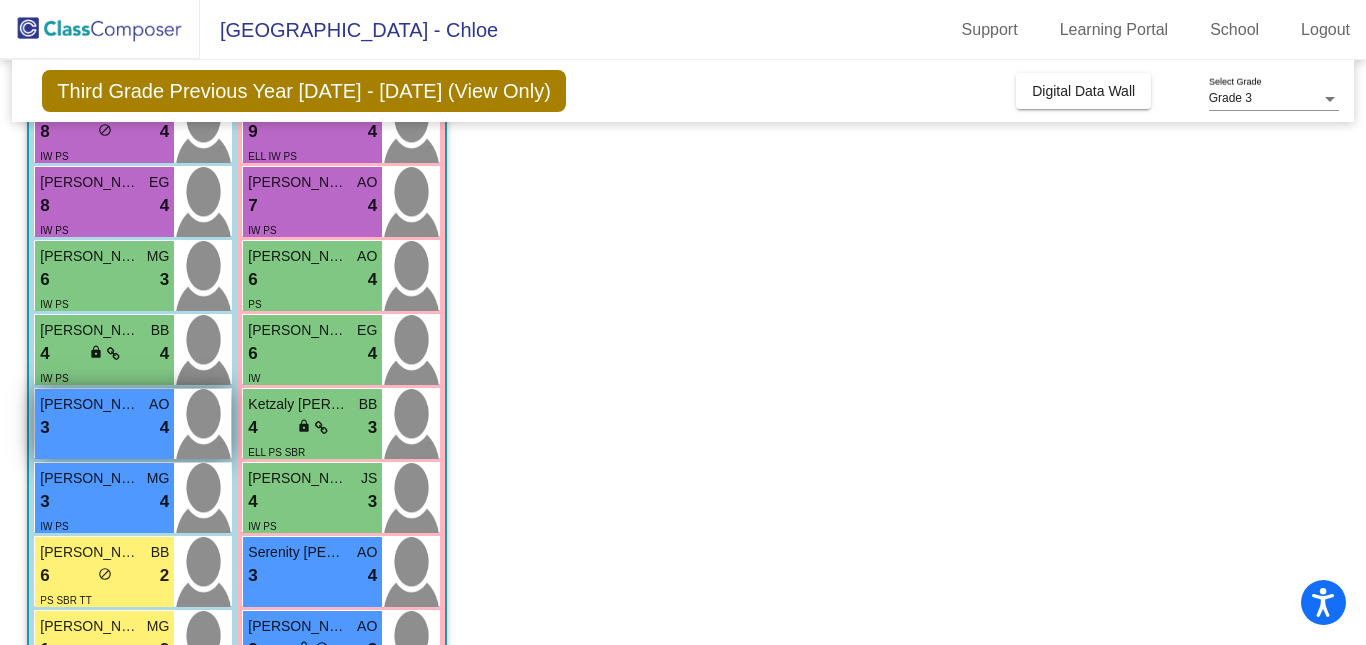 click on "3 lock do_not_disturb_alt 4" at bounding box center (104, 428) 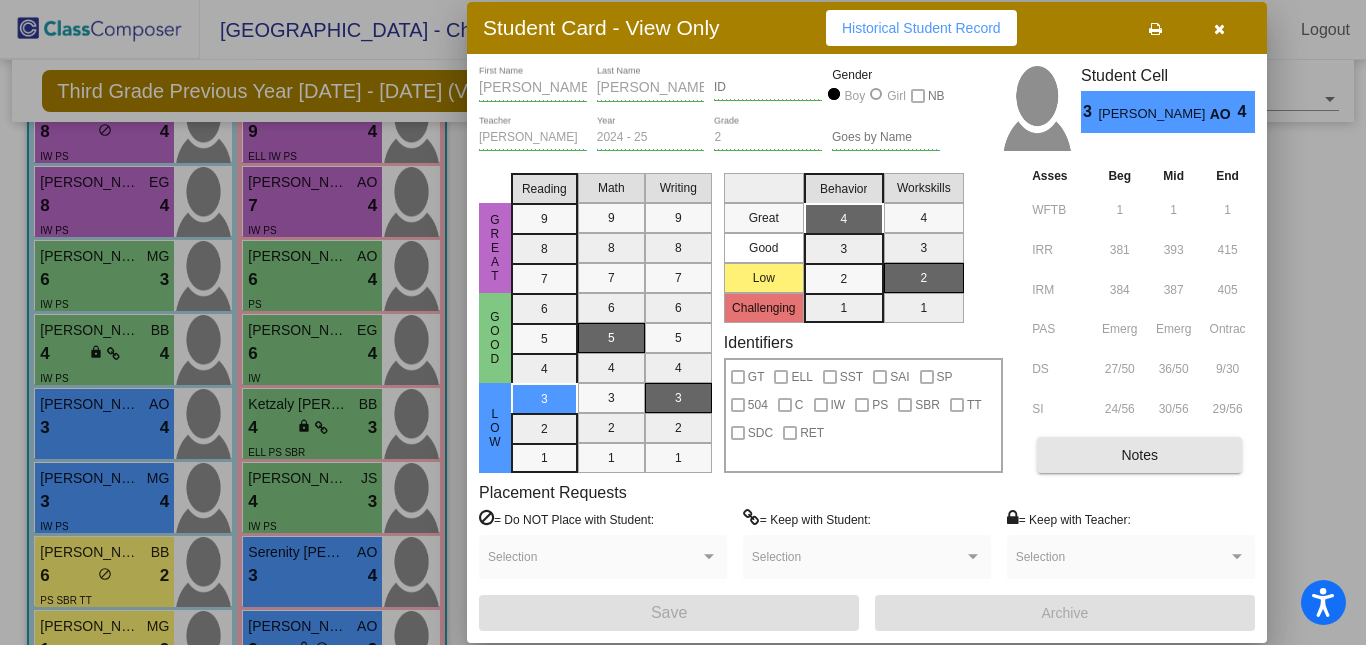 click on "Notes" at bounding box center (1139, 455) 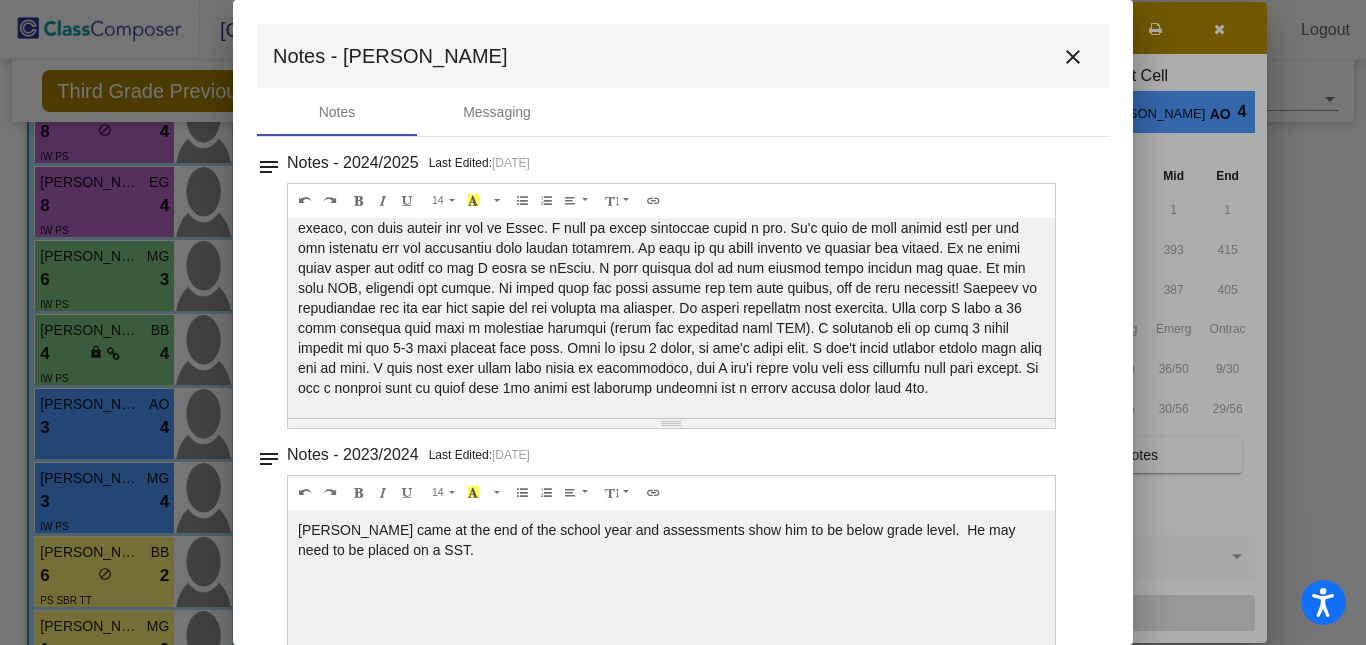 scroll, scrollTop: 128, scrollLeft: 0, axis: vertical 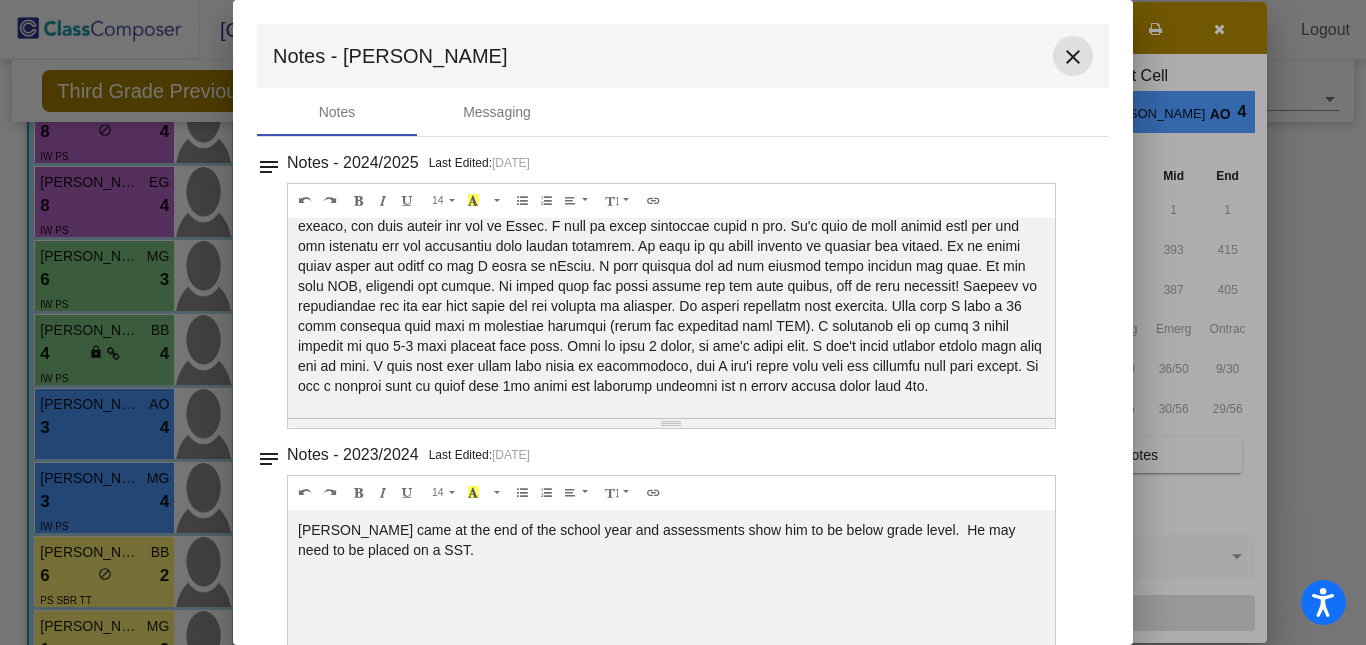 click on "close" at bounding box center (1073, 57) 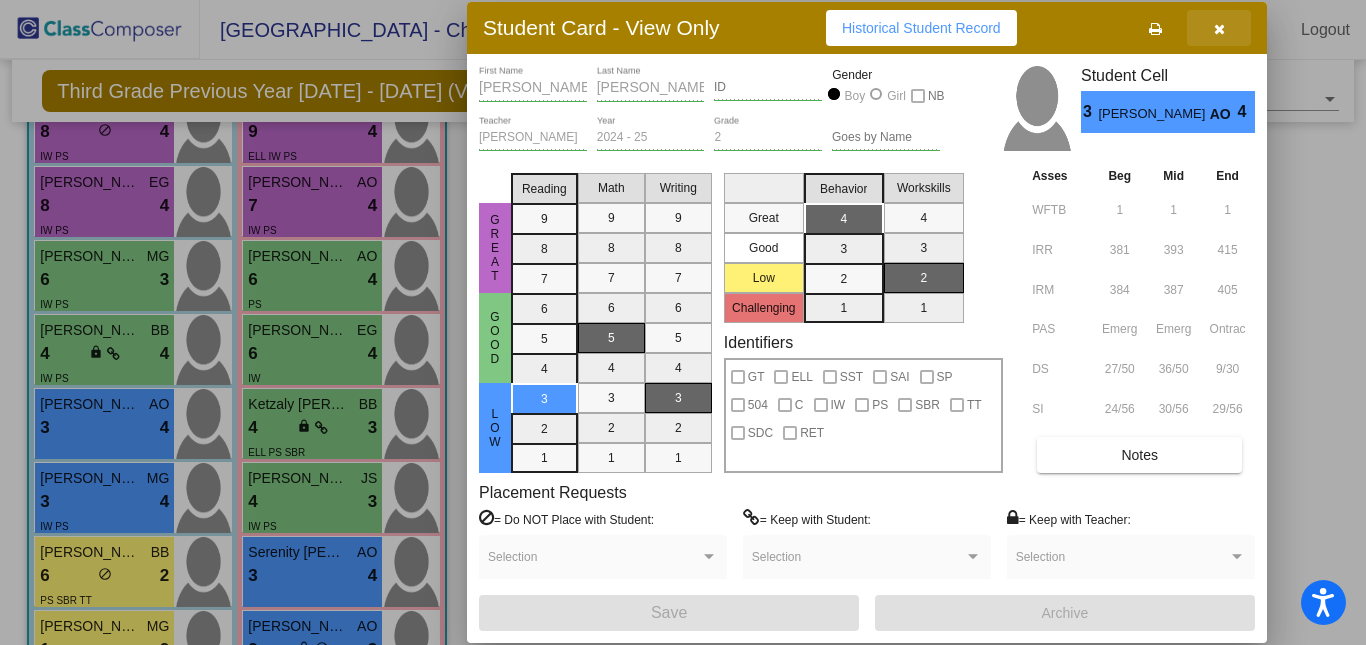 click at bounding box center (1219, 29) 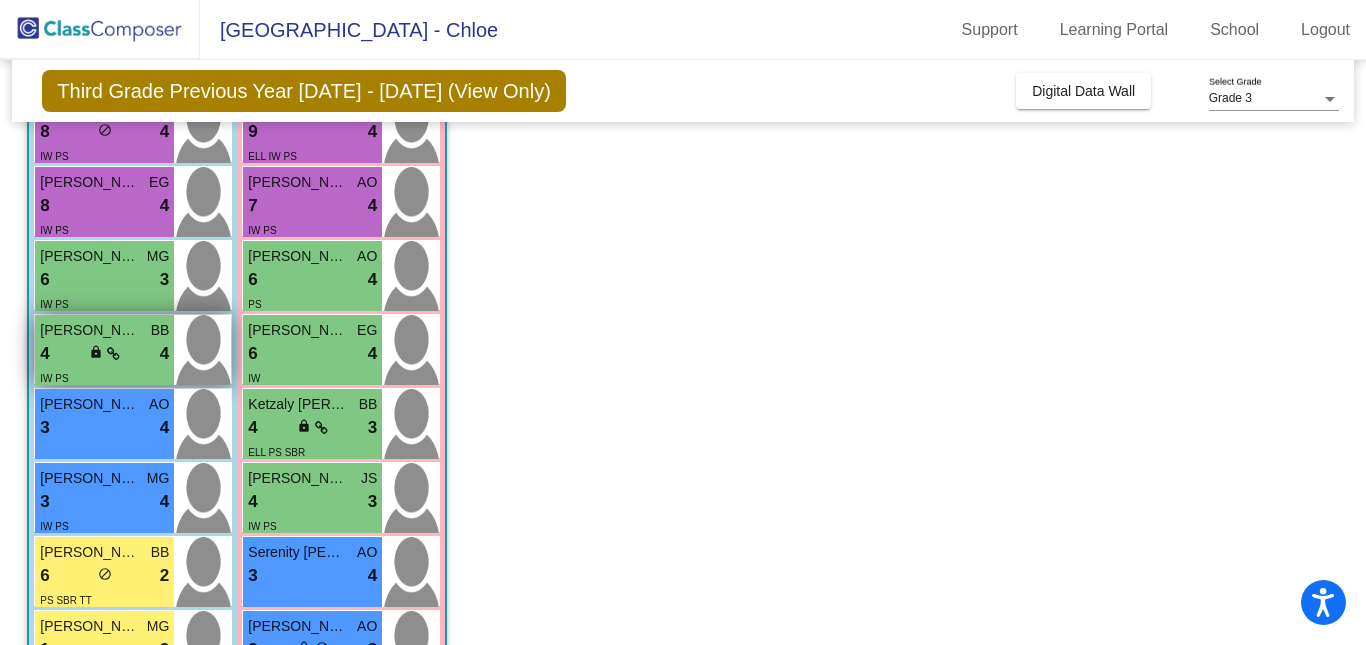 click on "Kevin Davis" at bounding box center [90, 330] 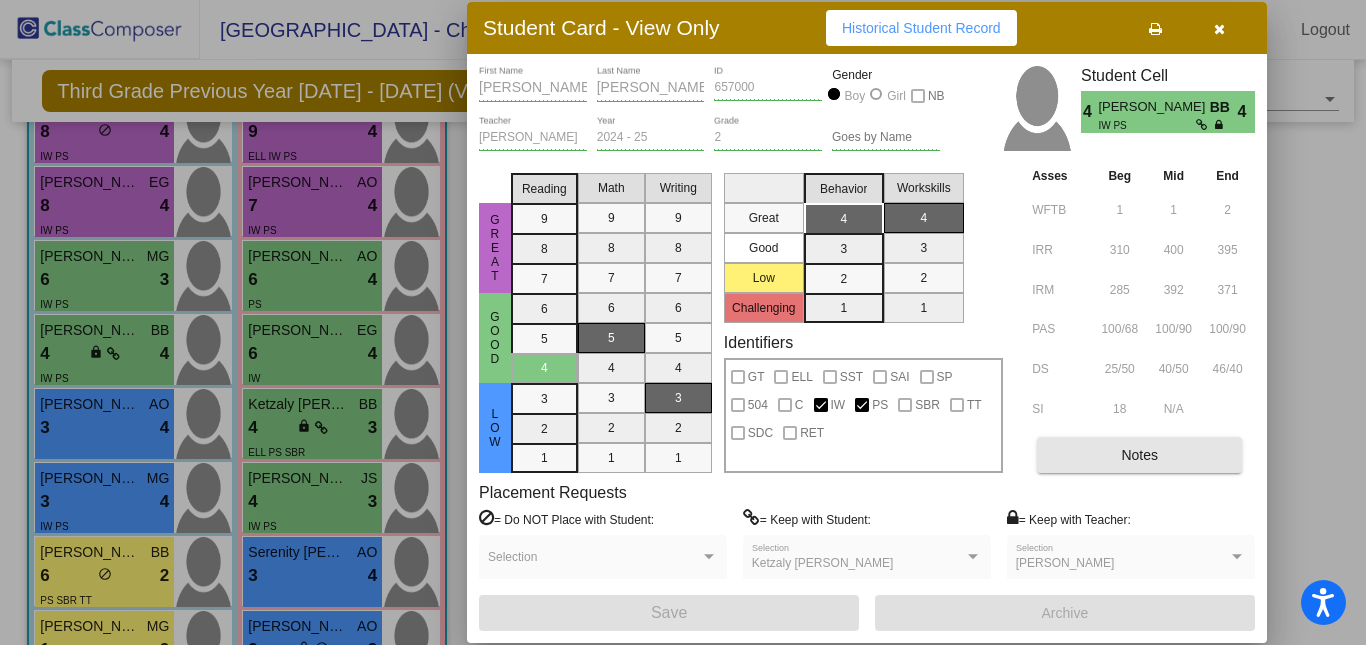 click on "Notes" at bounding box center (1139, 455) 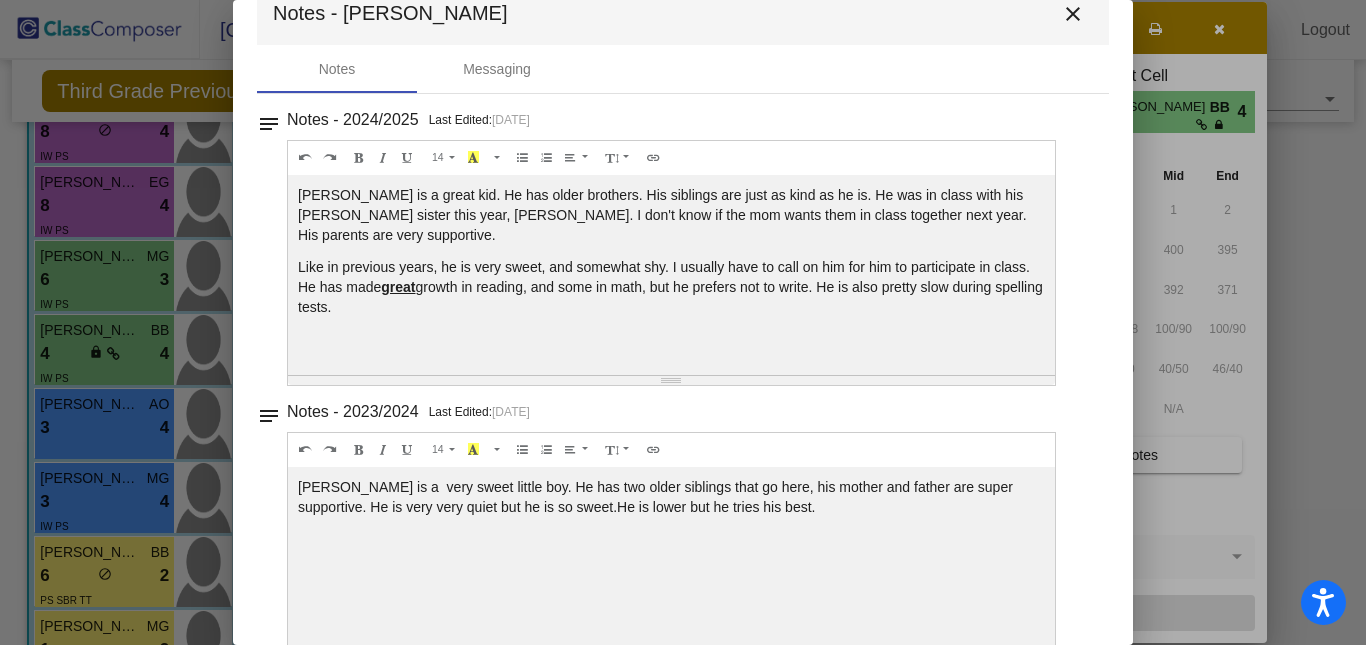 scroll, scrollTop: 44, scrollLeft: 0, axis: vertical 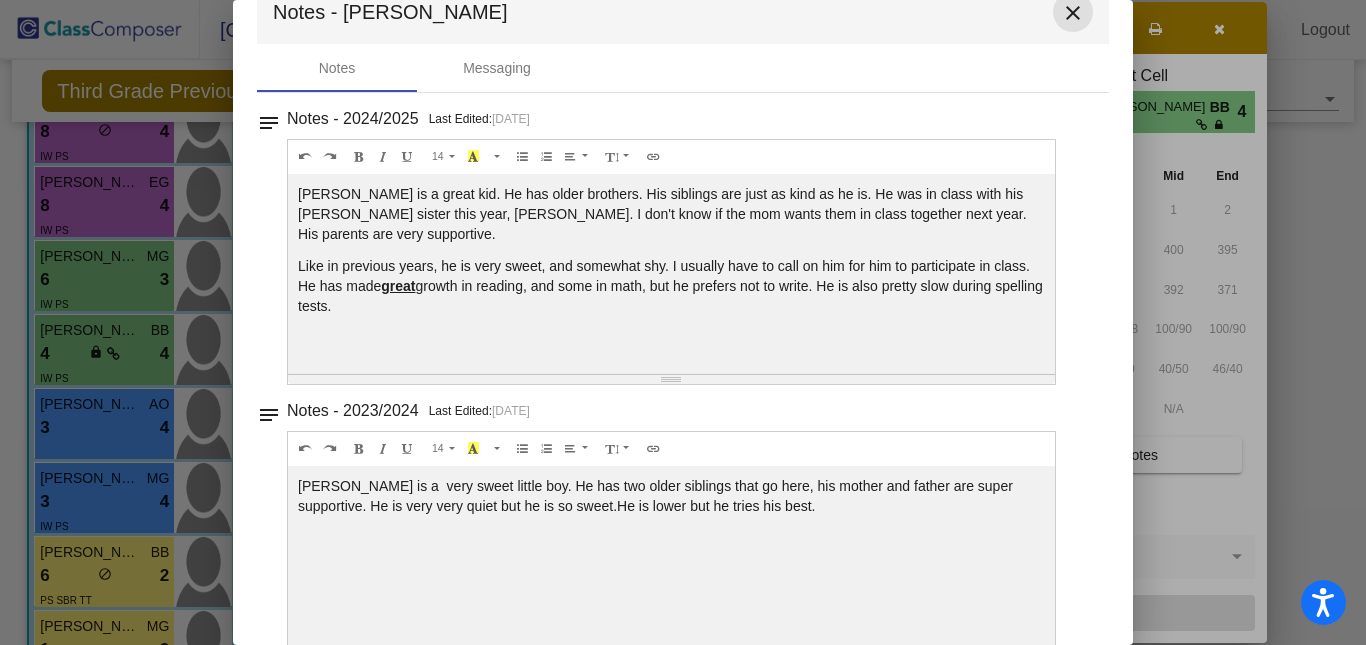 click on "close" at bounding box center (1073, 13) 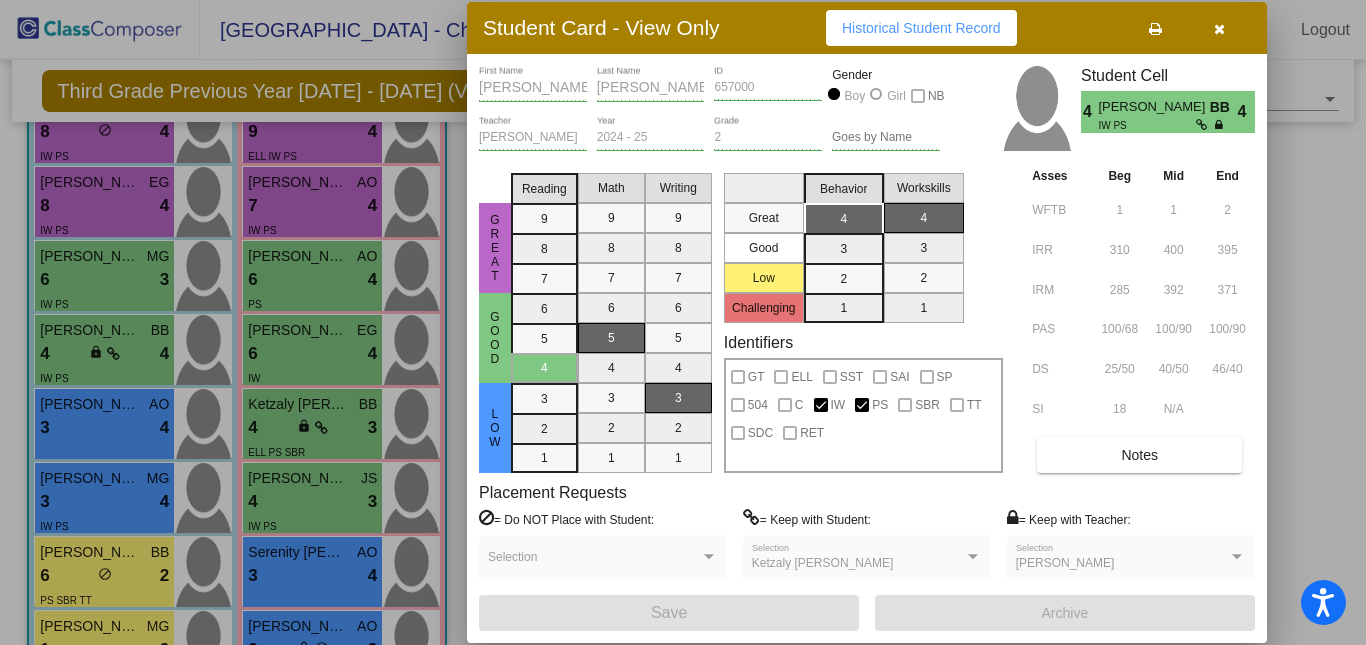 click at bounding box center (683, 322) 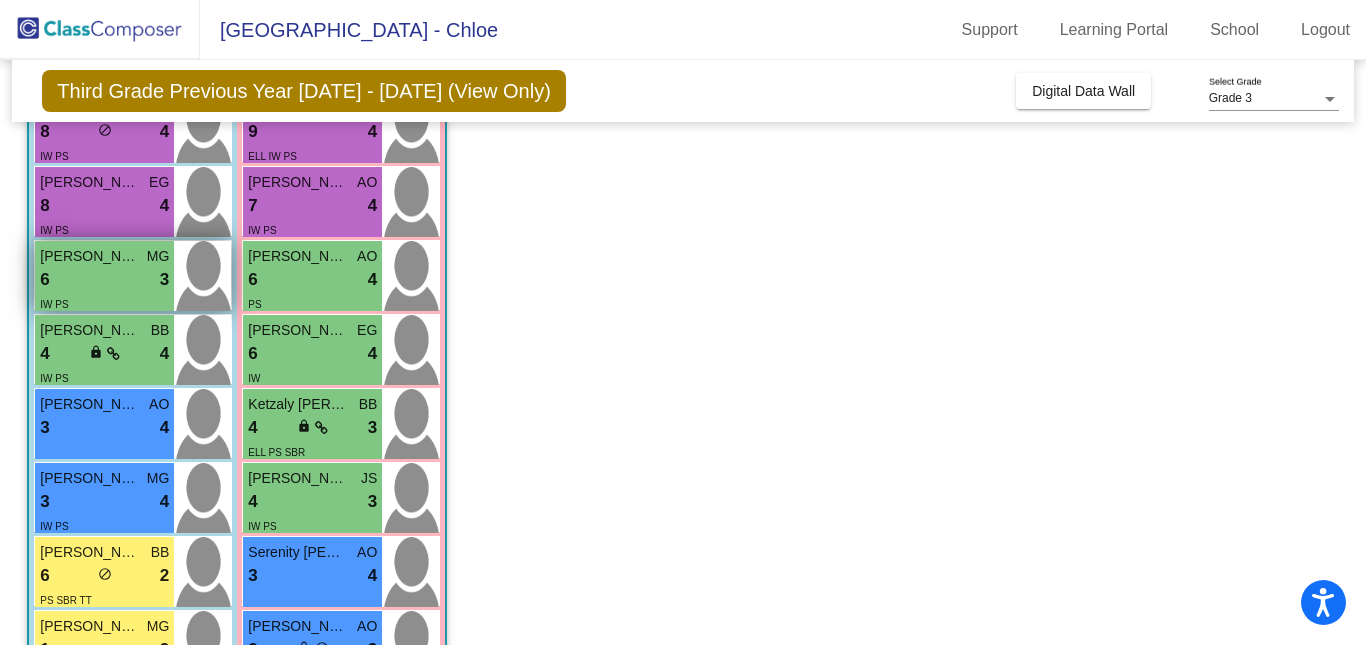 click on "IW PS" at bounding box center [104, 303] 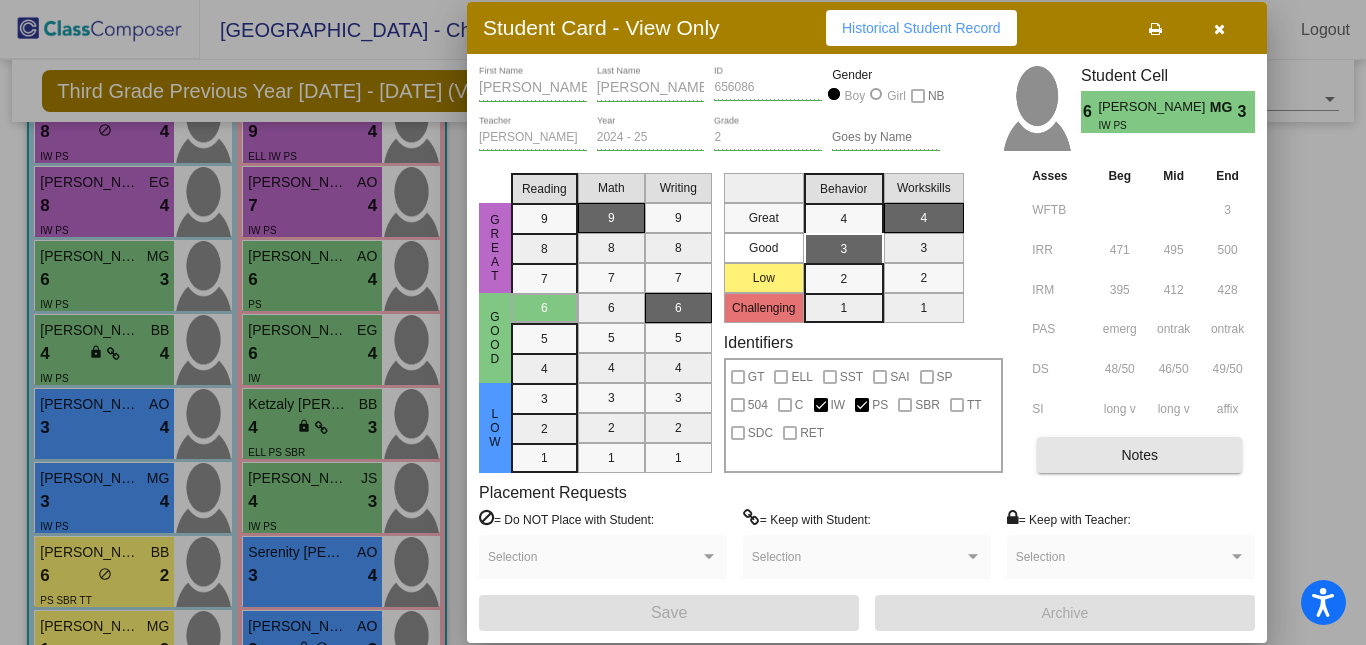 click on "Notes" at bounding box center (1139, 455) 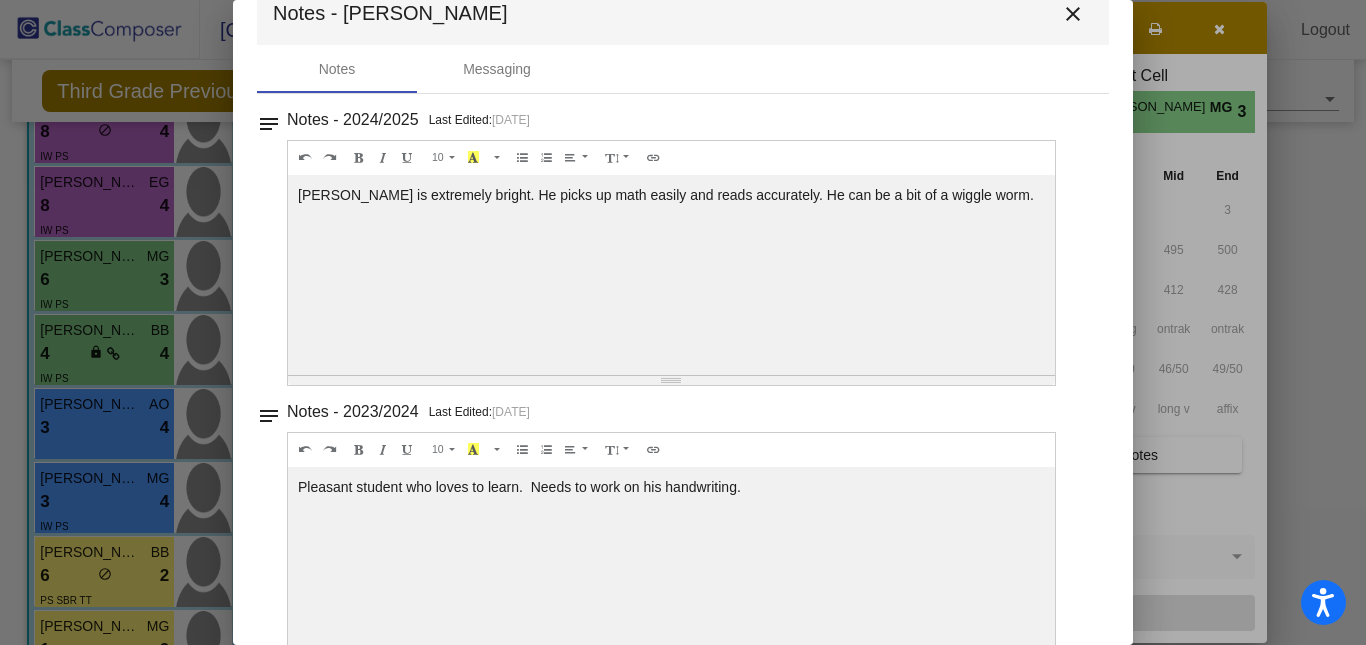 scroll, scrollTop: 0, scrollLeft: 0, axis: both 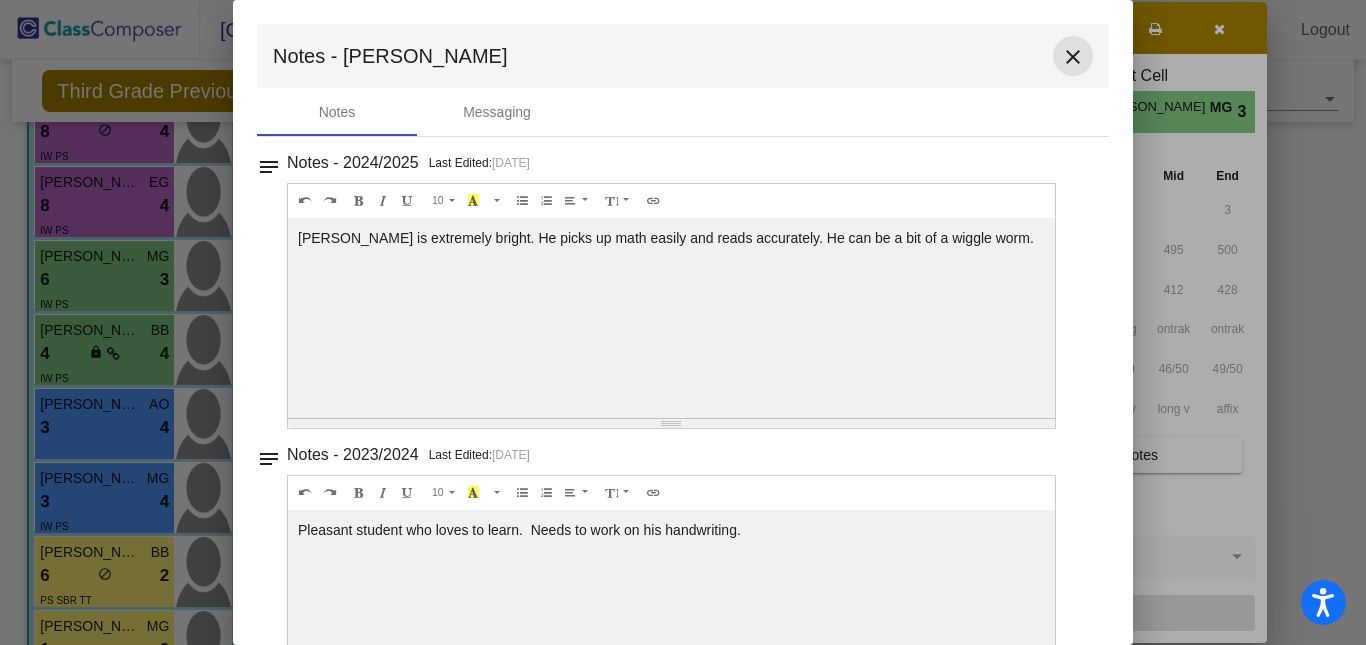click on "close" at bounding box center [1073, 57] 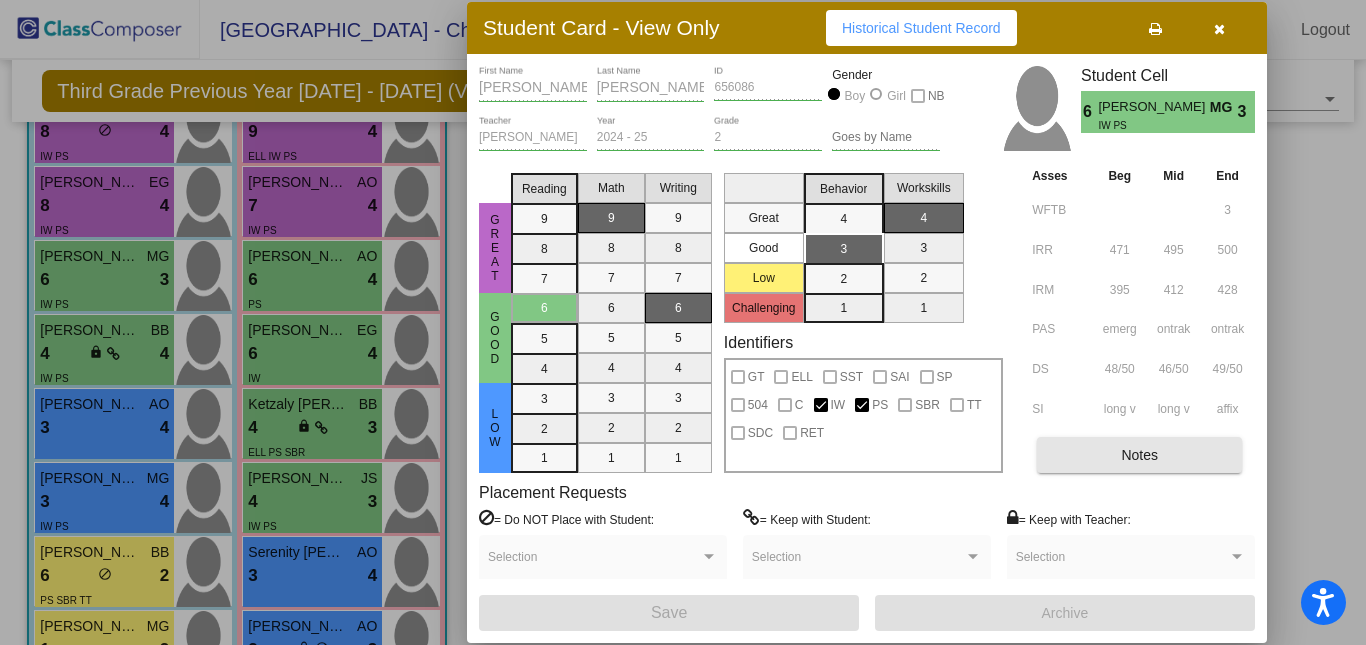 click on "Notes" at bounding box center (1139, 455) 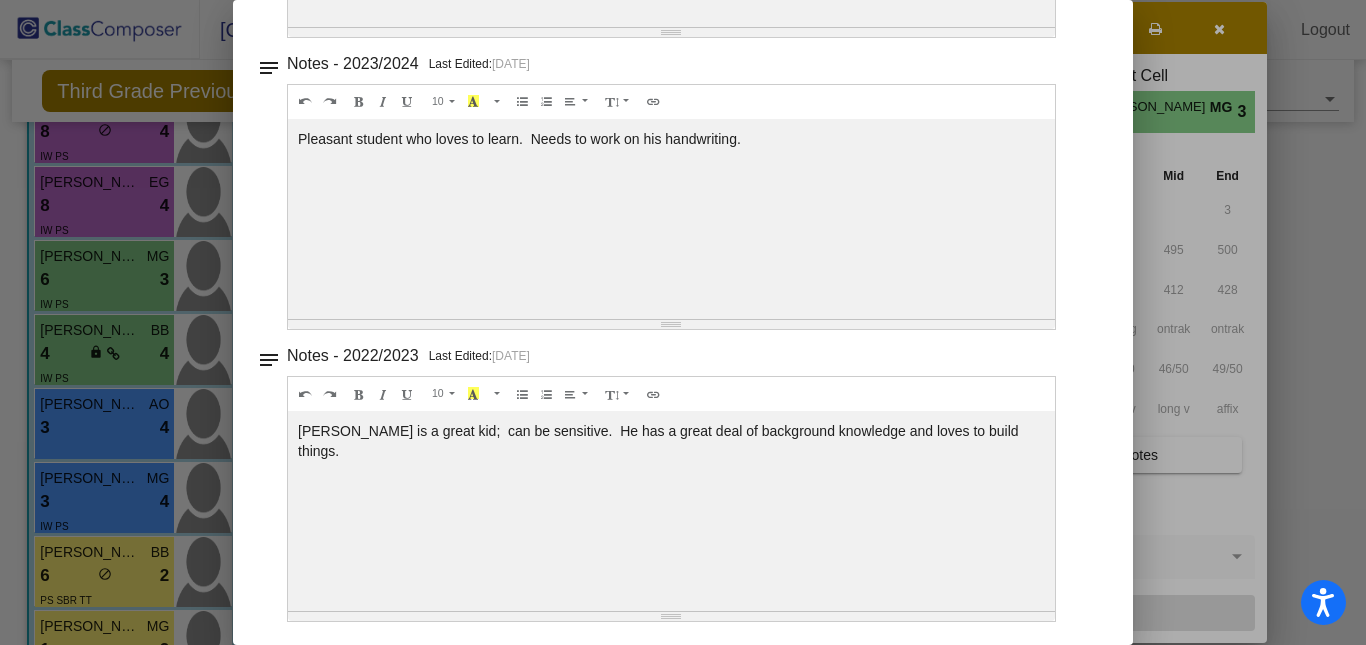 scroll, scrollTop: 392, scrollLeft: 0, axis: vertical 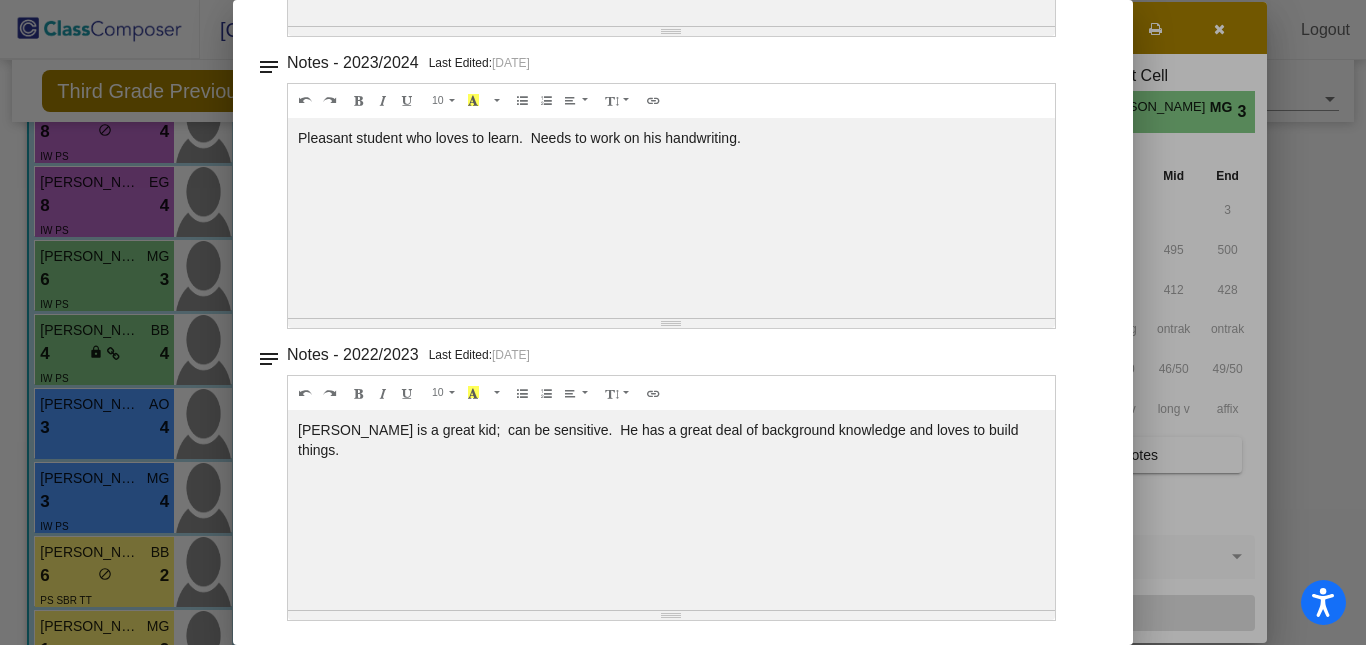 click at bounding box center [683, 322] 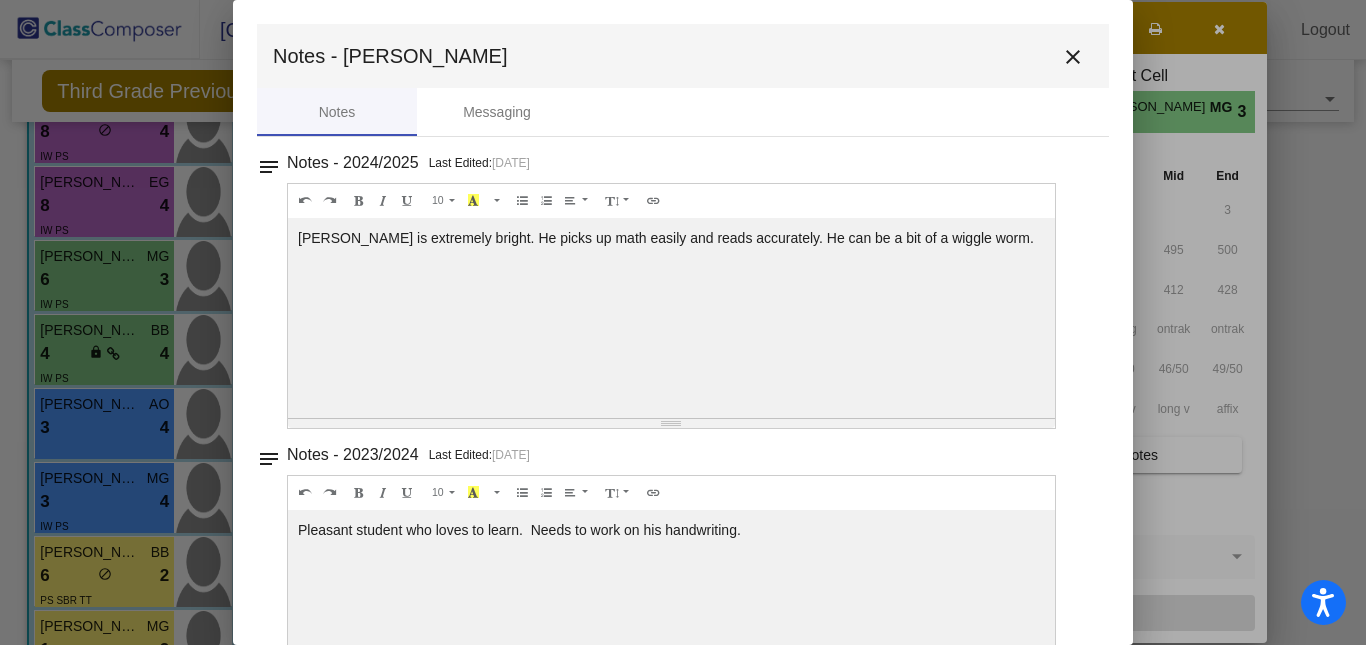 click on "close" at bounding box center (1073, 57) 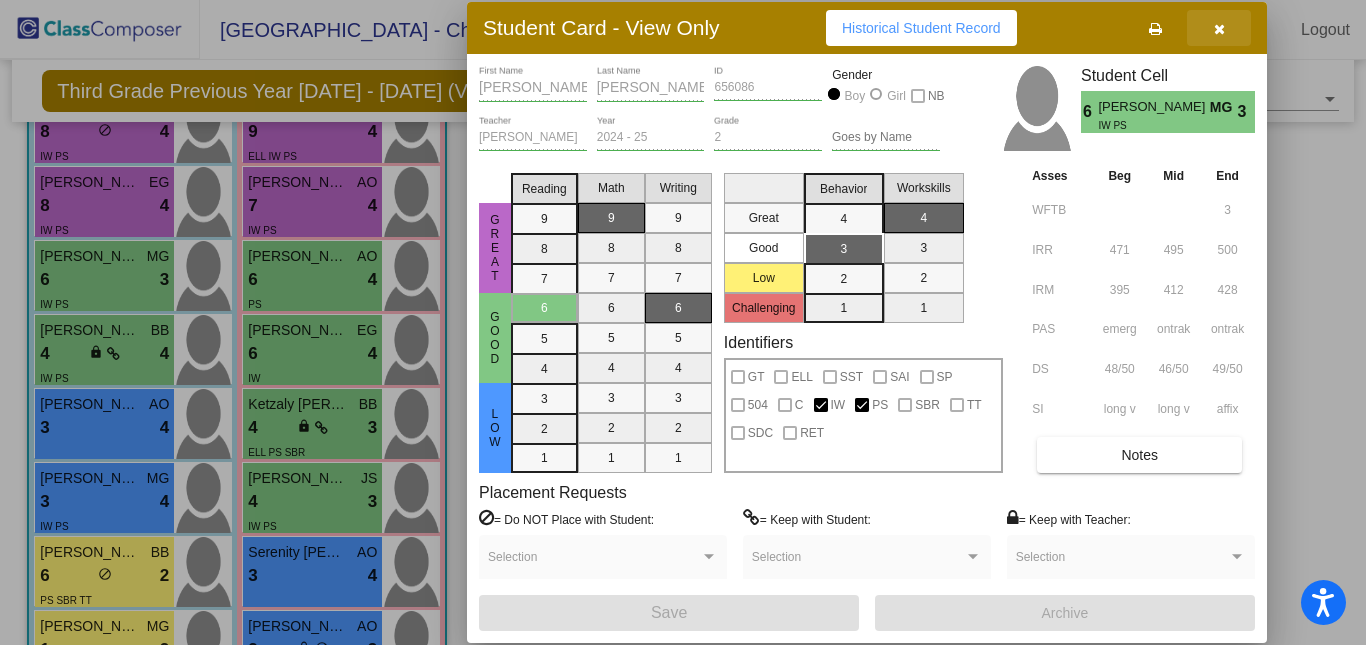 click at bounding box center [1219, 28] 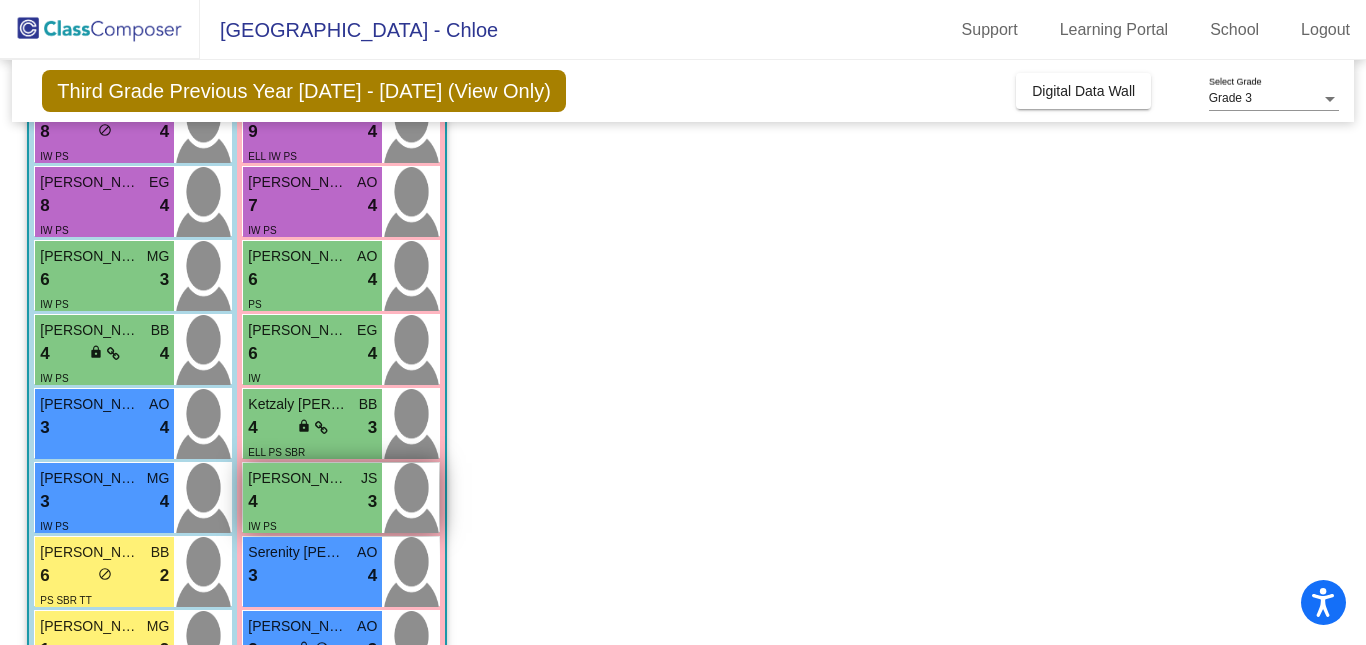 click on "4 lock do_not_disturb_alt 3" at bounding box center (312, 502) 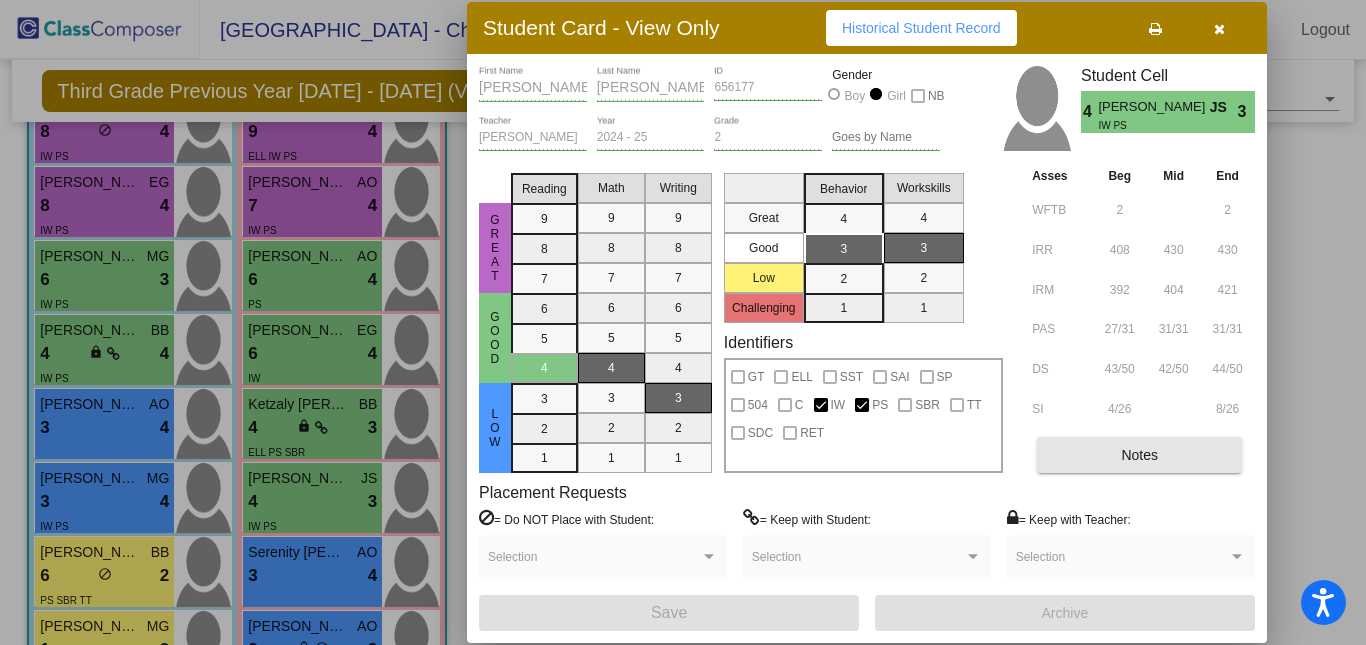 click on "Notes" at bounding box center [1139, 455] 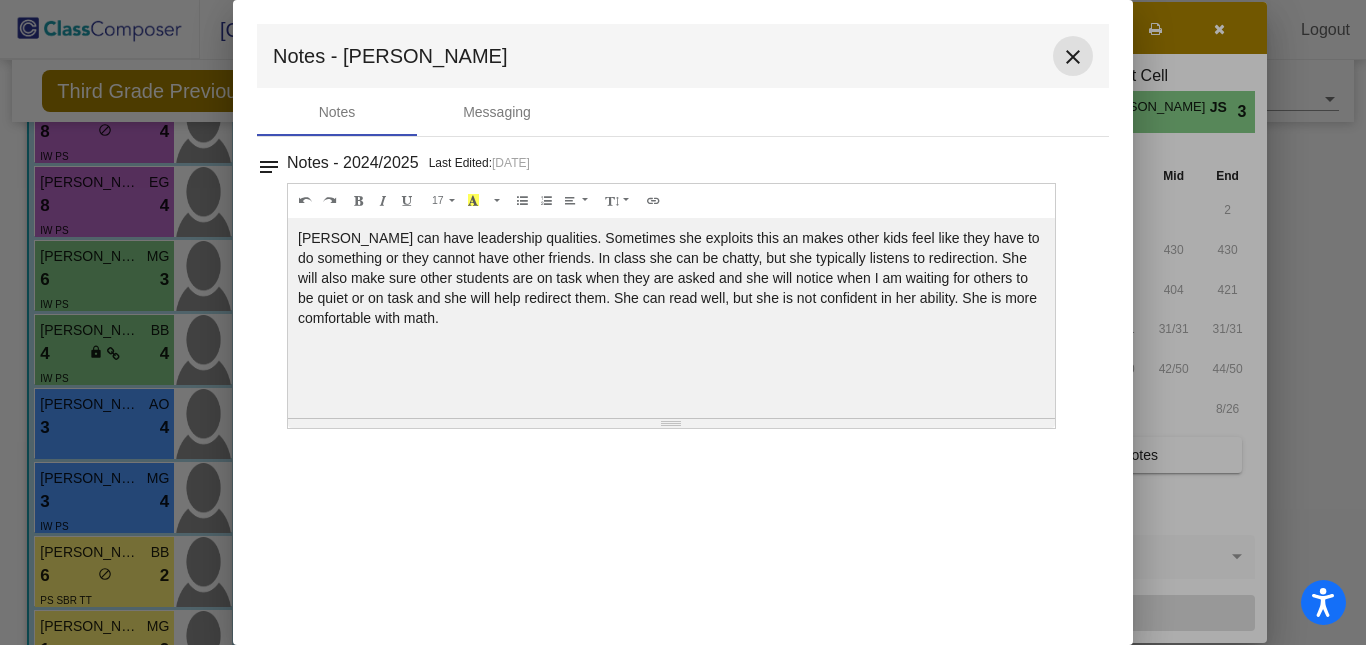 click on "close" at bounding box center (1073, 56) 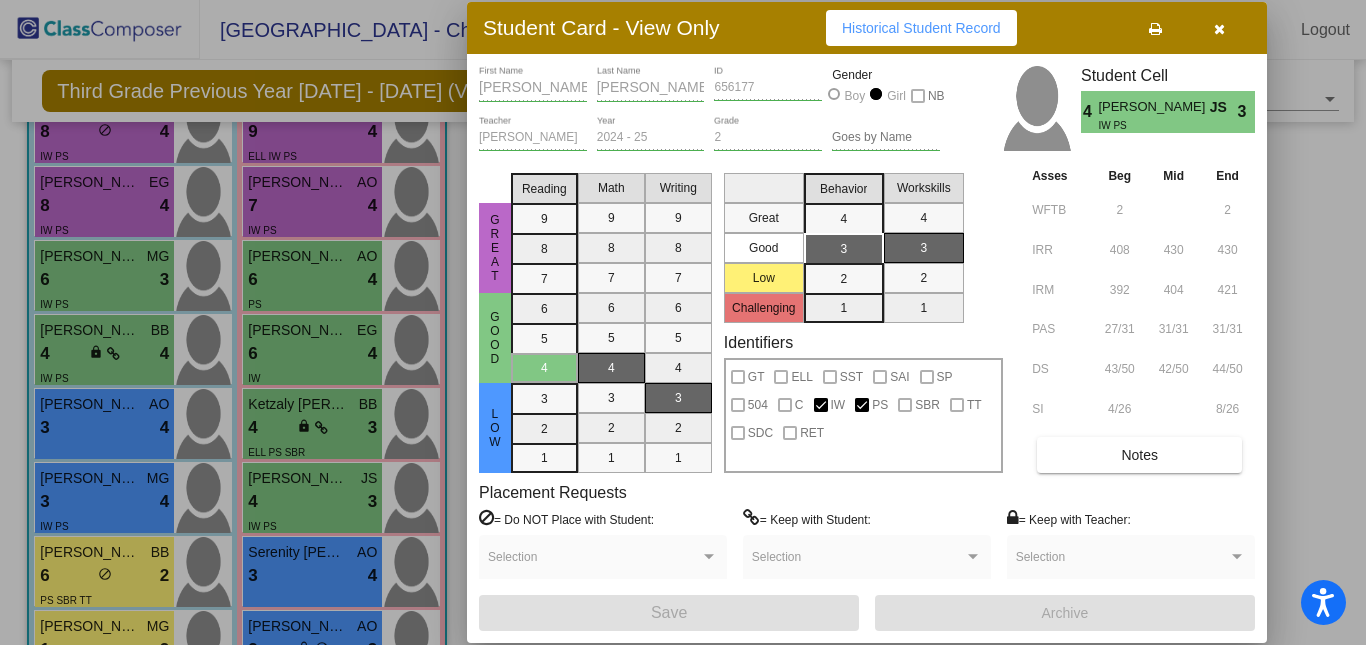 click at bounding box center (683, 322) 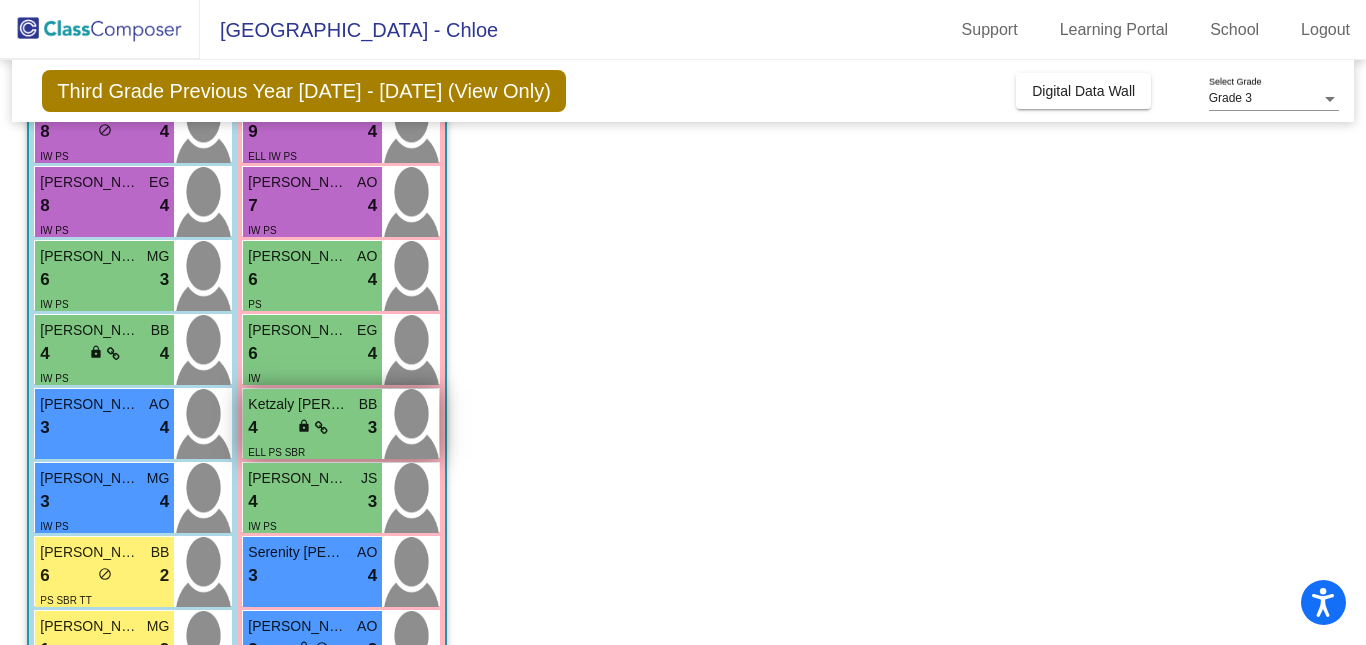 click at bounding box center [321, 428] 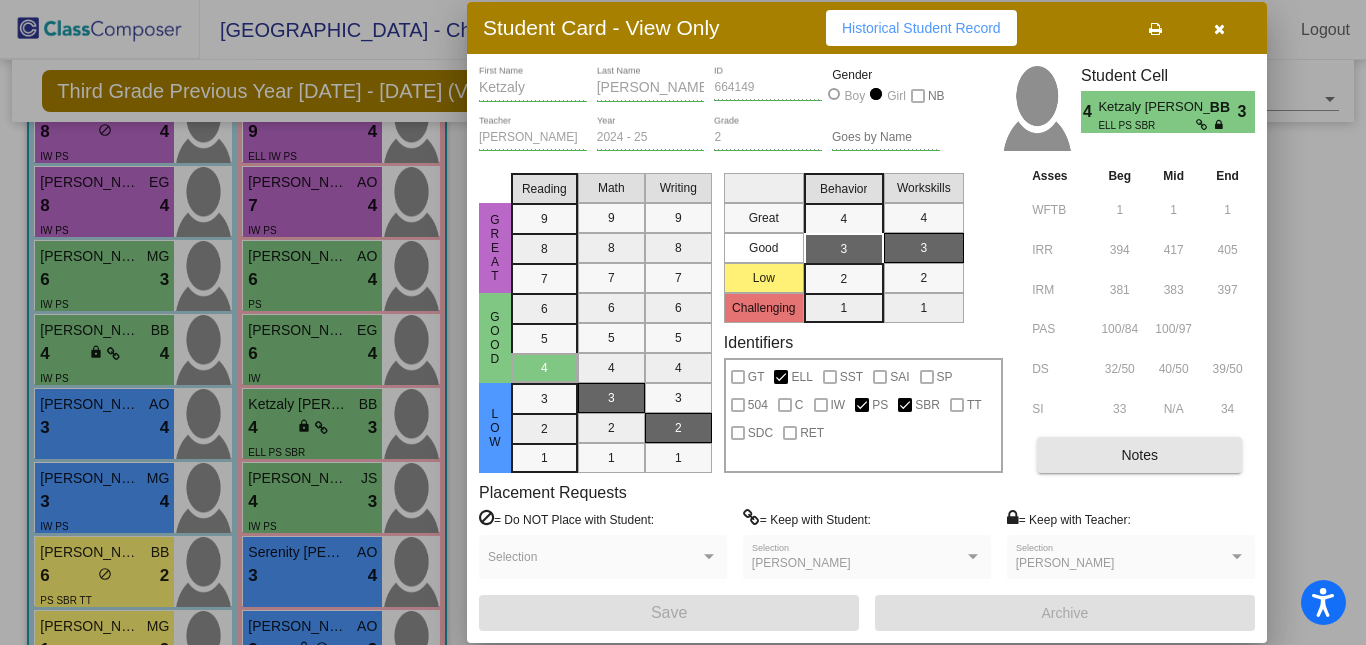 click on "Notes" at bounding box center (1139, 455) 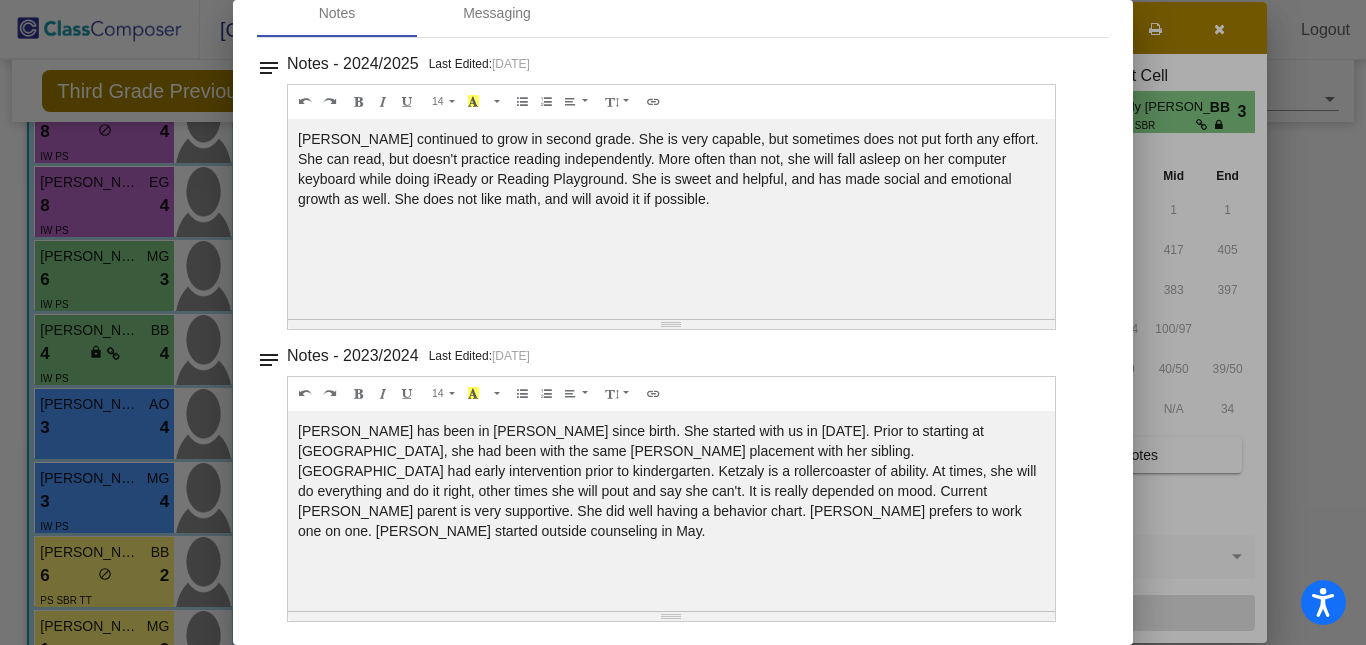 scroll, scrollTop: 0, scrollLeft: 0, axis: both 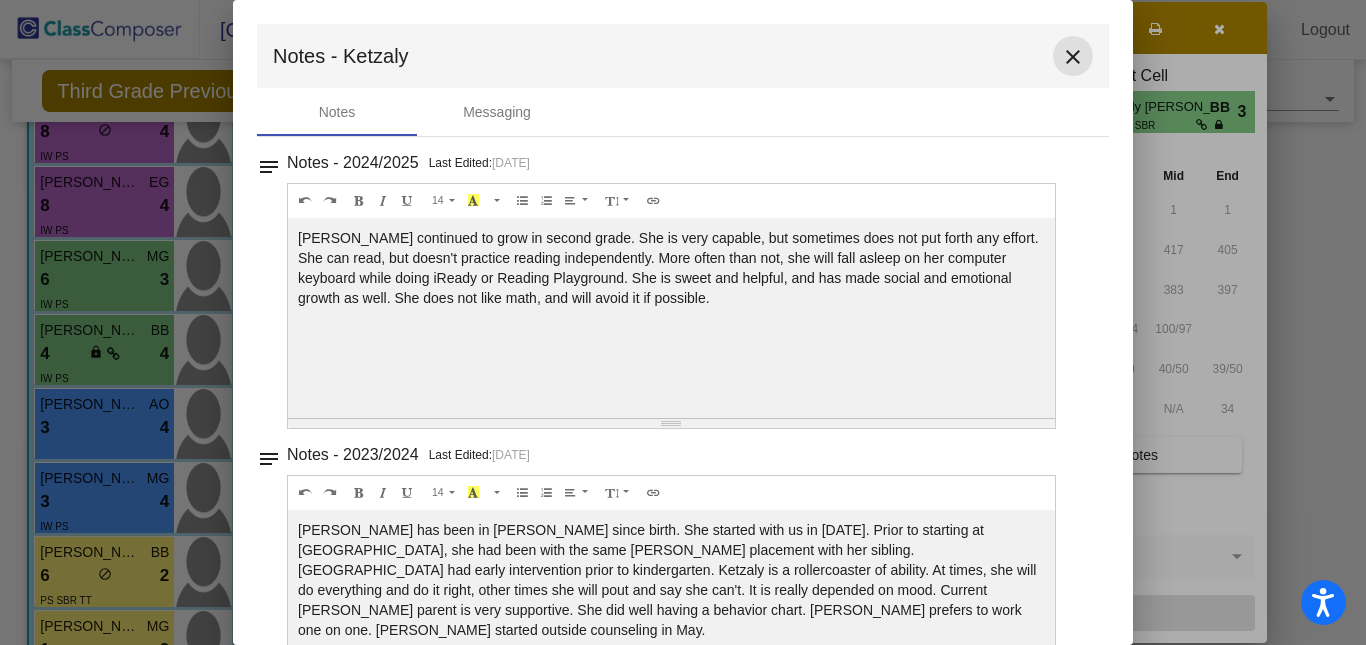 click on "close" at bounding box center (1073, 57) 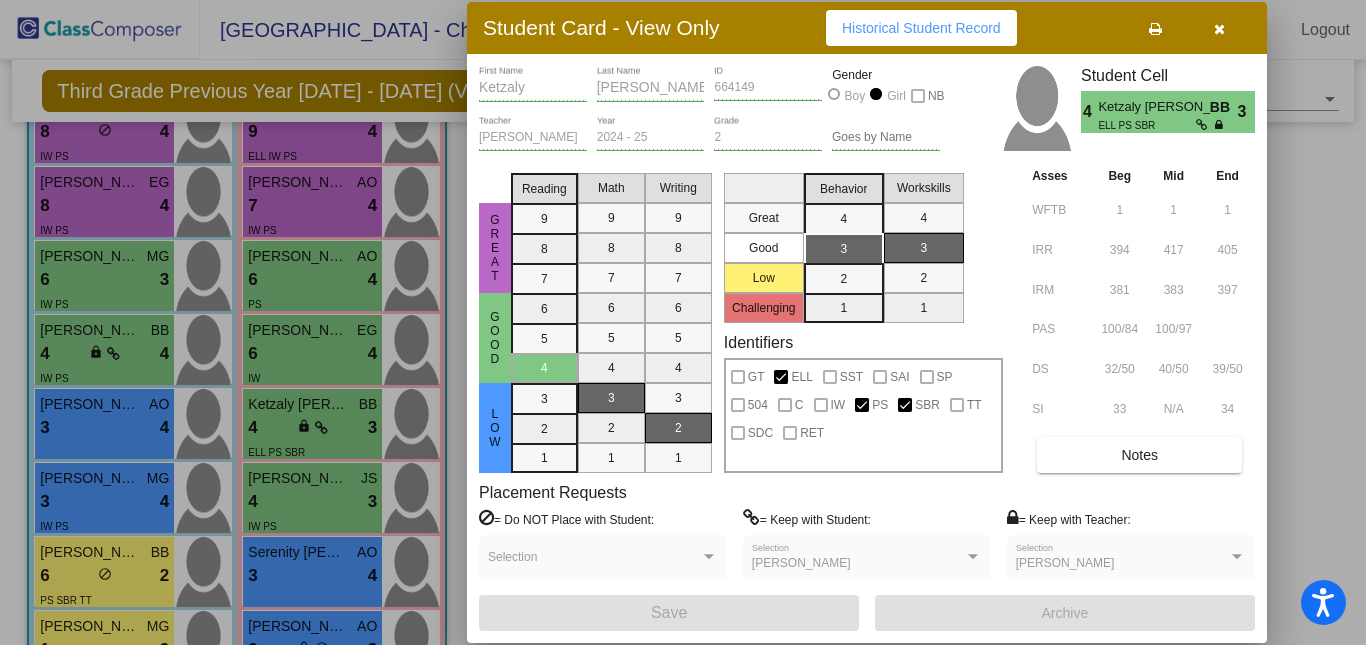 click at bounding box center [683, 322] 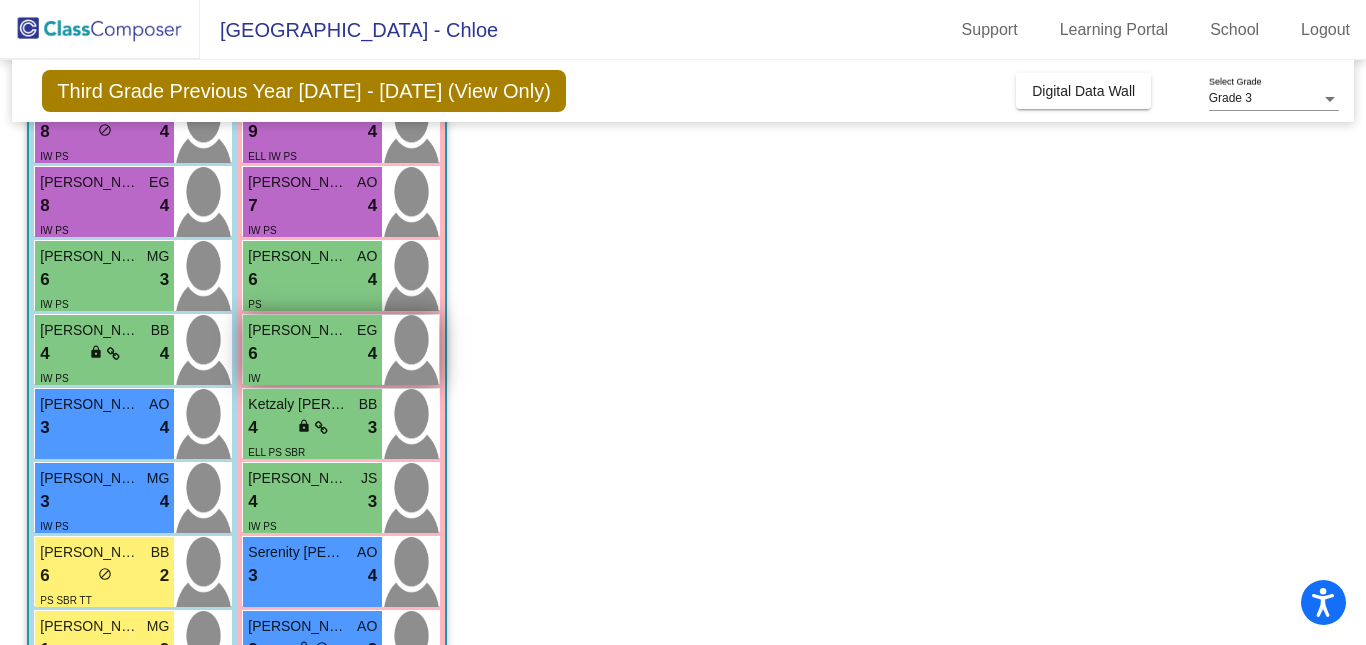 click on "6 lock do_not_disturb_alt 4" at bounding box center (312, 354) 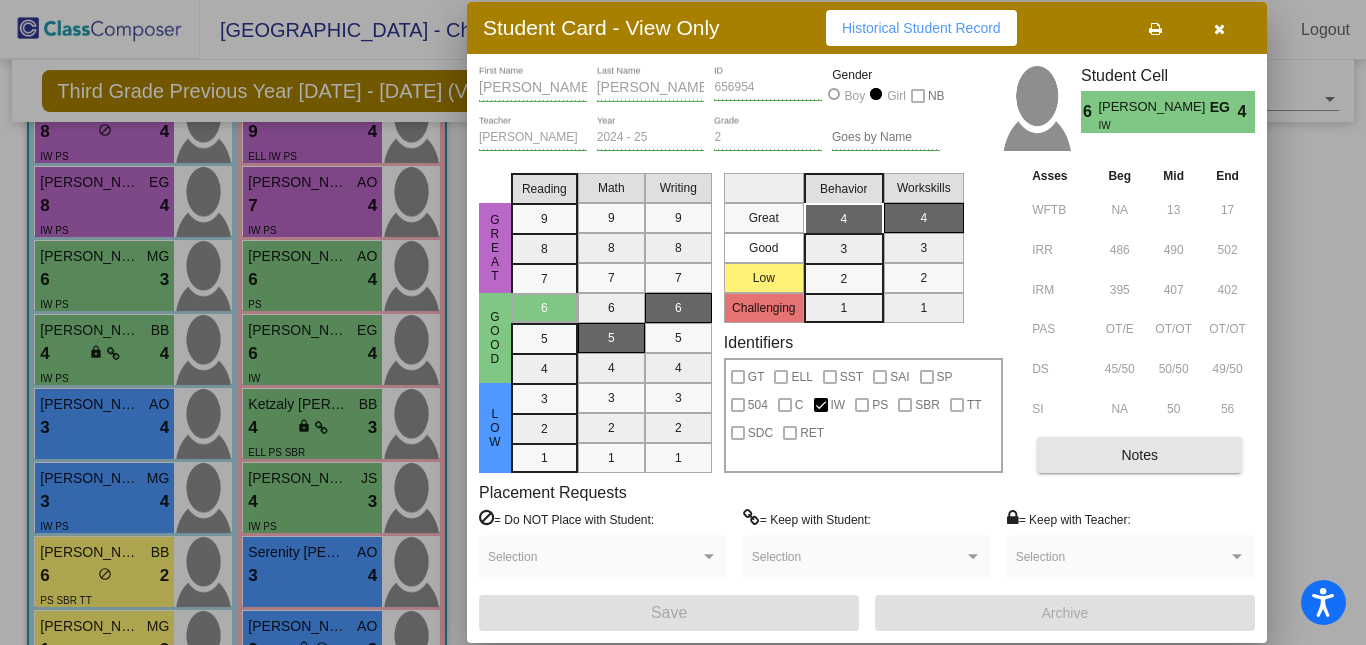 click on "Notes" at bounding box center (1139, 455) 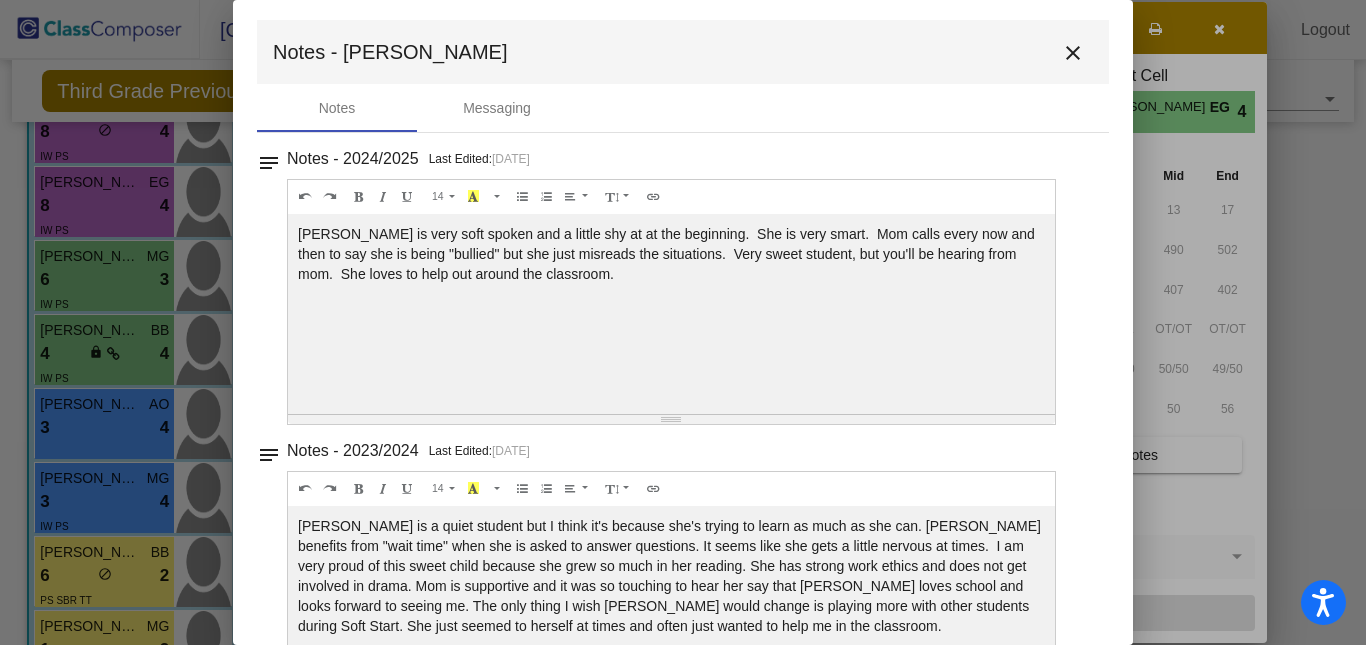 scroll, scrollTop: 0, scrollLeft: 0, axis: both 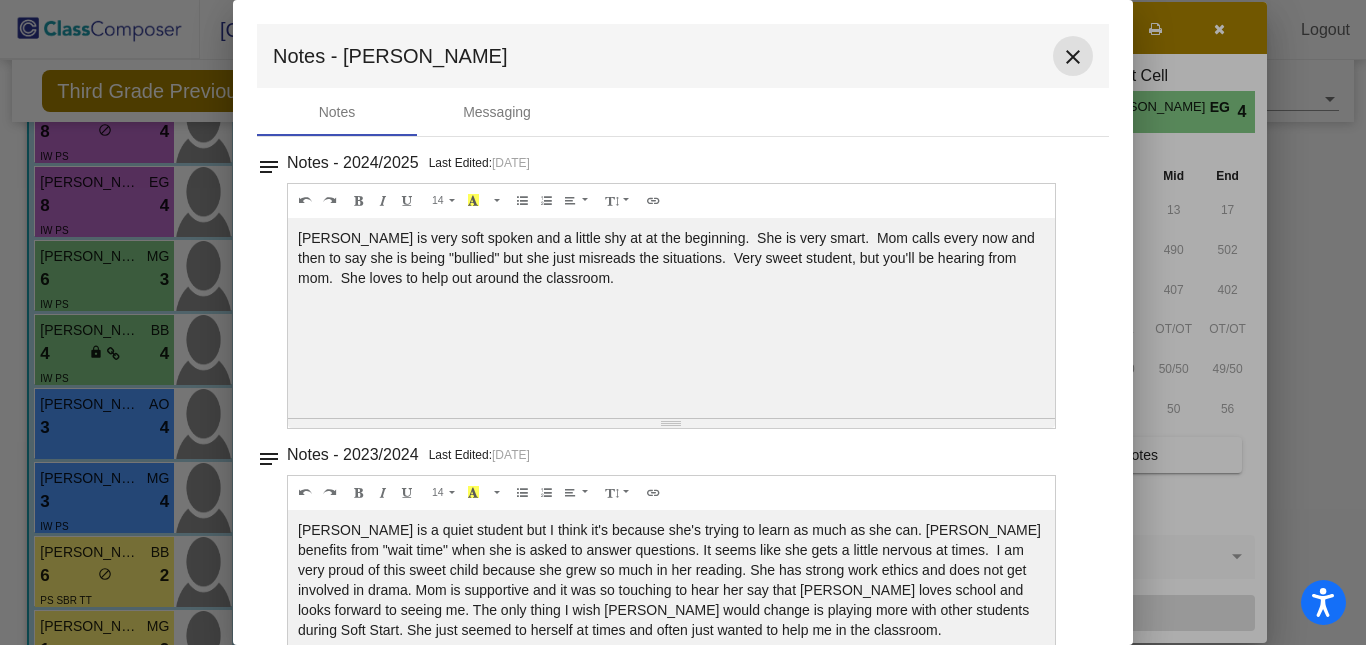 click on "close" at bounding box center [1073, 57] 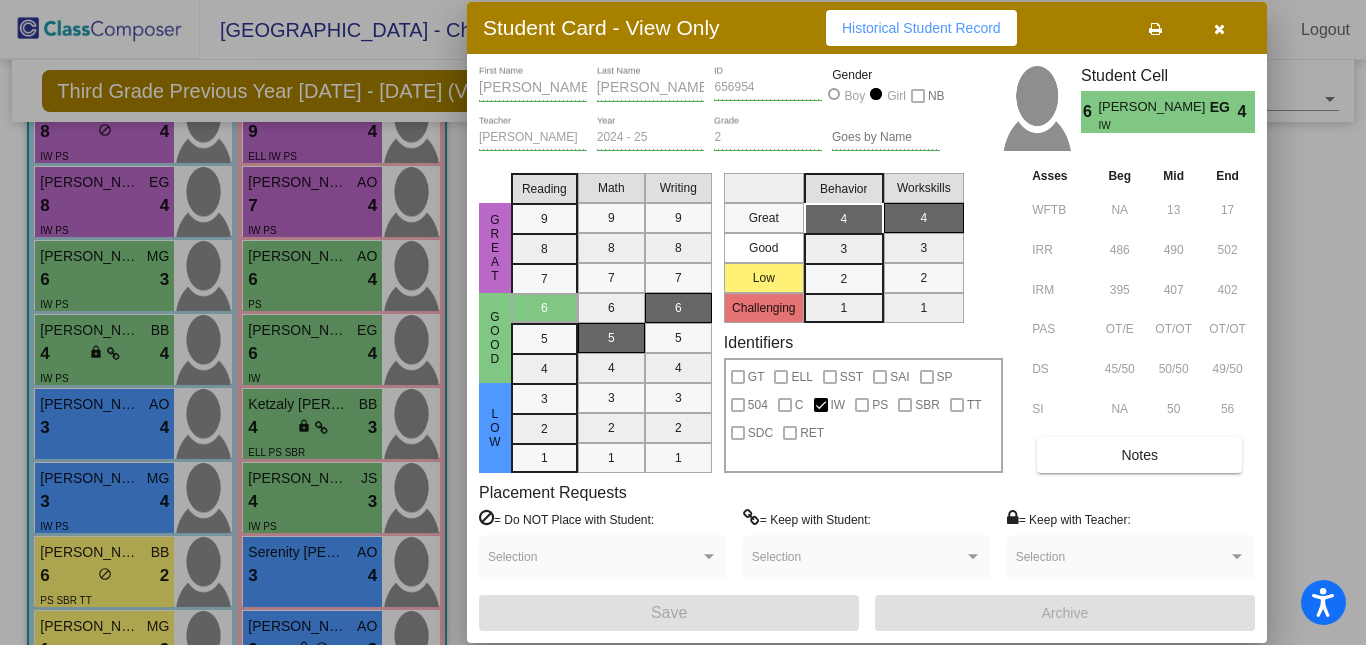 click at bounding box center (683, 322) 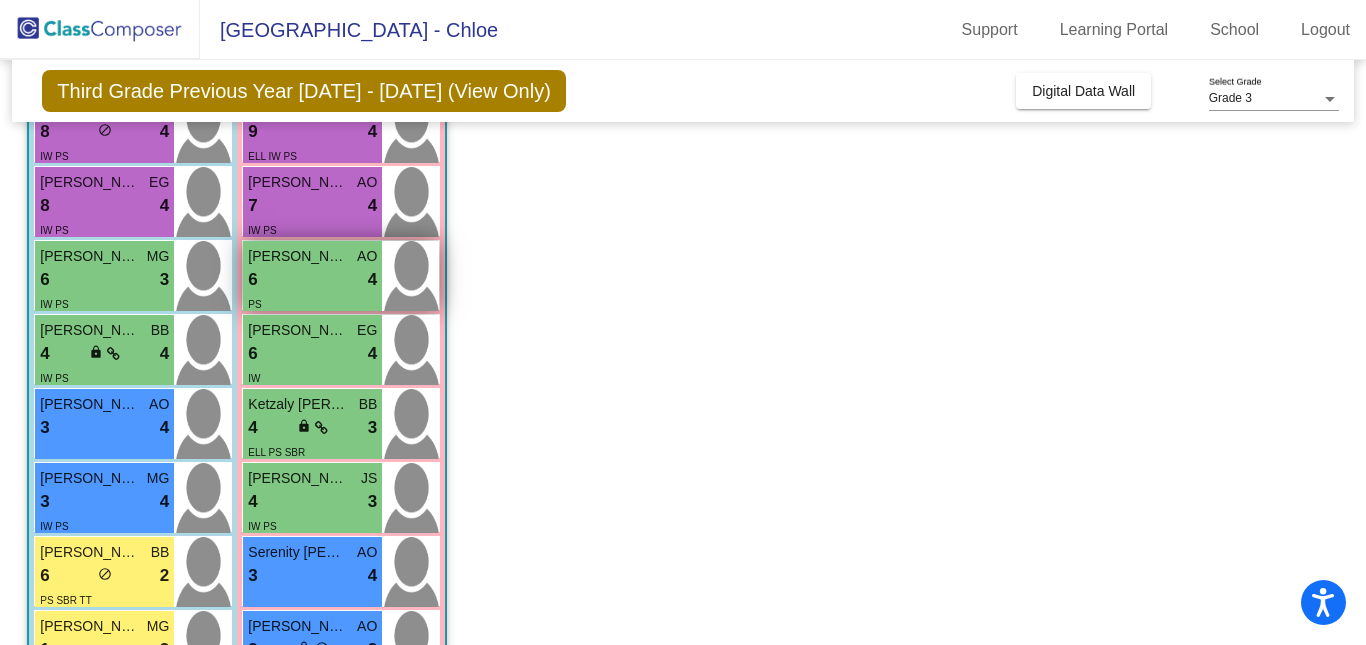 click on "Estrella Arambula" at bounding box center [298, 256] 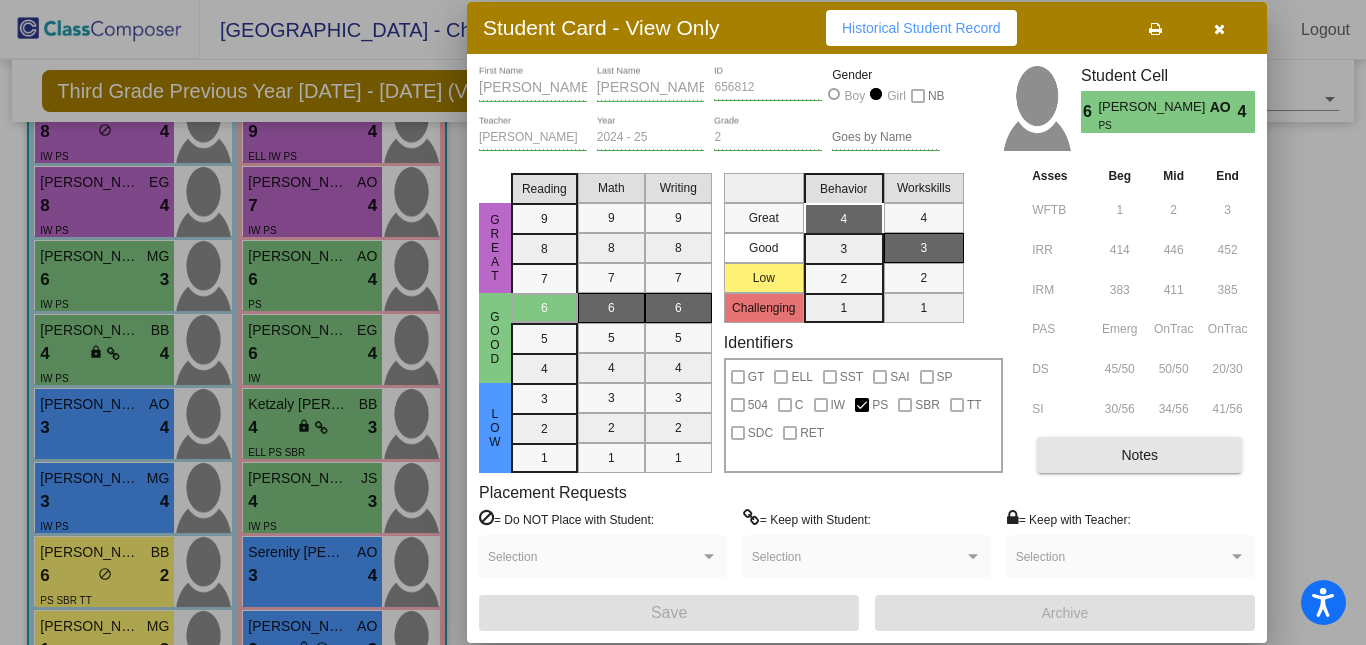 click on "Notes" at bounding box center [1139, 455] 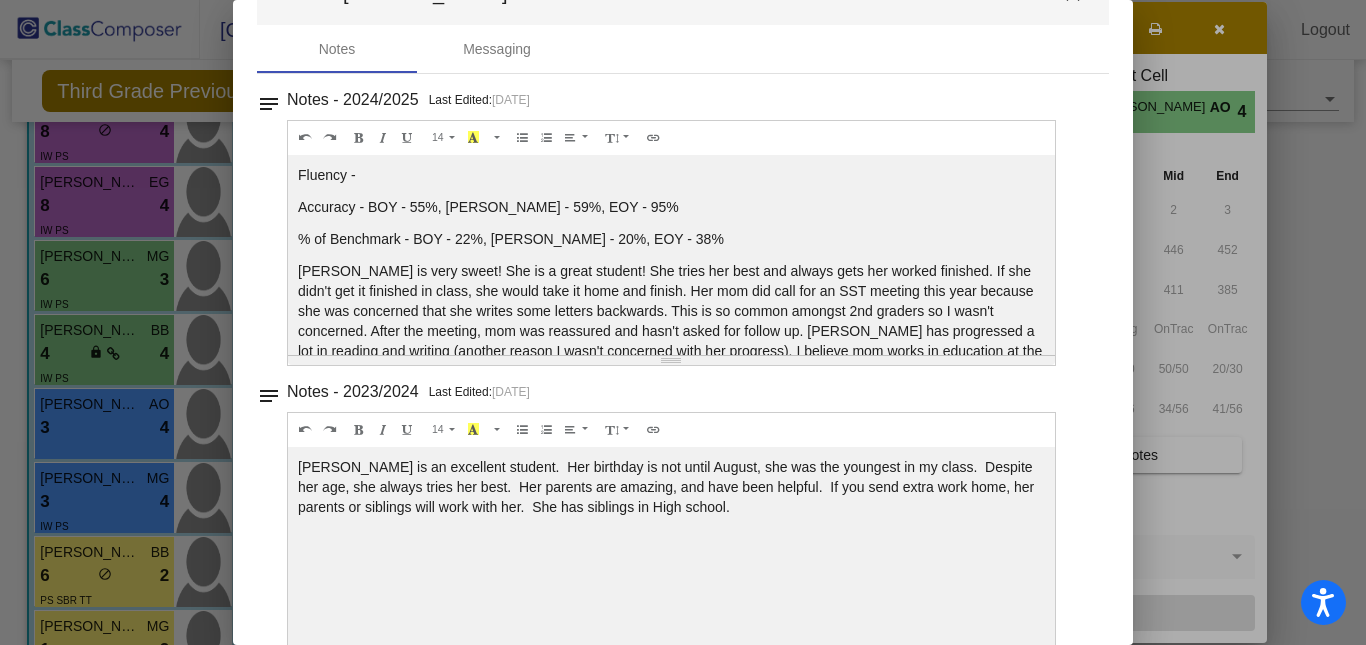 scroll, scrollTop: 61, scrollLeft: 0, axis: vertical 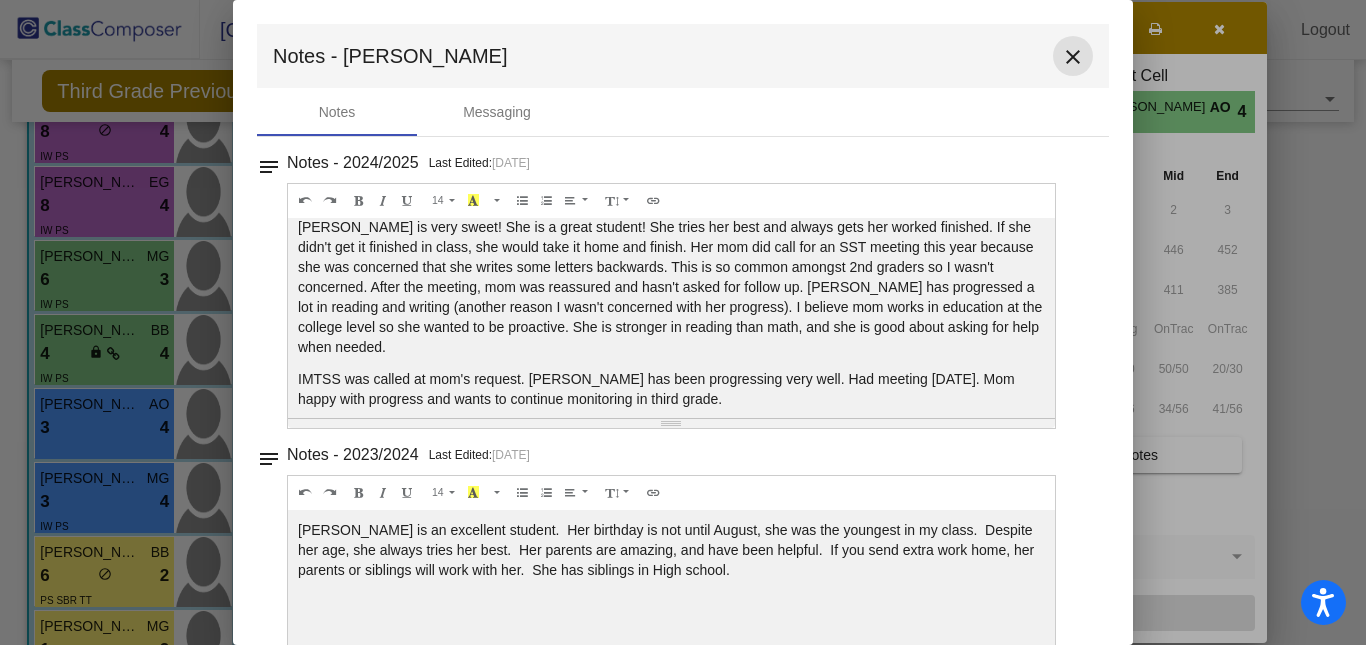 click on "close" at bounding box center (1073, 57) 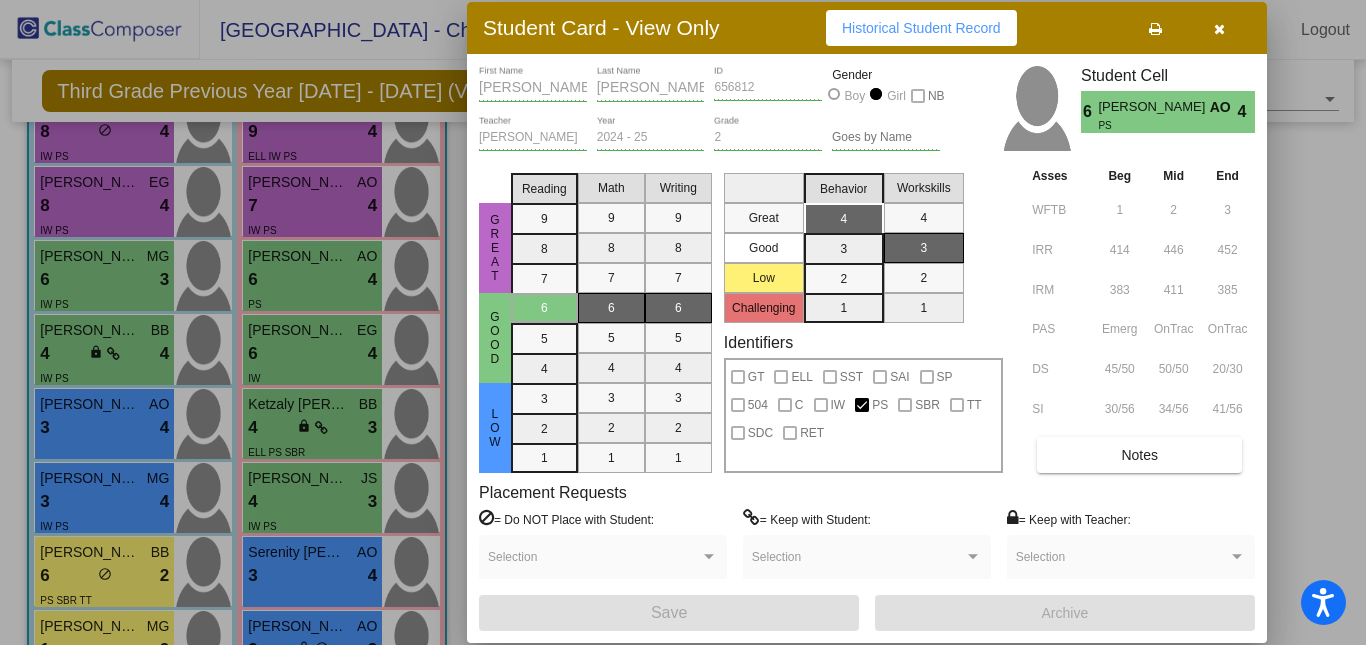 click at bounding box center [683, 322] 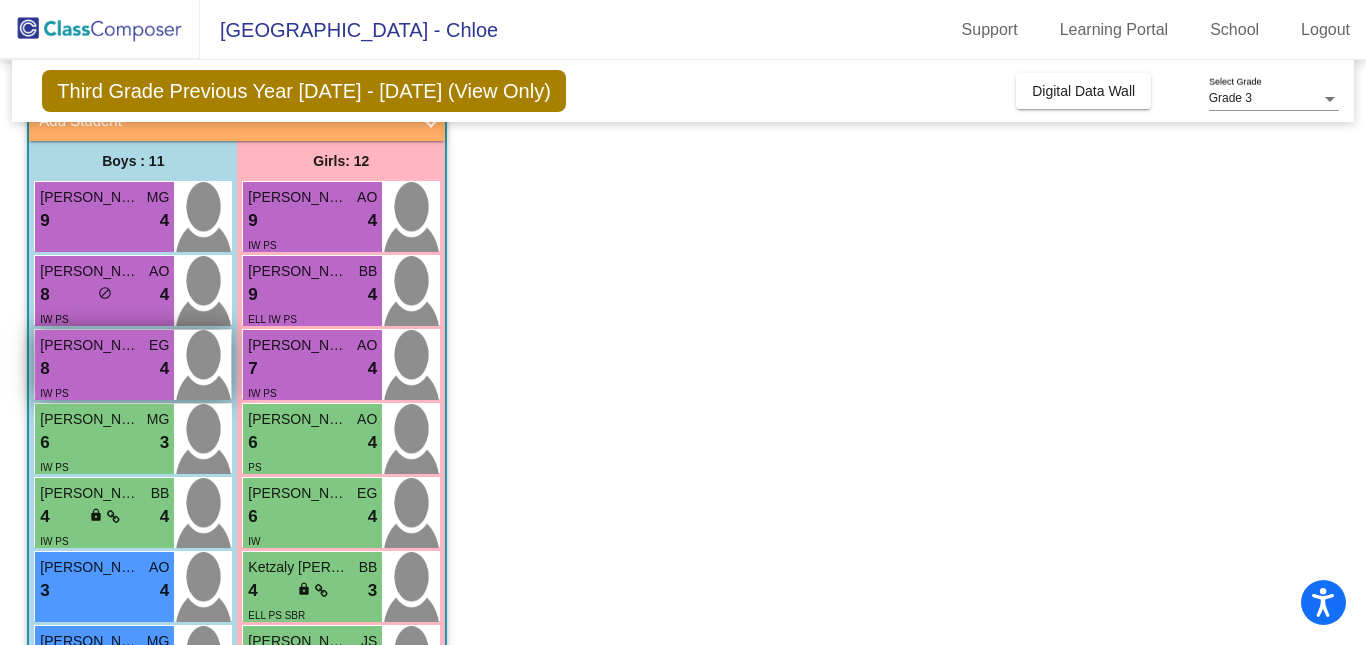 scroll, scrollTop: 138, scrollLeft: 0, axis: vertical 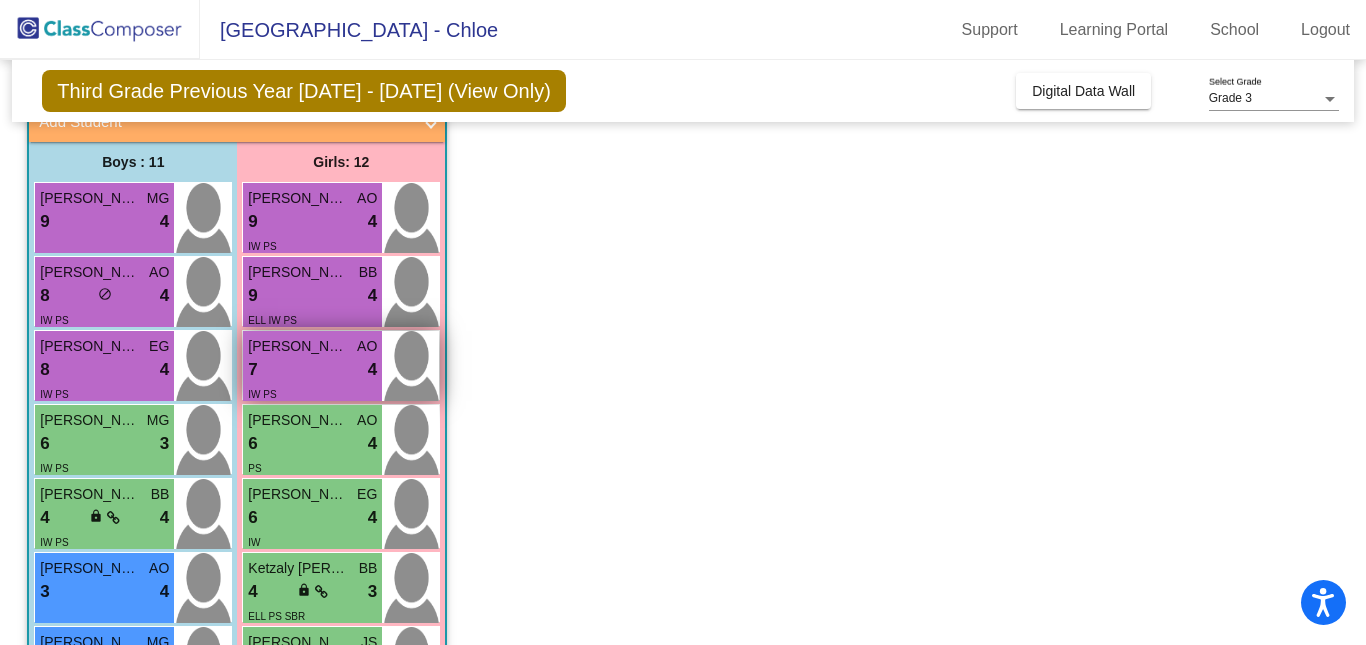 click on "7 lock do_not_disturb_alt 4" at bounding box center [312, 370] 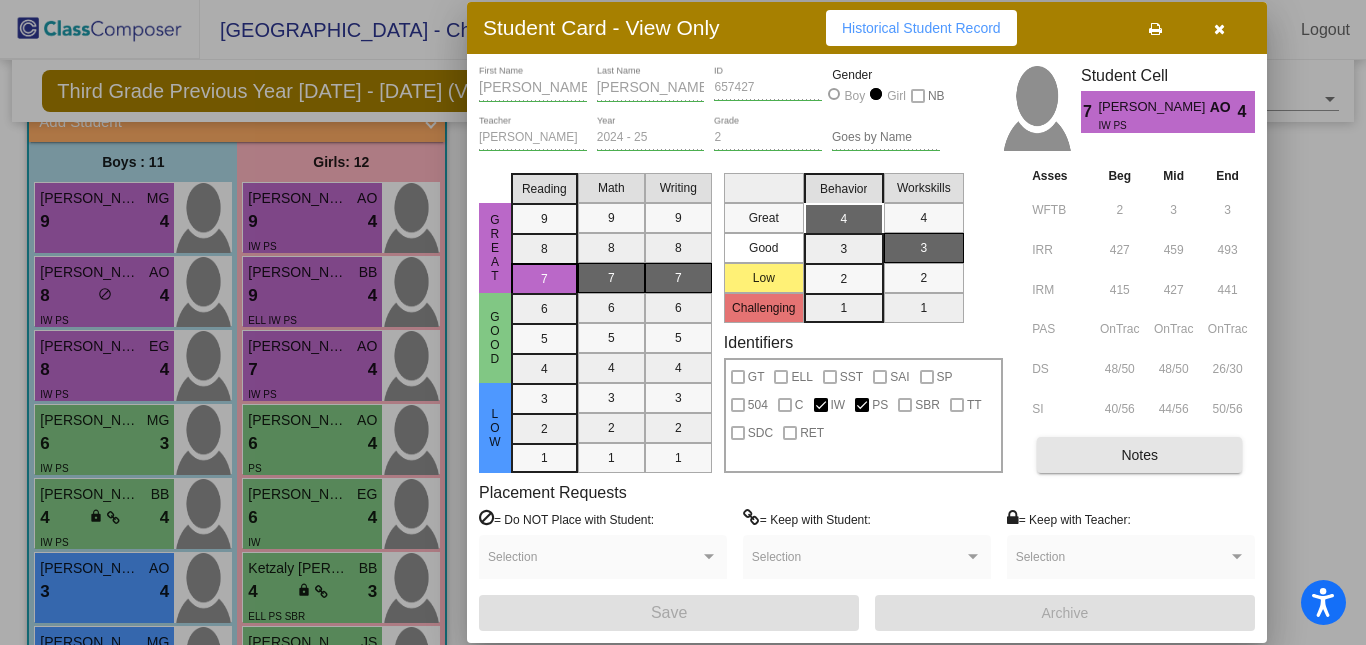 click on "Notes" at bounding box center (1139, 455) 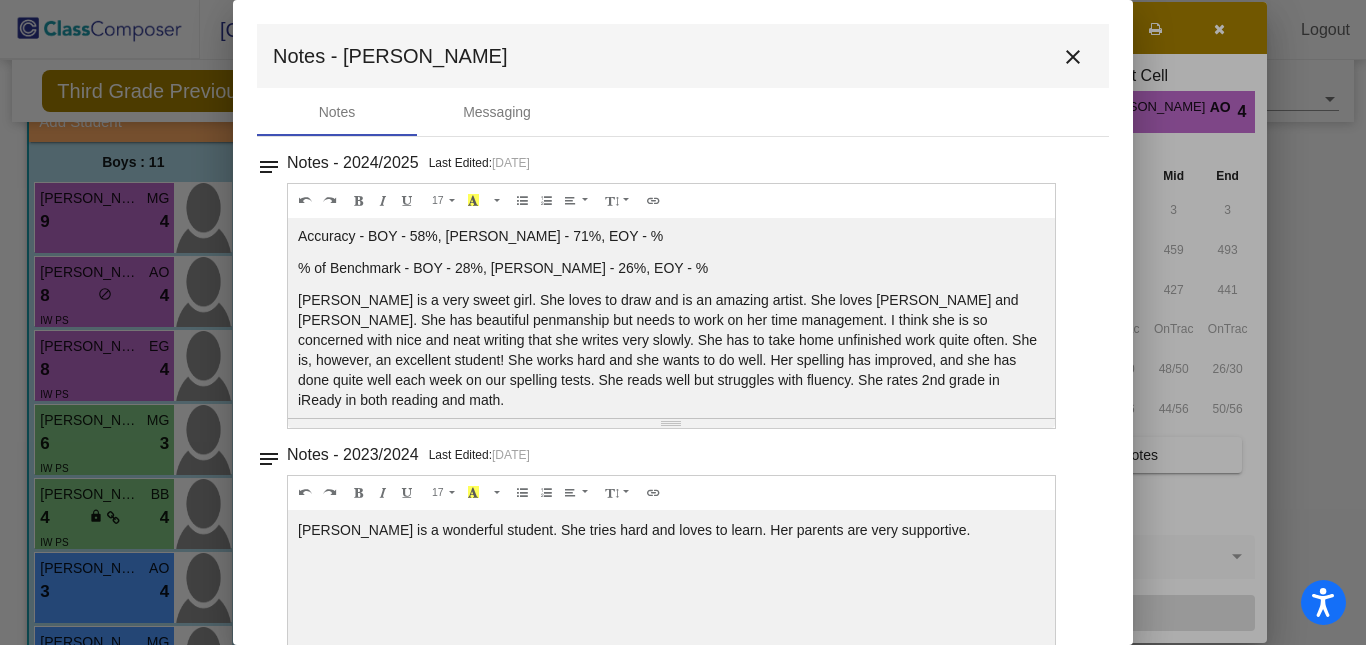 scroll, scrollTop: 48, scrollLeft: 0, axis: vertical 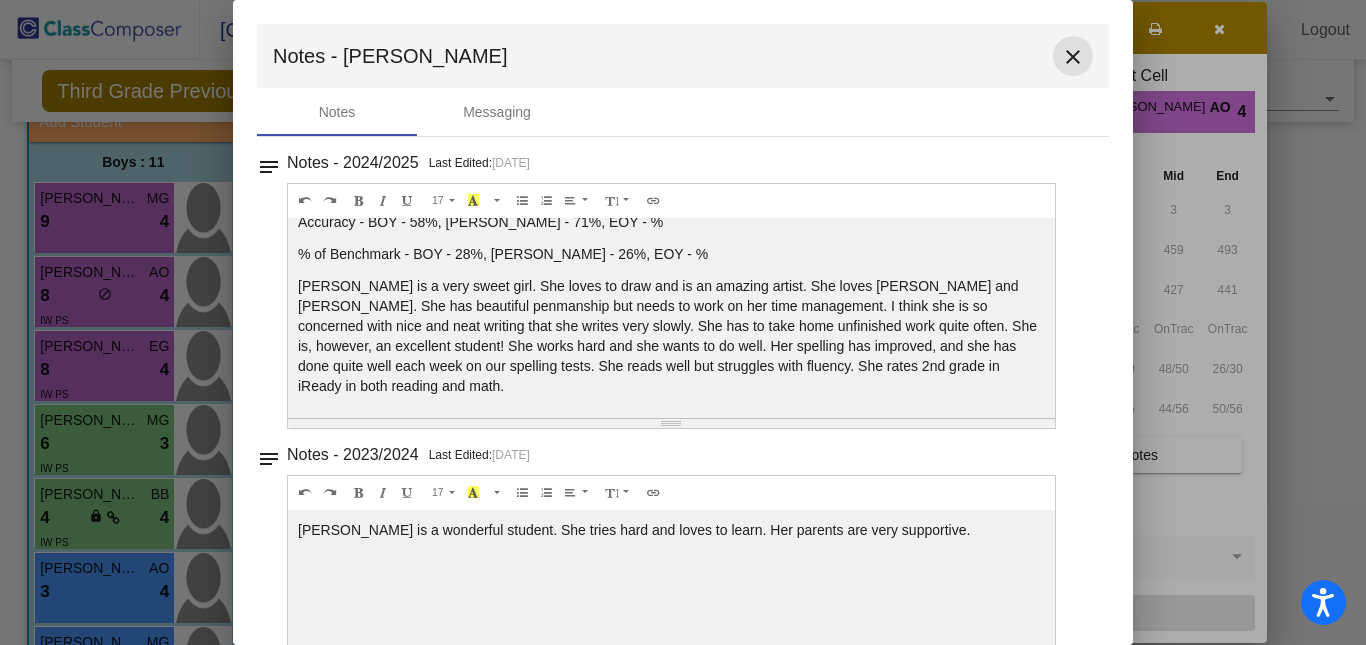 click on "close" at bounding box center (1073, 57) 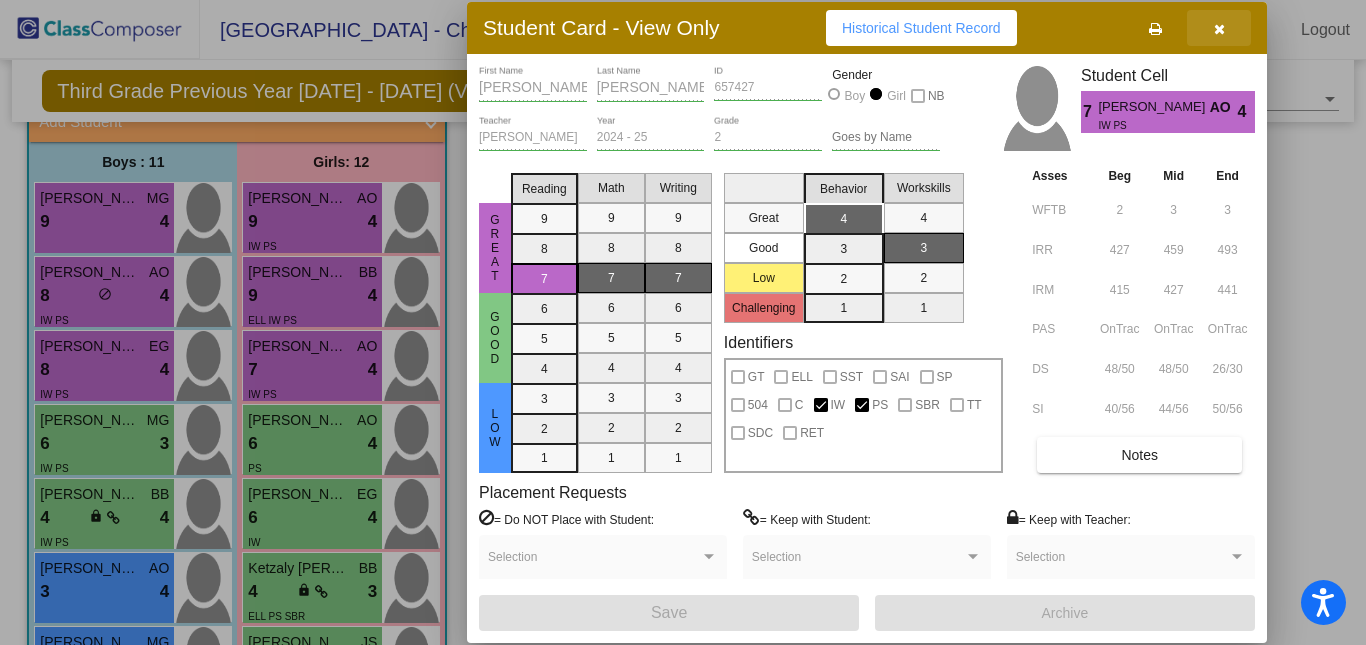 click at bounding box center [1219, 29] 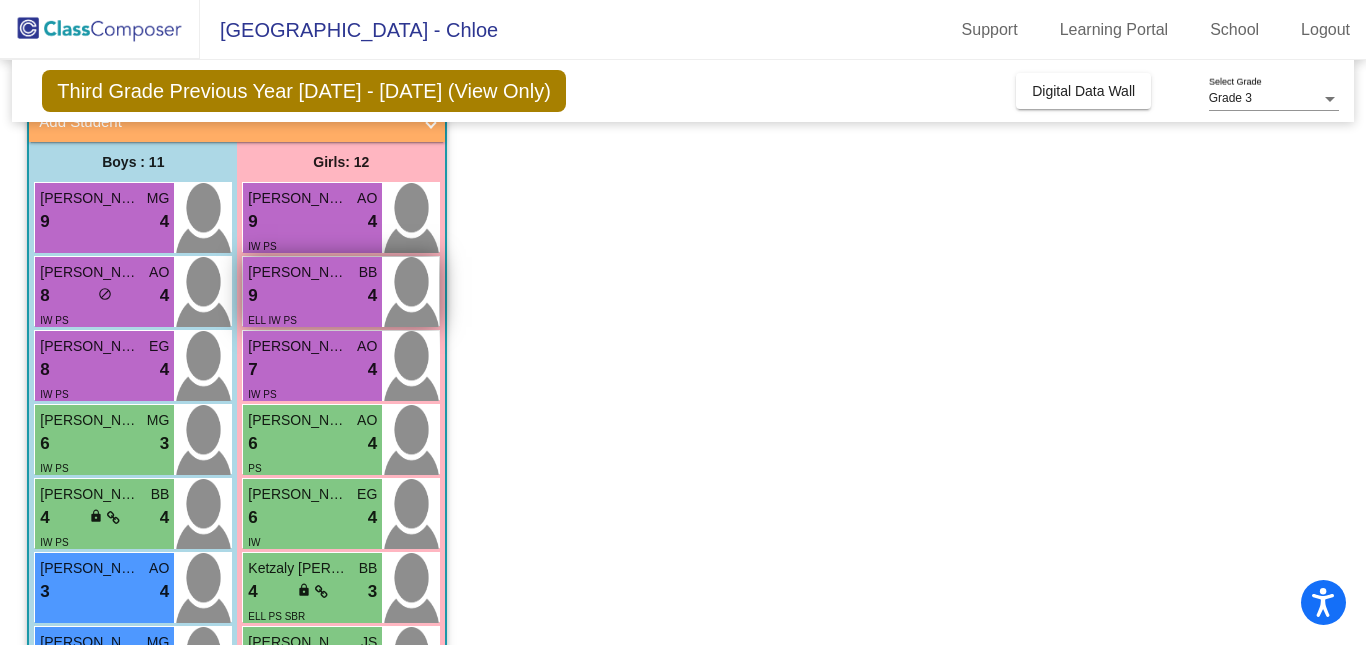 click on "9 lock do_not_disturb_alt 4" at bounding box center [312, 296] 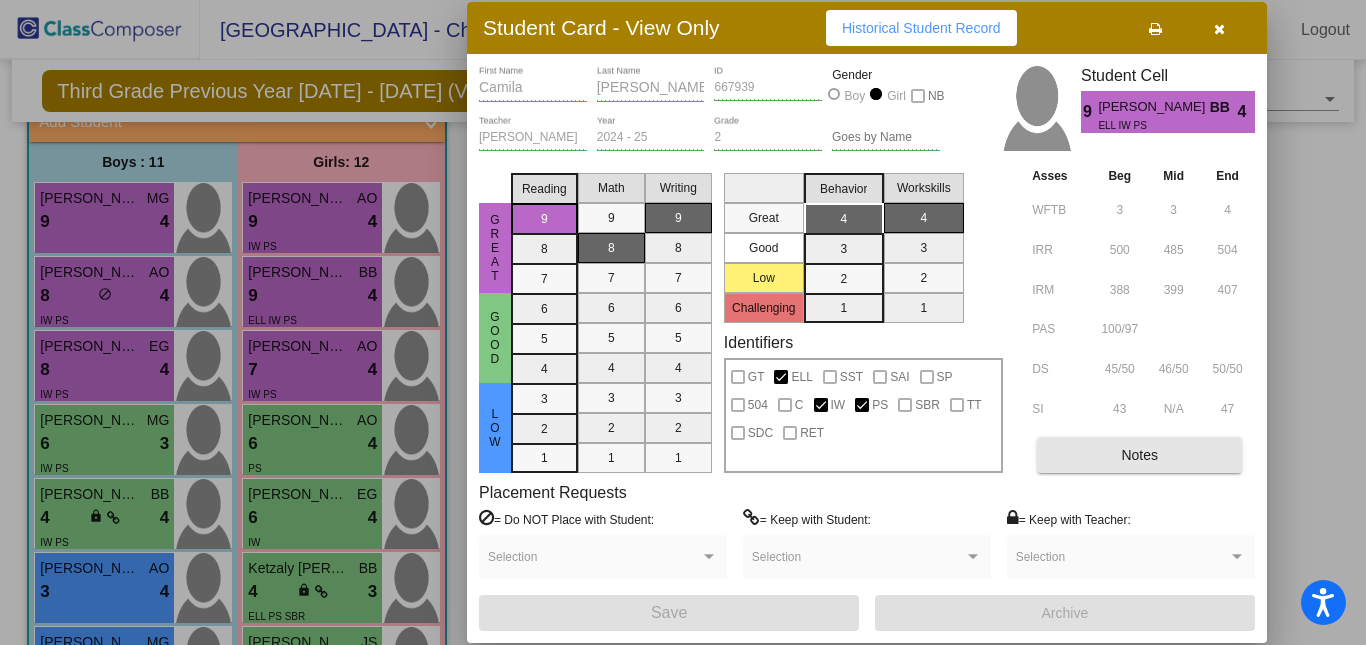 click on "Notes" at bounding box center (1139, 455) 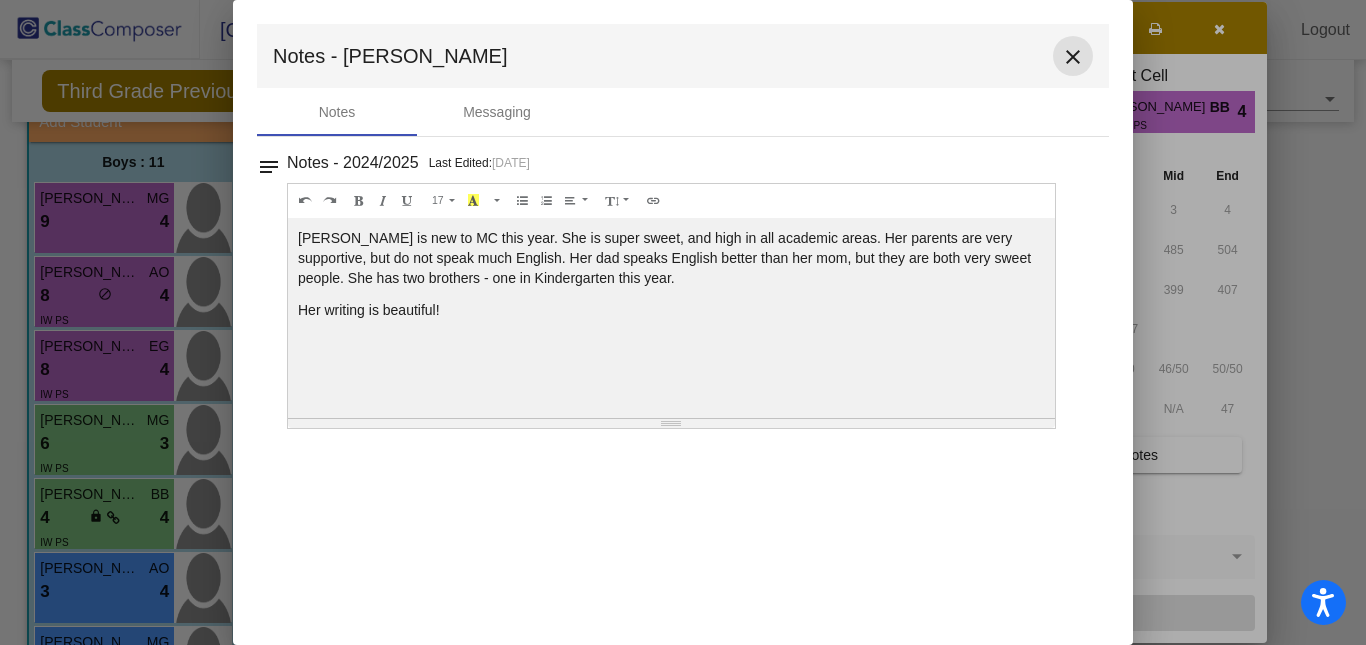 click on "close" at bounding box center [1073, 57] 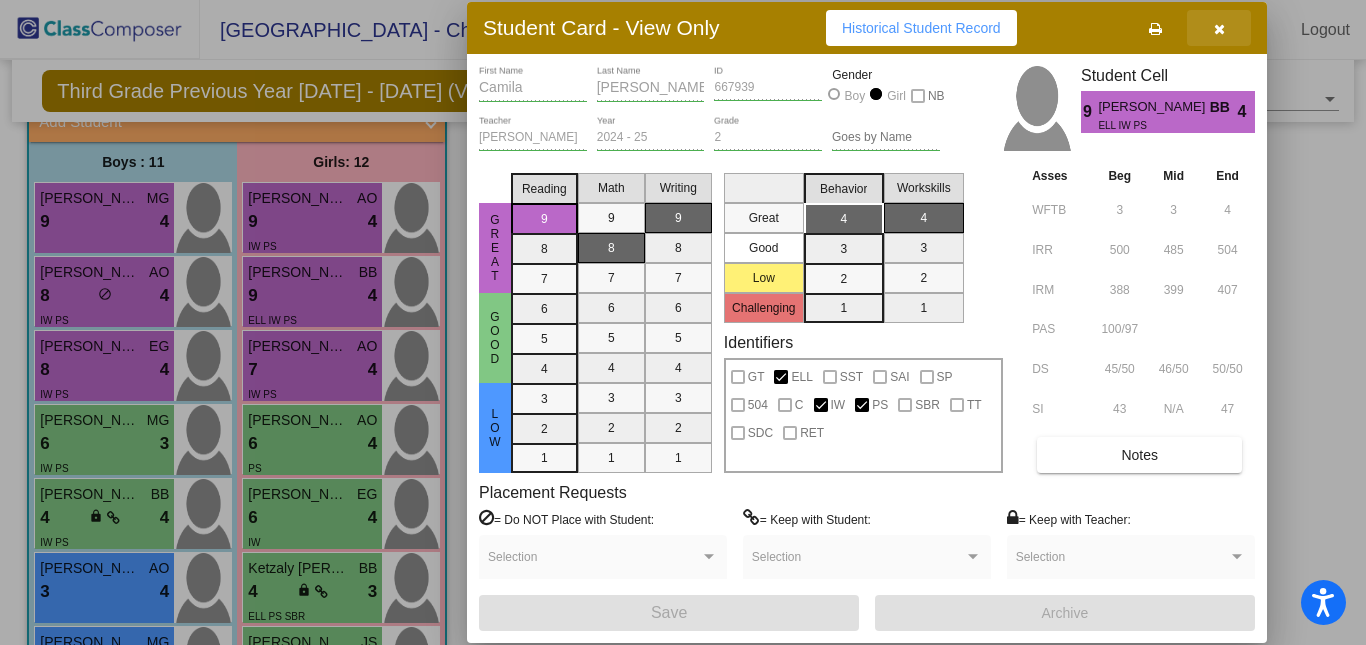 click at bounding box center [1219, 29] 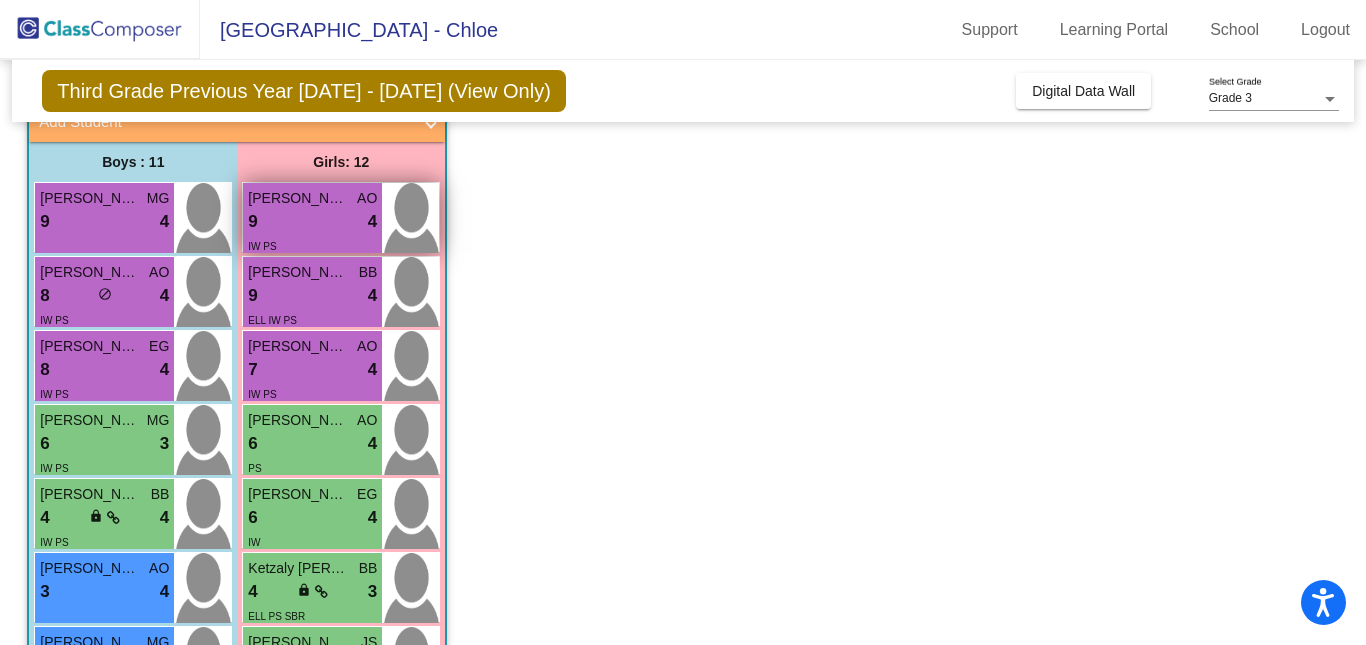 click on "9 lock do_not_disturb_alt 4" at bounding box center [312, 222] 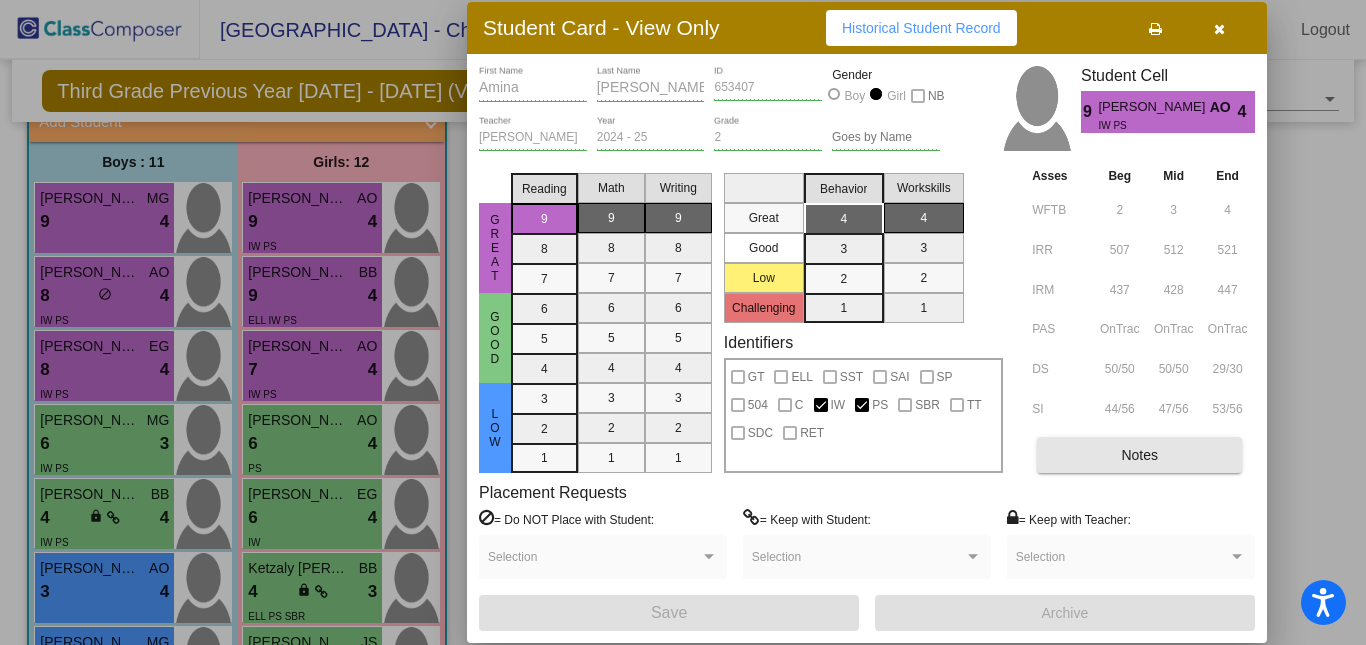 click on "Notes" at bounding box center [1139, 455] 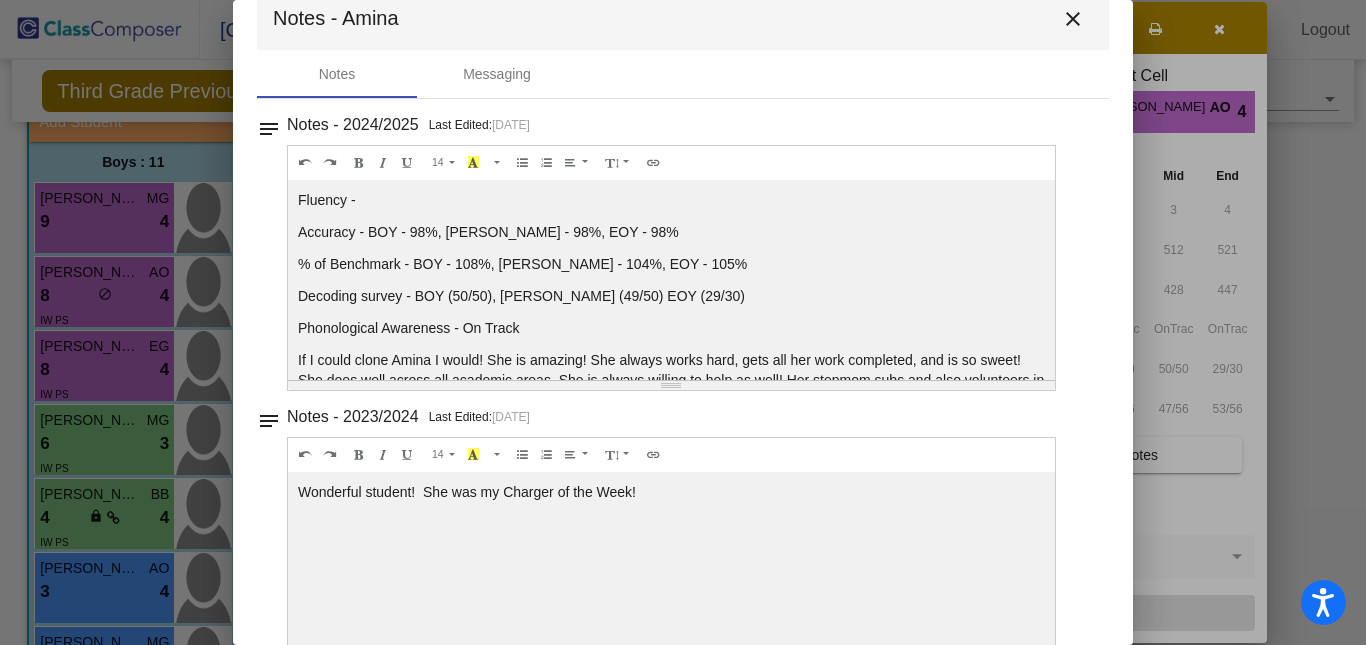 scroll, scrollTop: 0, scrollLeft: 0, axis: both 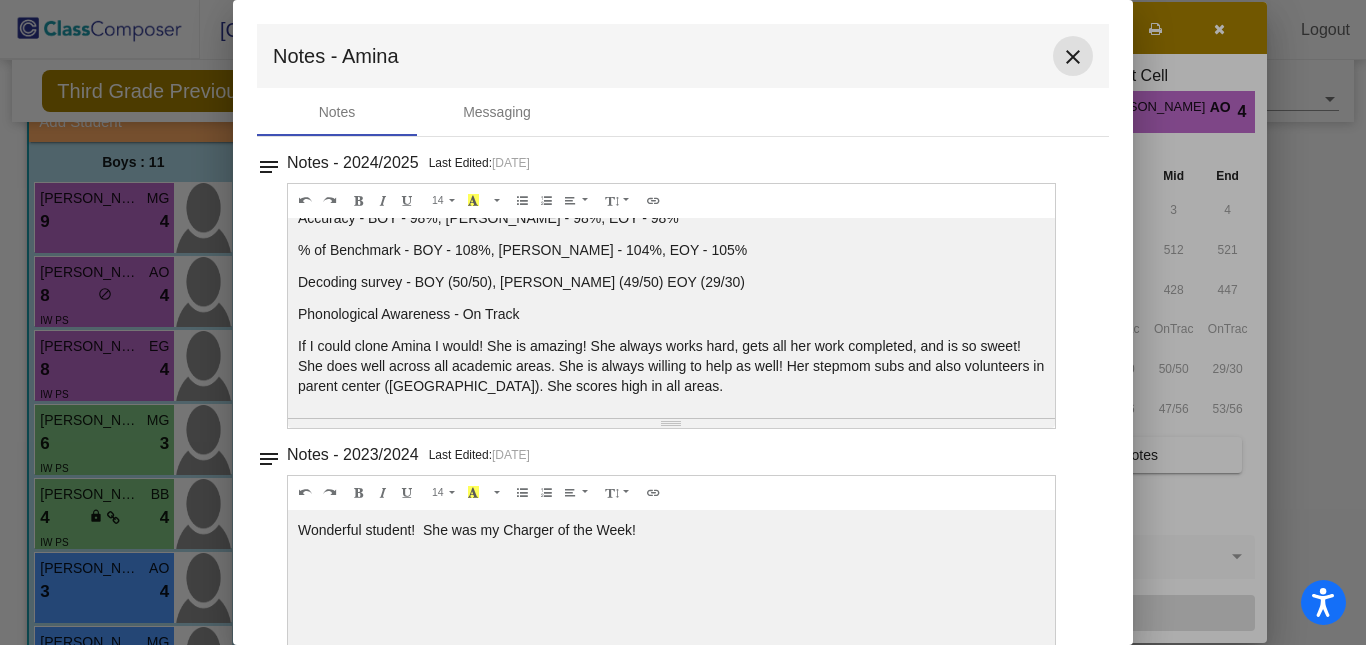 click on "close" at bounding box center (1073, 57) 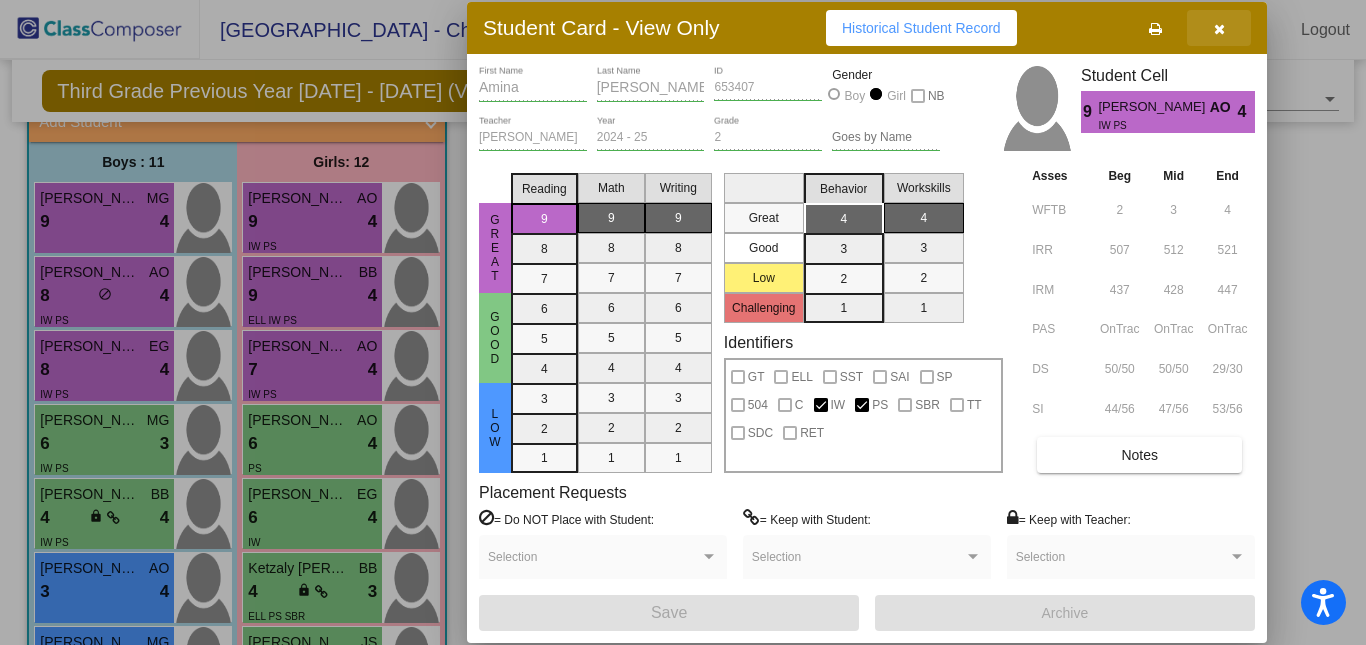 click at bounding box center [1219, 29] 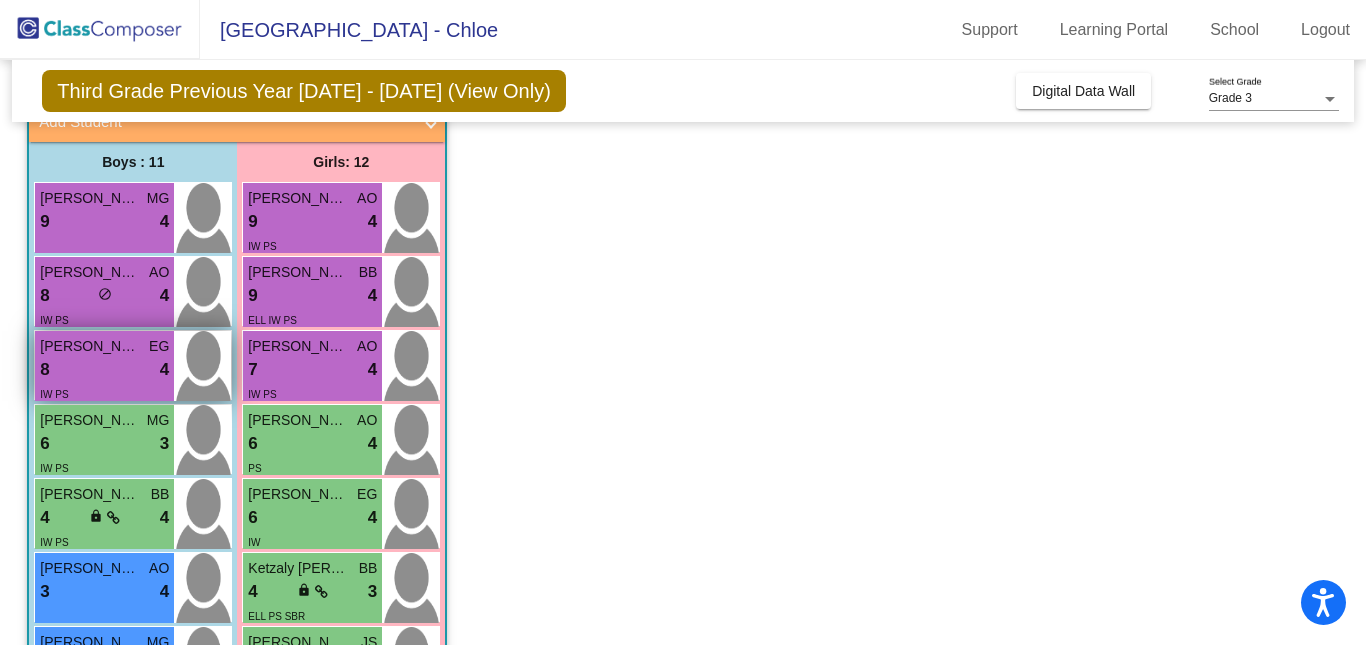 click on "Liam De La Cruz" at bounding box center (90, 346) 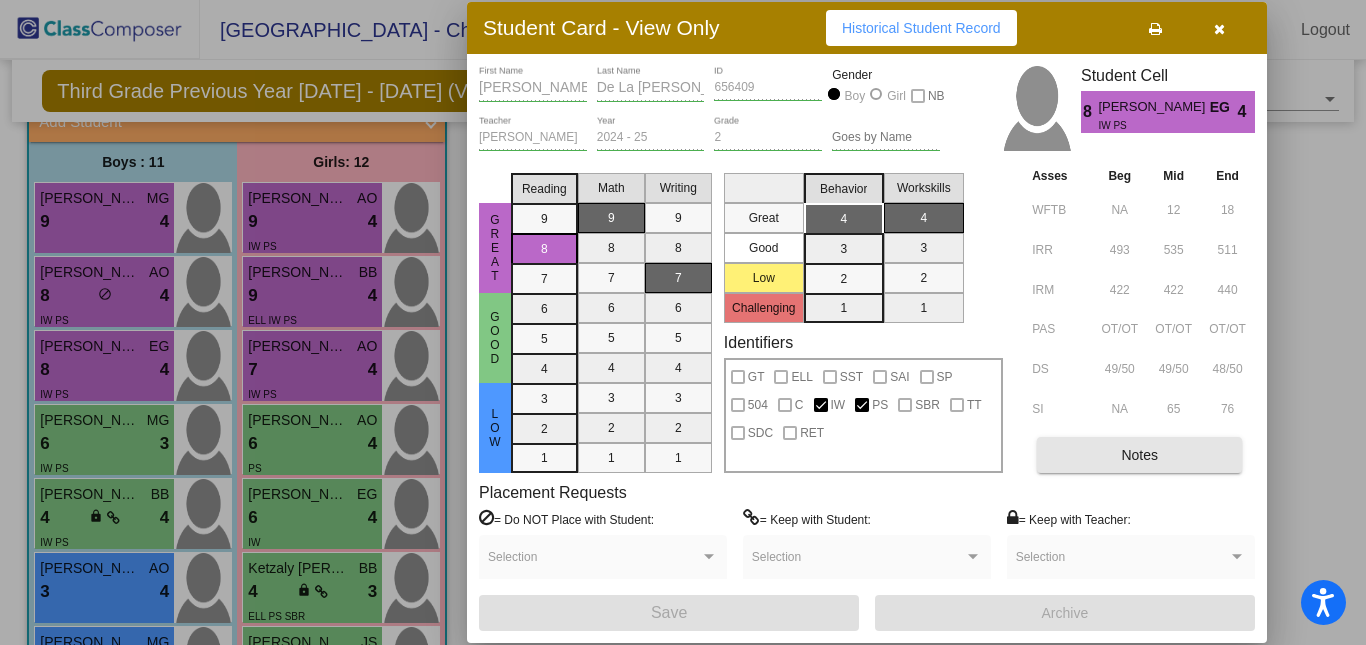 click on "Notes" at bounding box center (1139, 455) 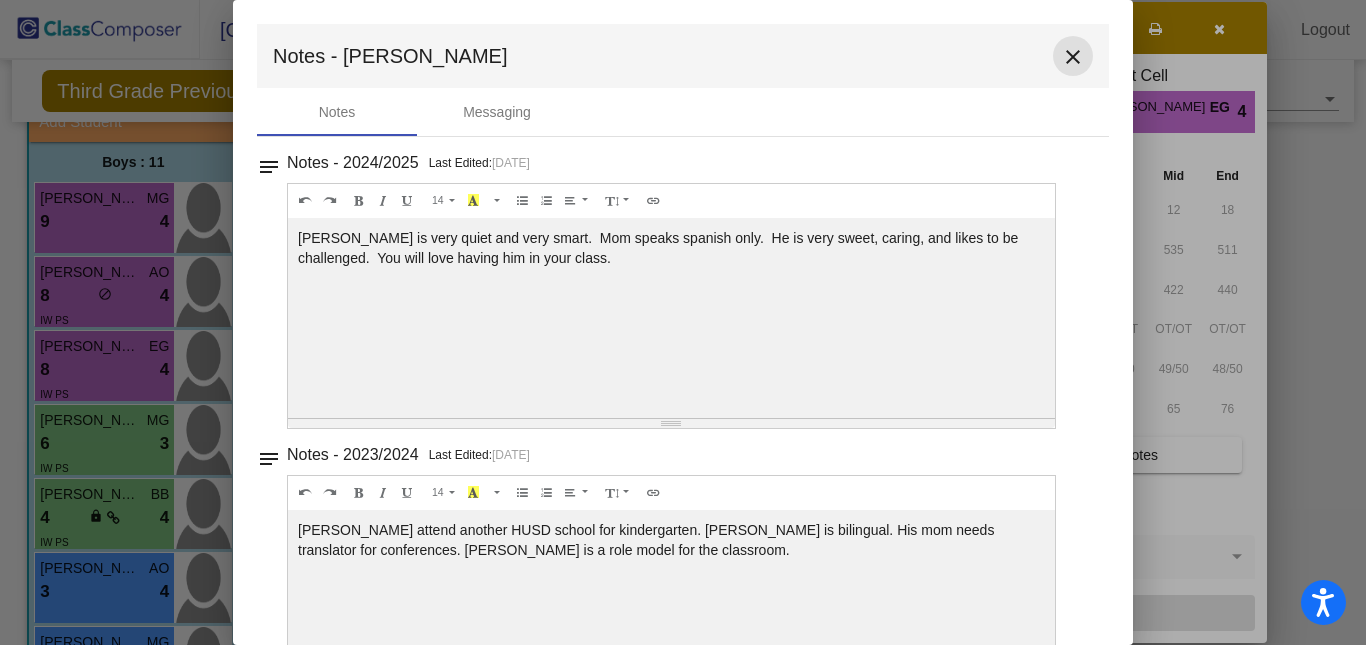 click on "close" at bounding box center (1073, 57) 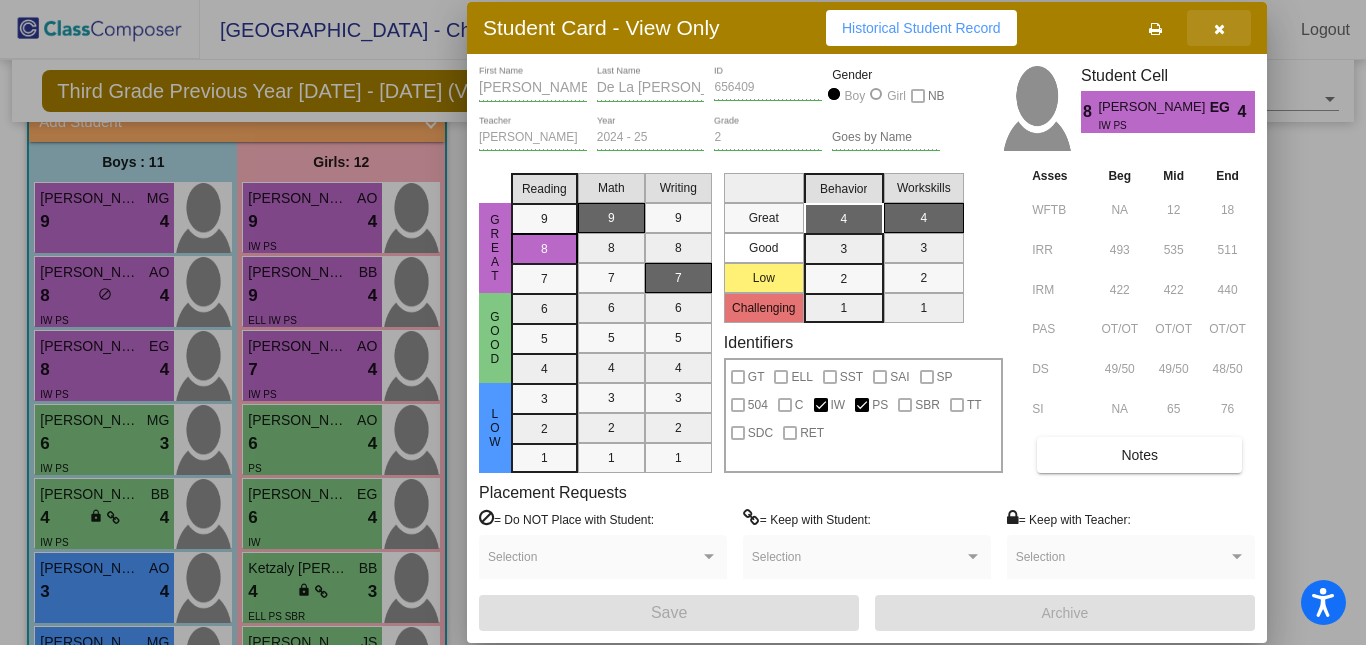 click at bounding box center [1219, 29] 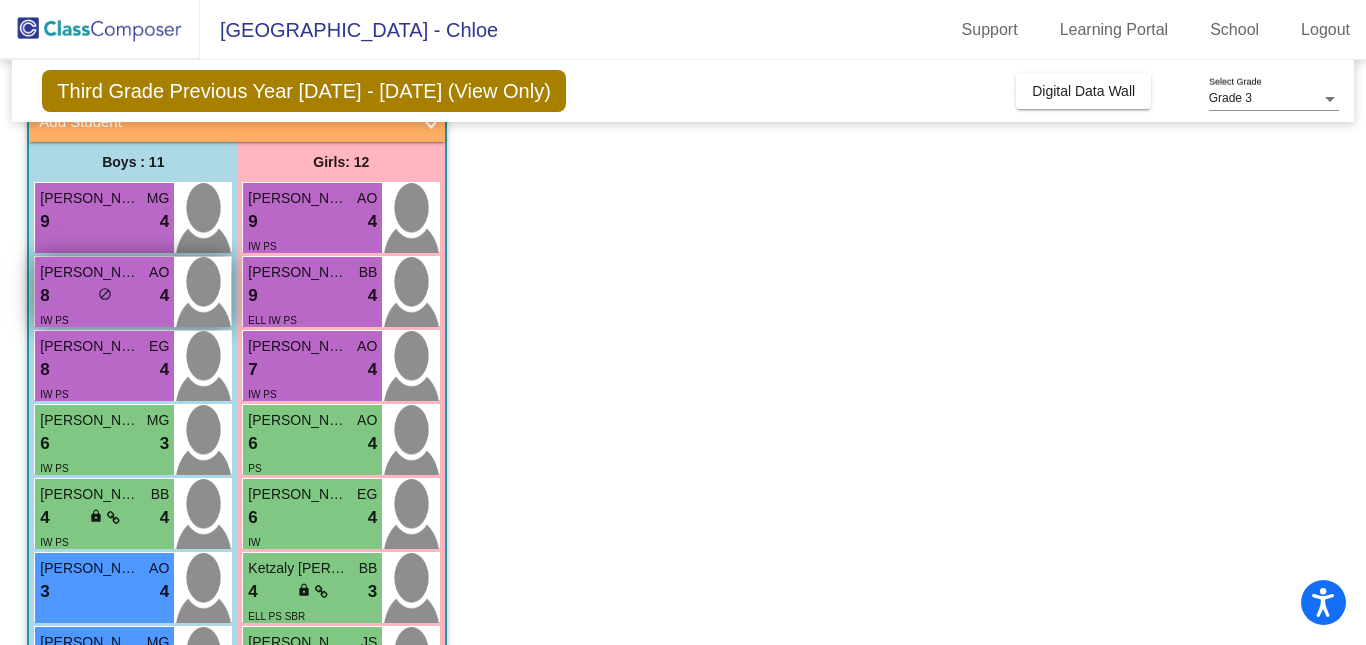 click on "Dylan Pennick" at bounding box center [90, 272] 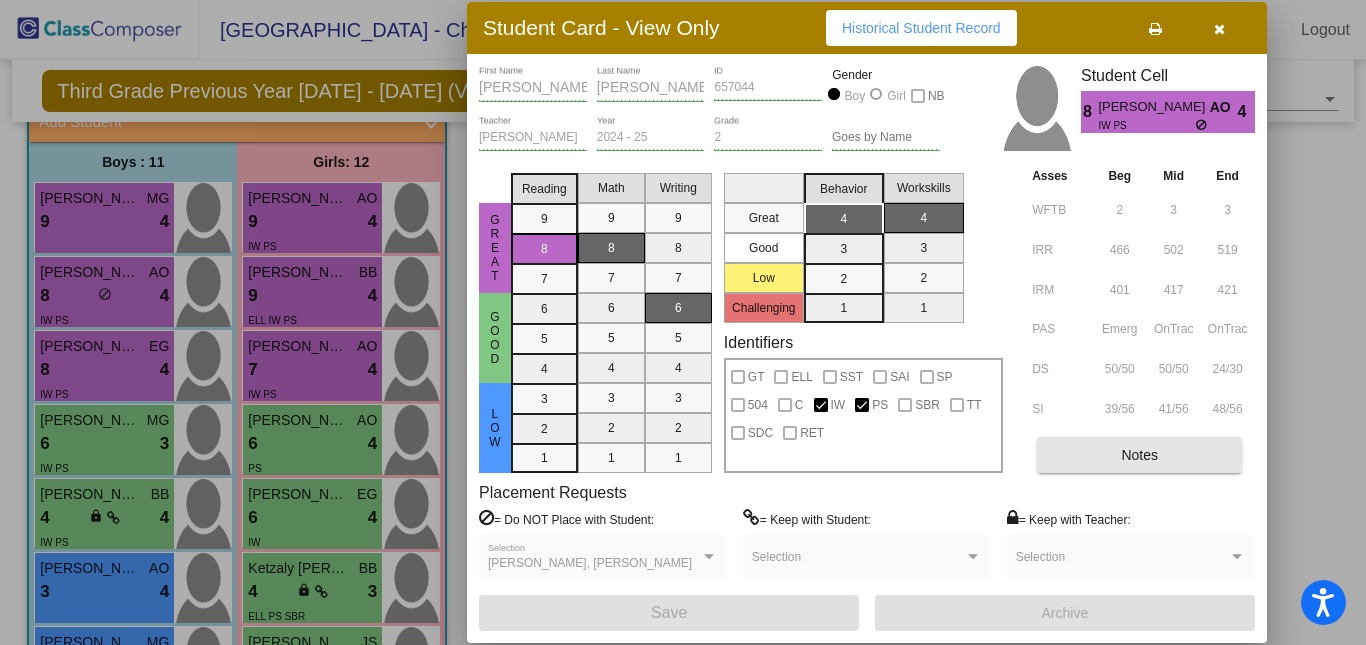 click on "Notes" at bounding box center (1139, 455) 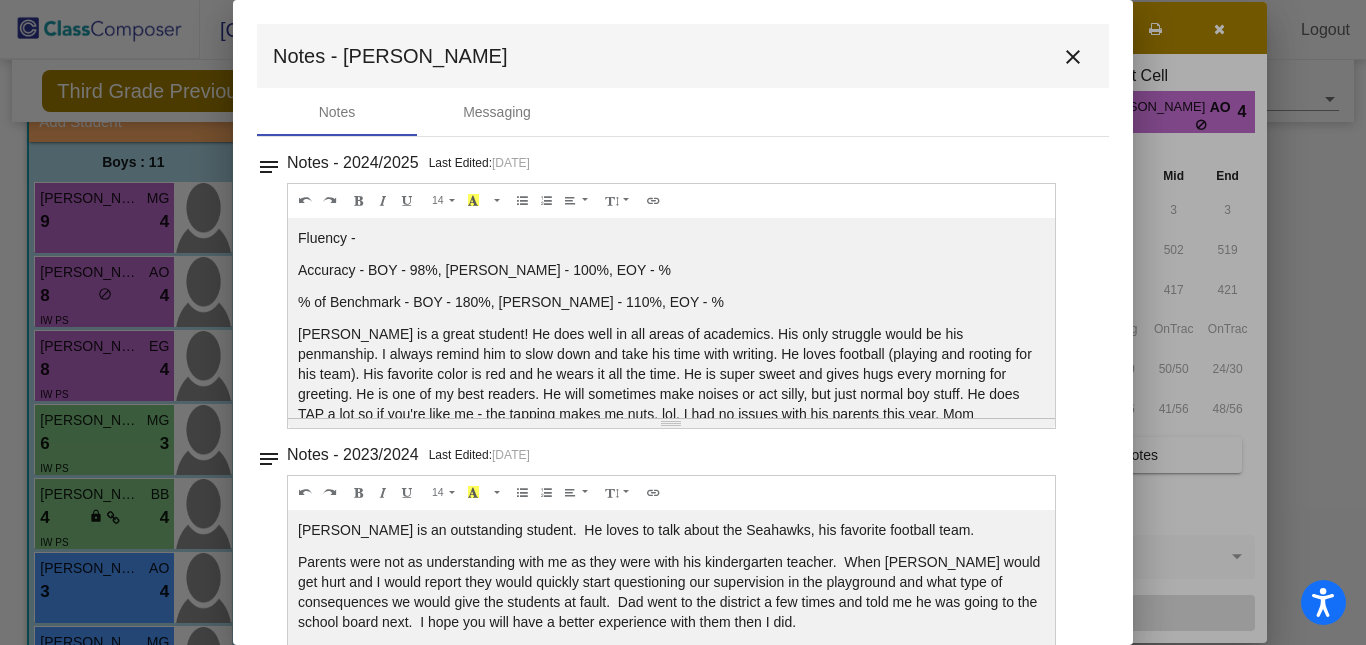 scroll, scrollTop: 68, scrollLeft: 0, axis: vertical 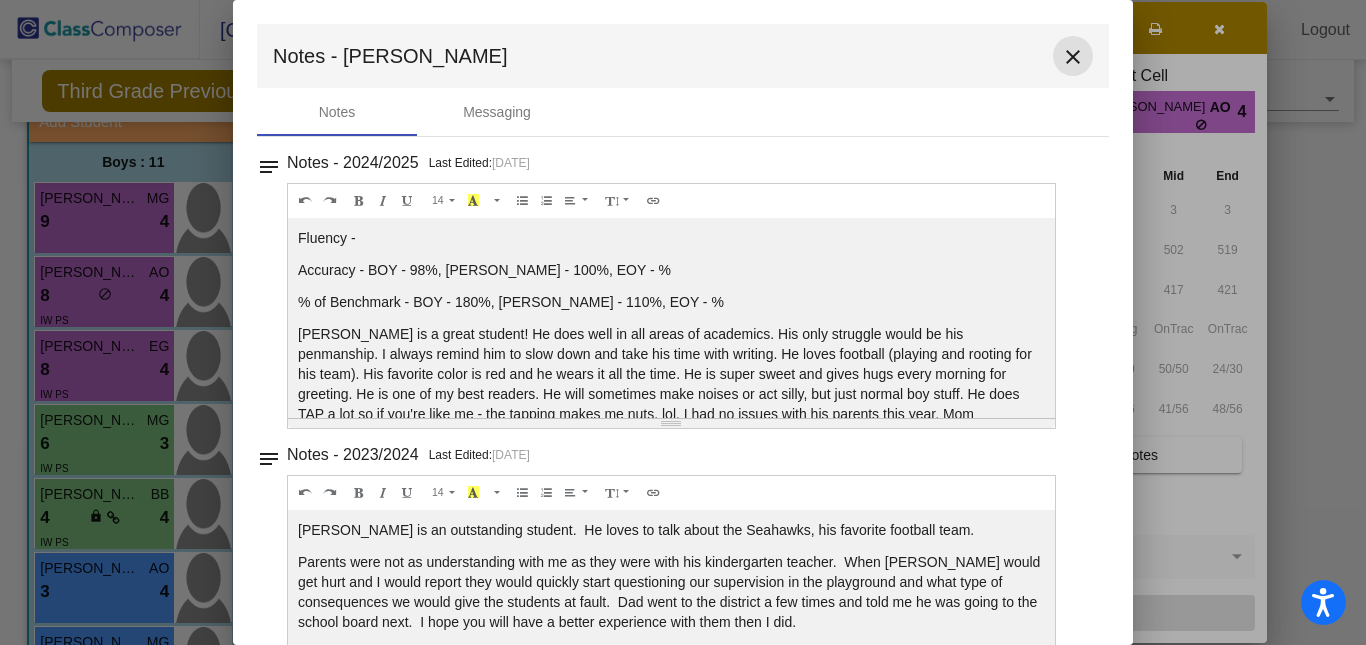 click on "close" at bounding box center (1073, 57) 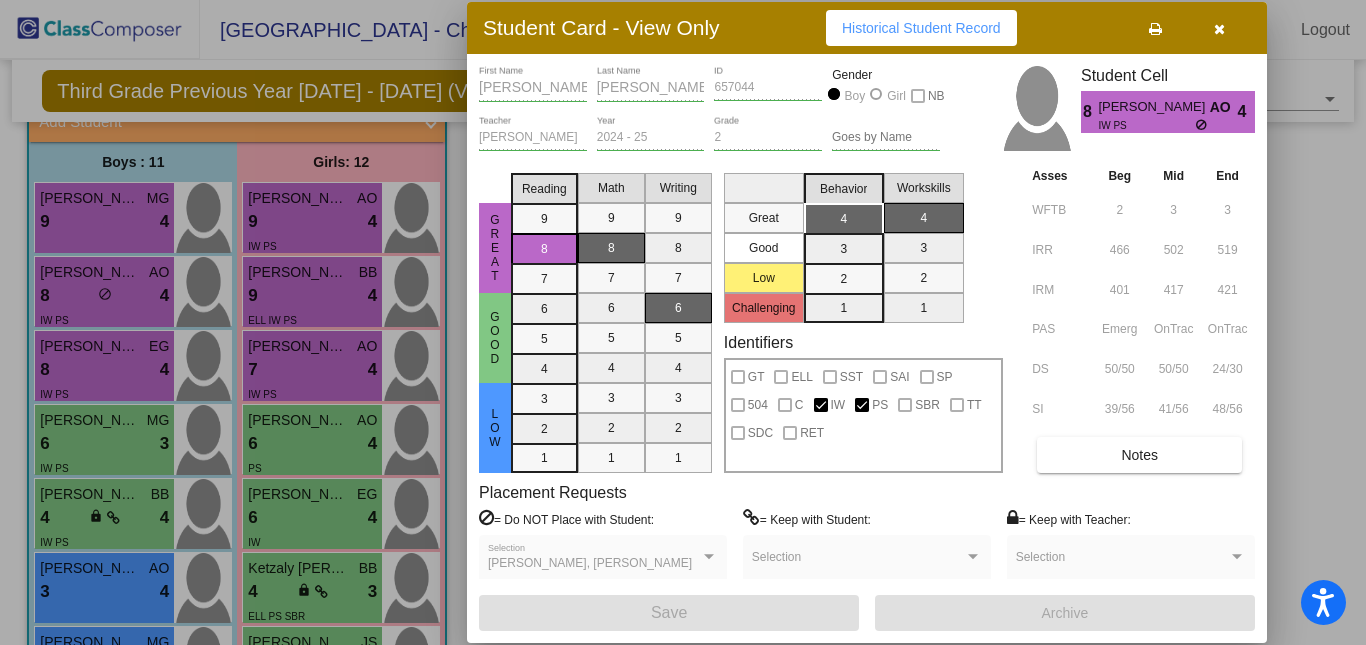 click at bounding box center (683, 322) 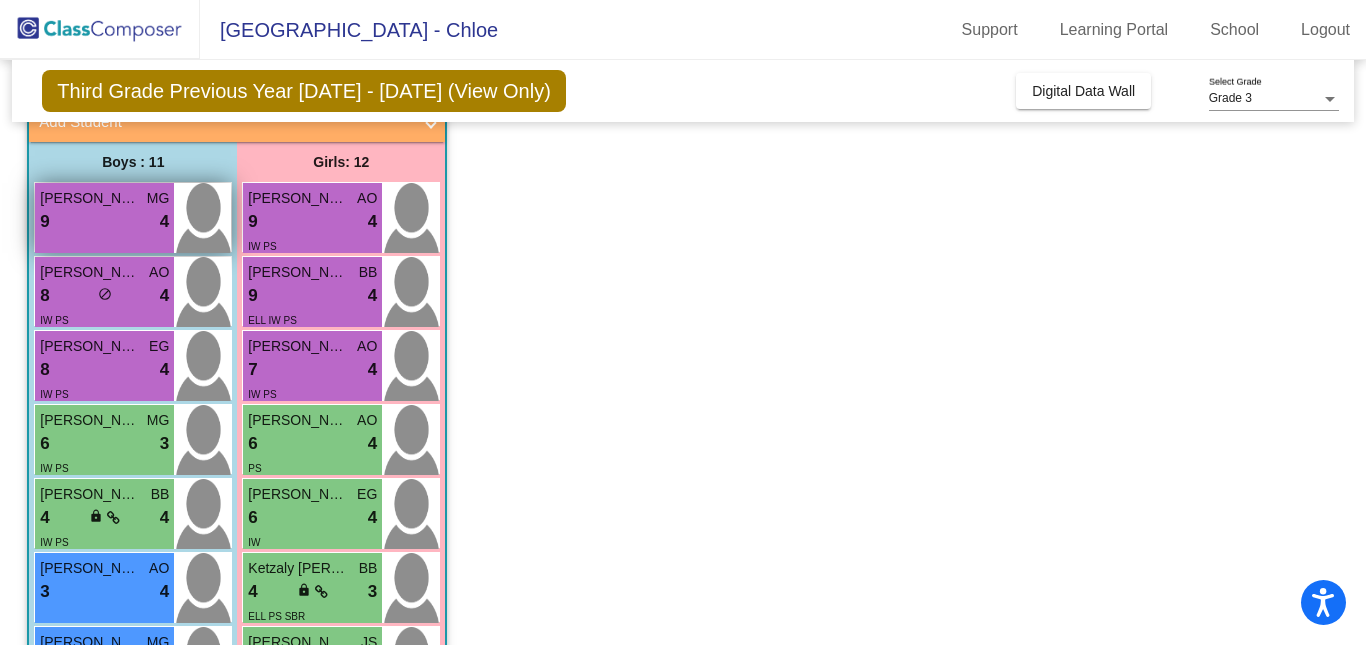 click on "9 lock do_not_disturb_alt 4" at bounding box center [104, 222] 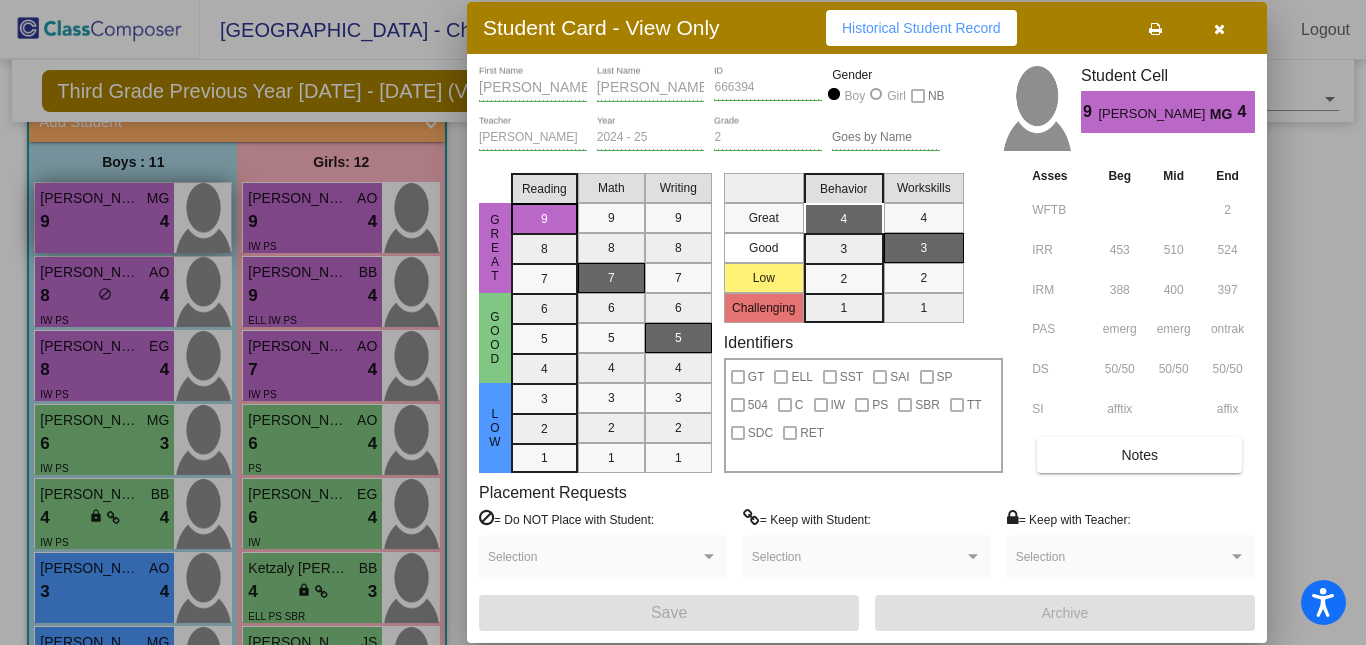 click at bounding box center (683, 322) 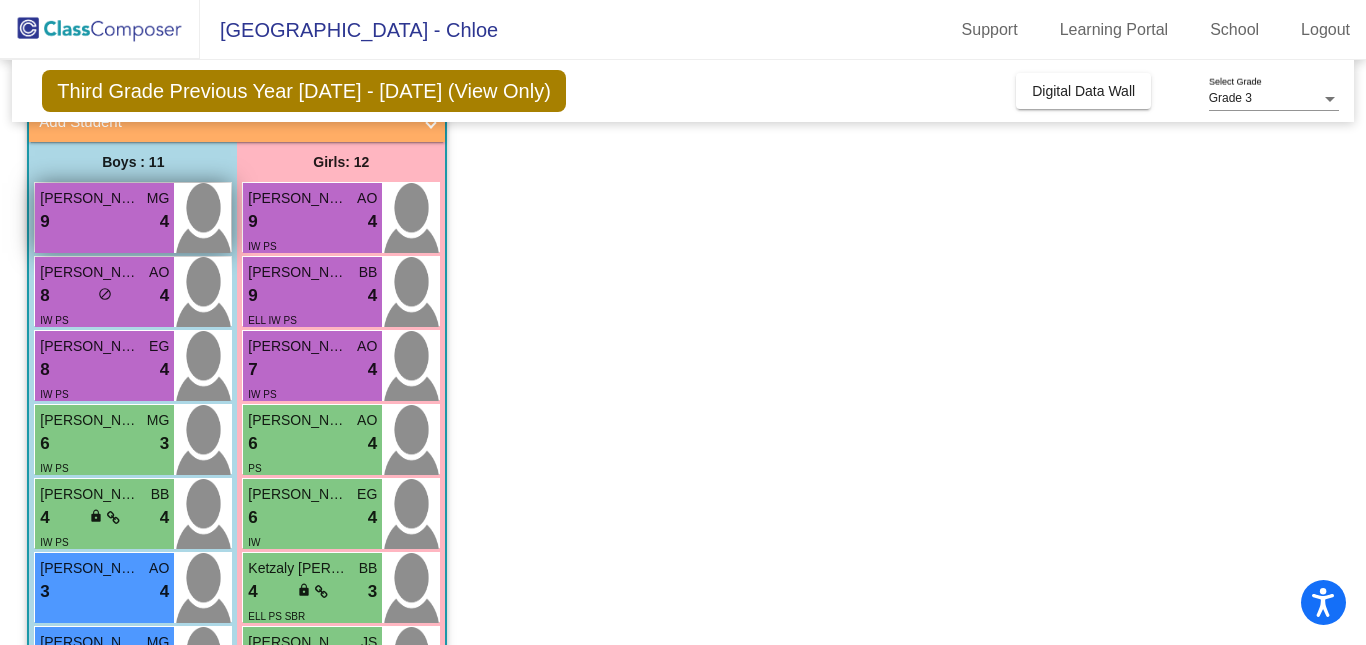 click on "9 lock do_not_disturb_alt 4" at bounding box center (104, 222) 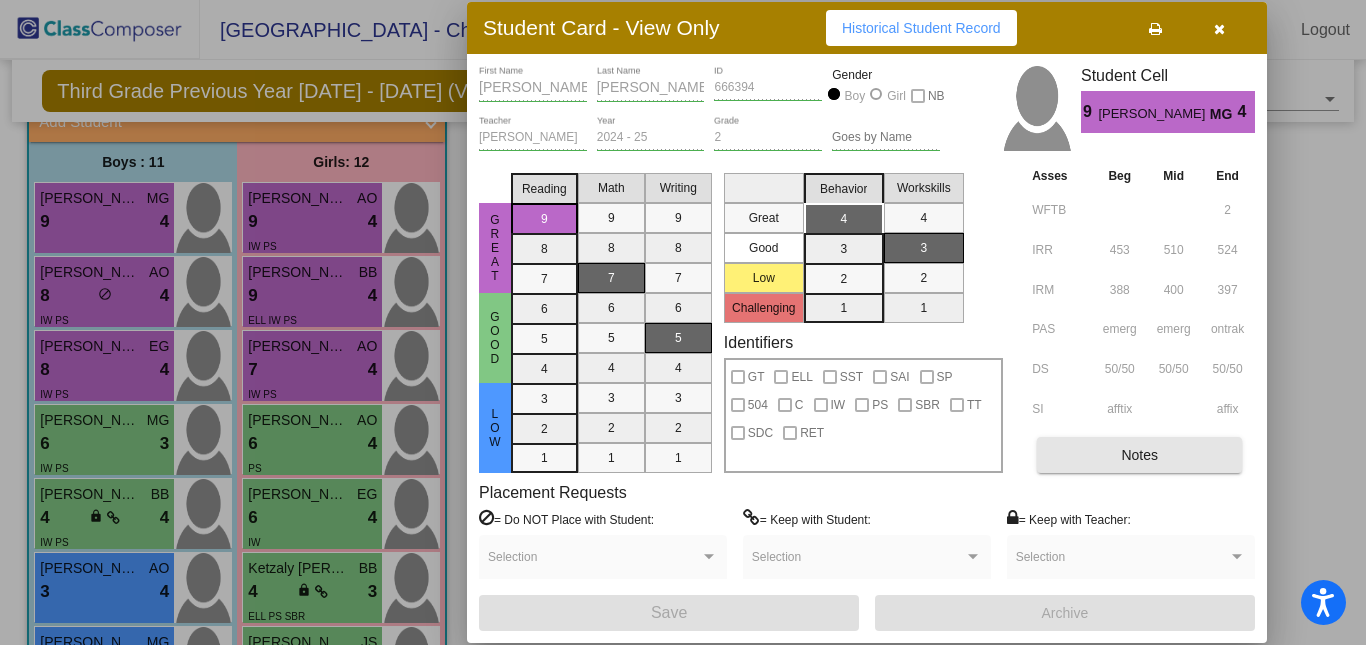 click on "Notes" at bounding box center [1139, 455] 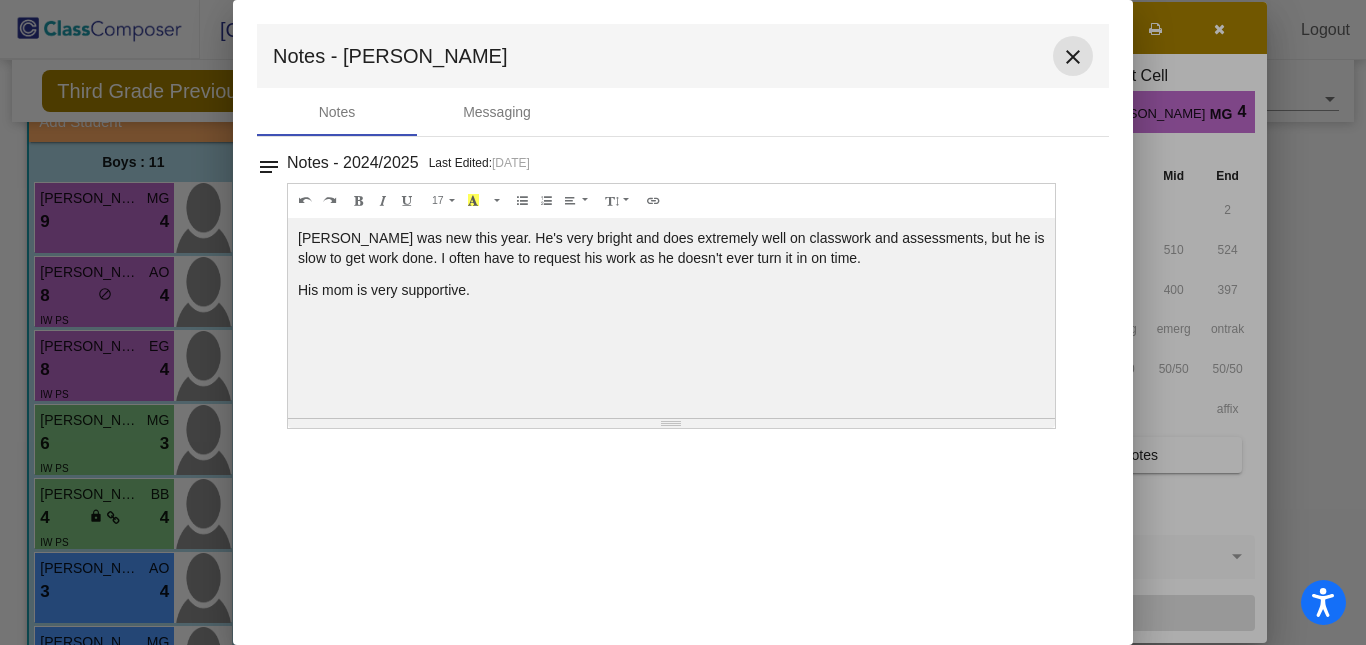 click on "close" at bounding box center [1073, 57] 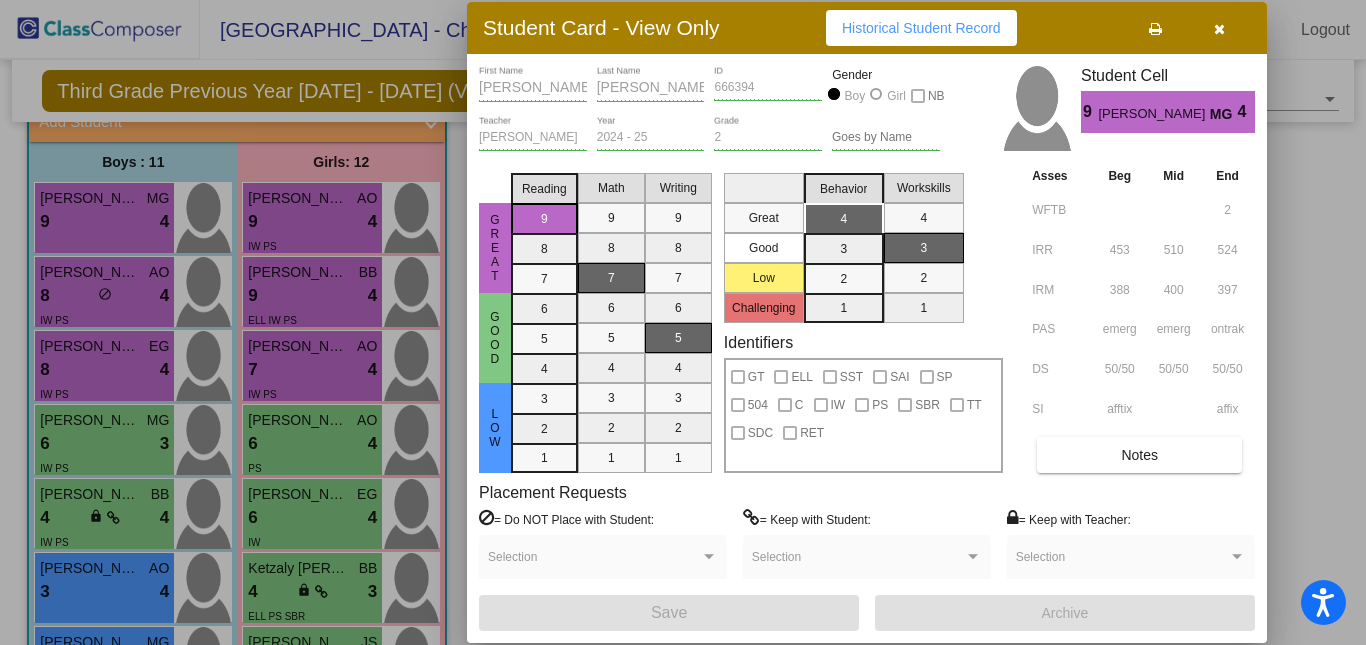 click at bounding box center [683, 322] 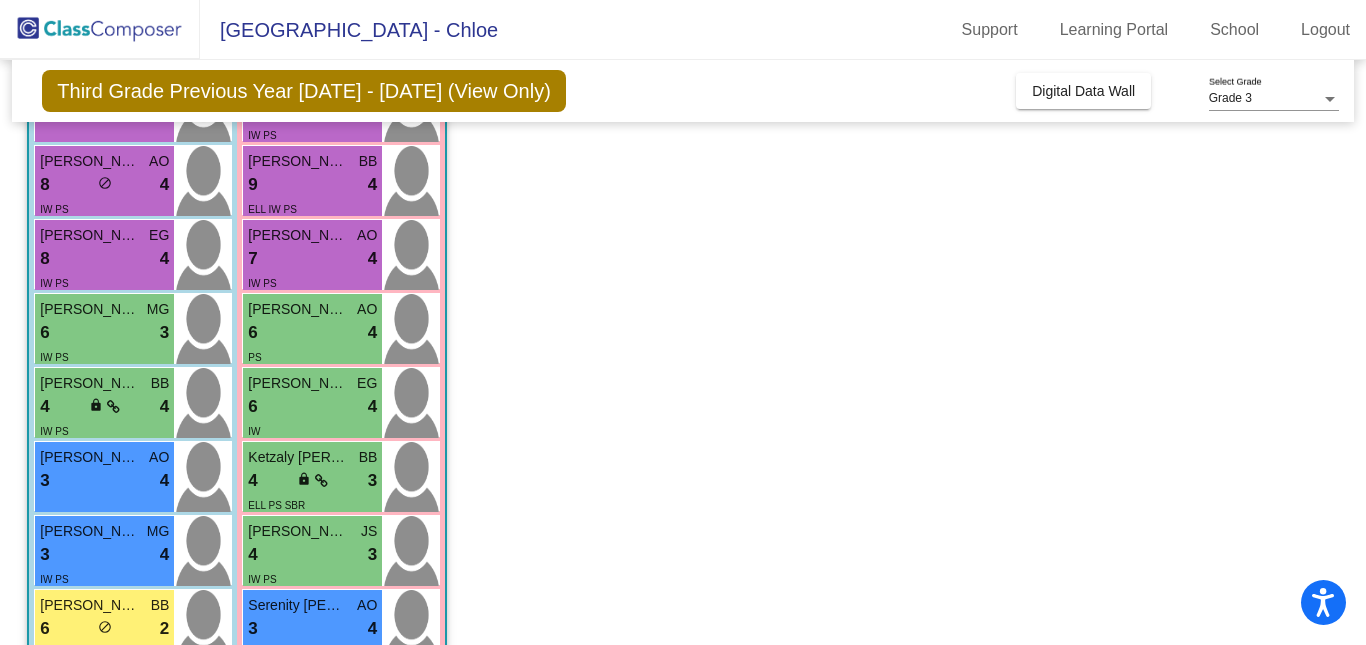 scroll, scrollTop: 248, scrollLeft: 0, axis: vertical 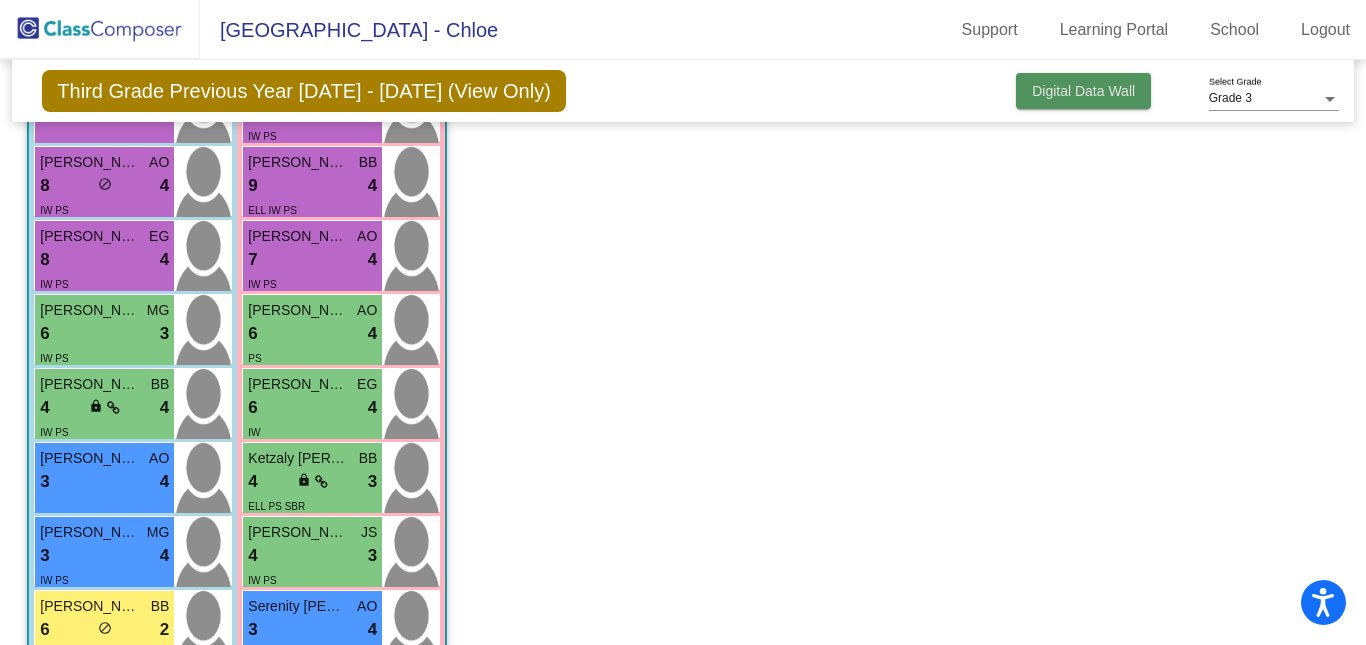 click on "Digital Data Wall" 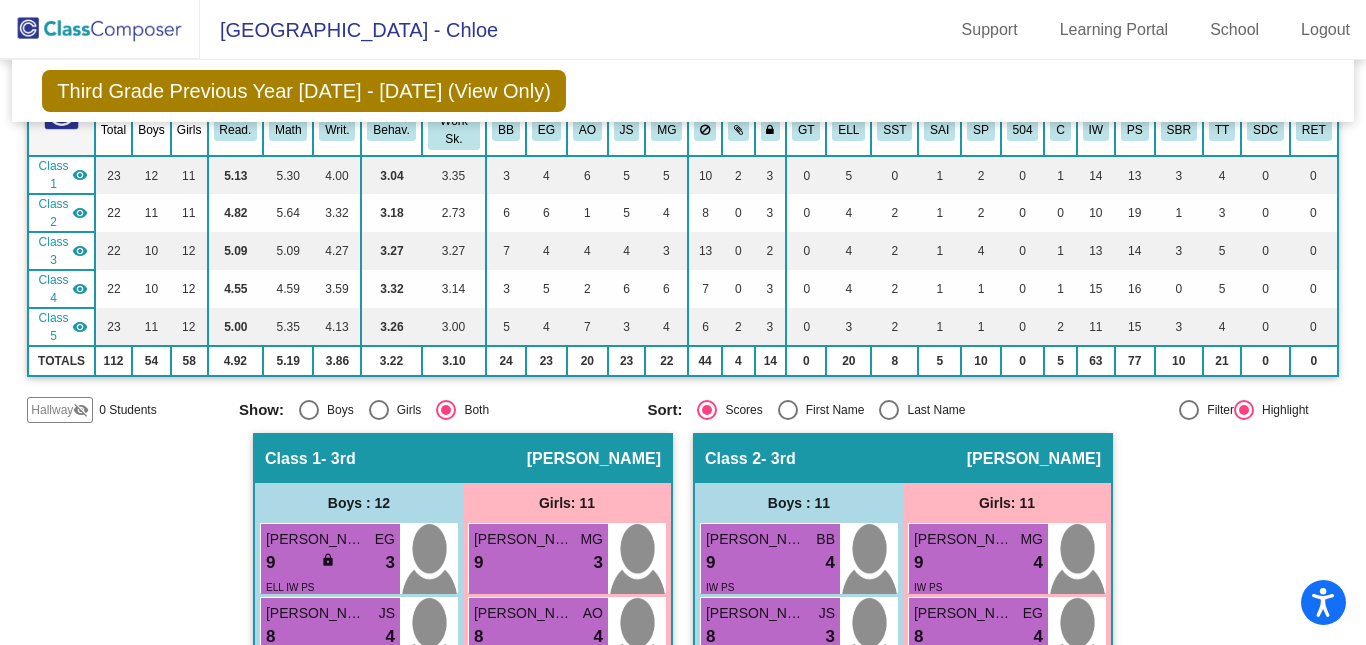 scroll, scrollTop: 202, scrollLeft: 0, axis: vertical 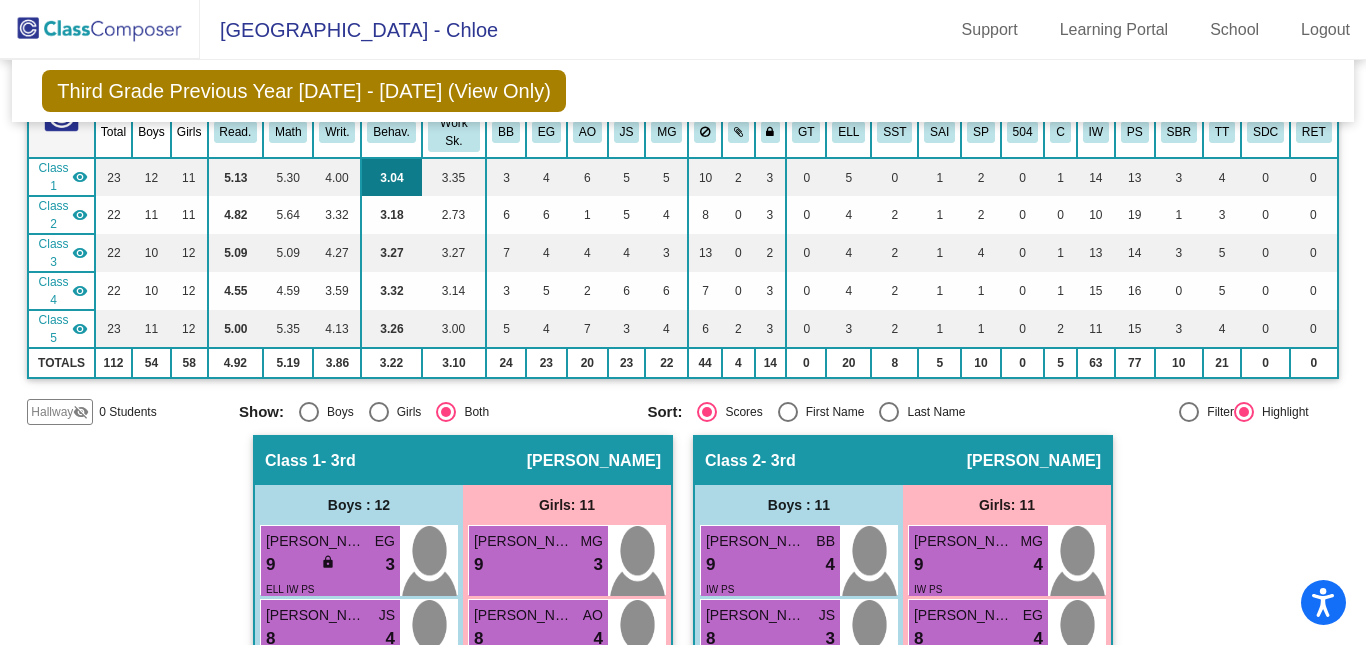 click on "3.04" 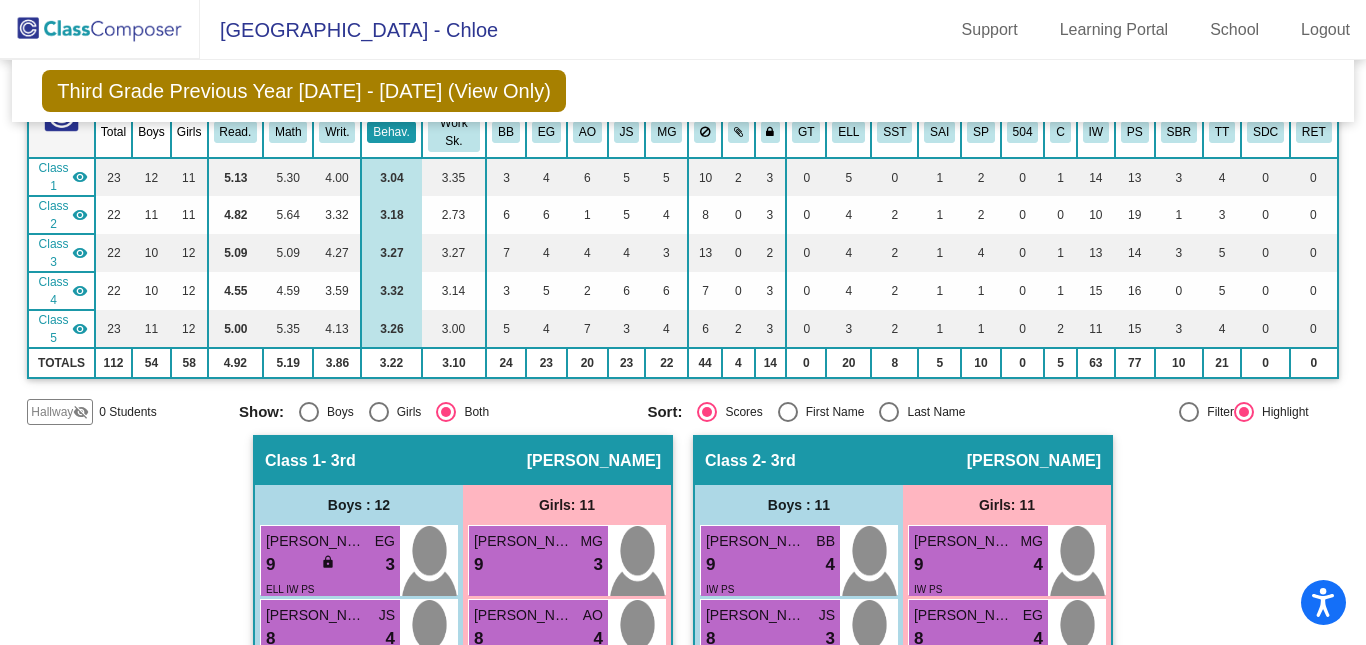 click on "Behav." 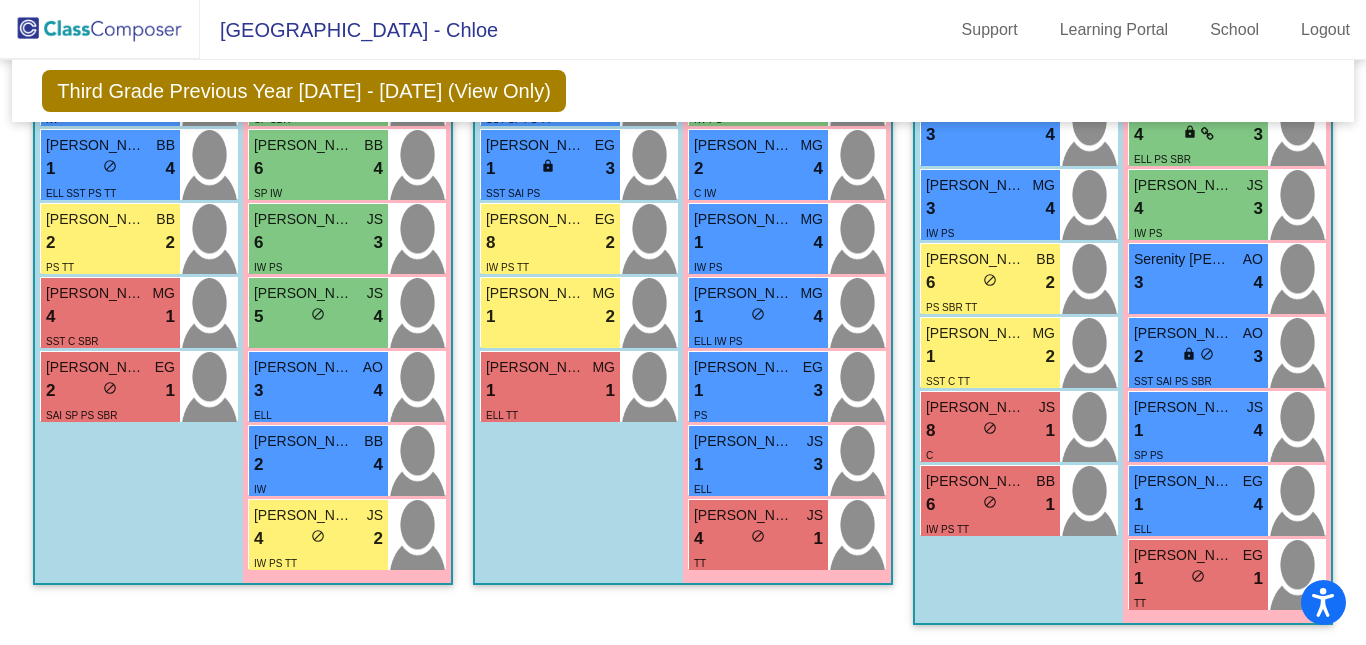 scroll, scrollTop: 2051, scrollLeft: 0, axis: vertical 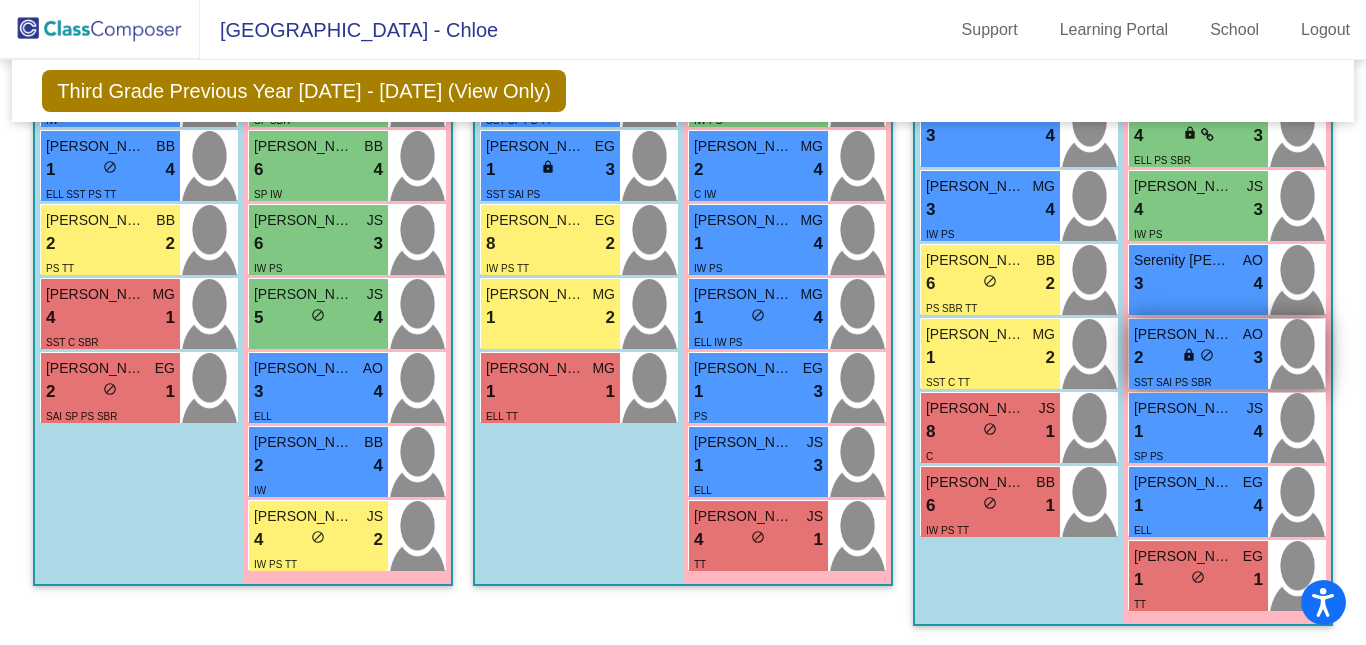click on "2 lock do_not_disturb_alt 3" at bounding box center [1198, 358] 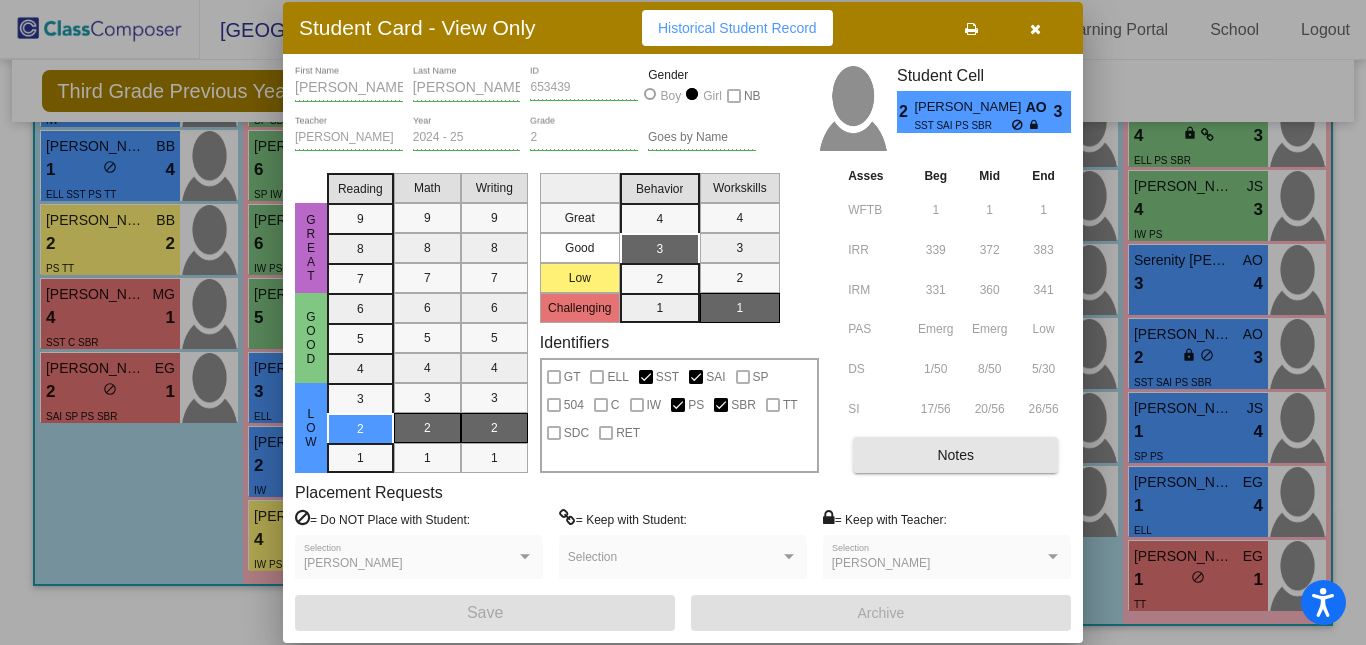 click on "Notes" at bounding box center (955, 455) 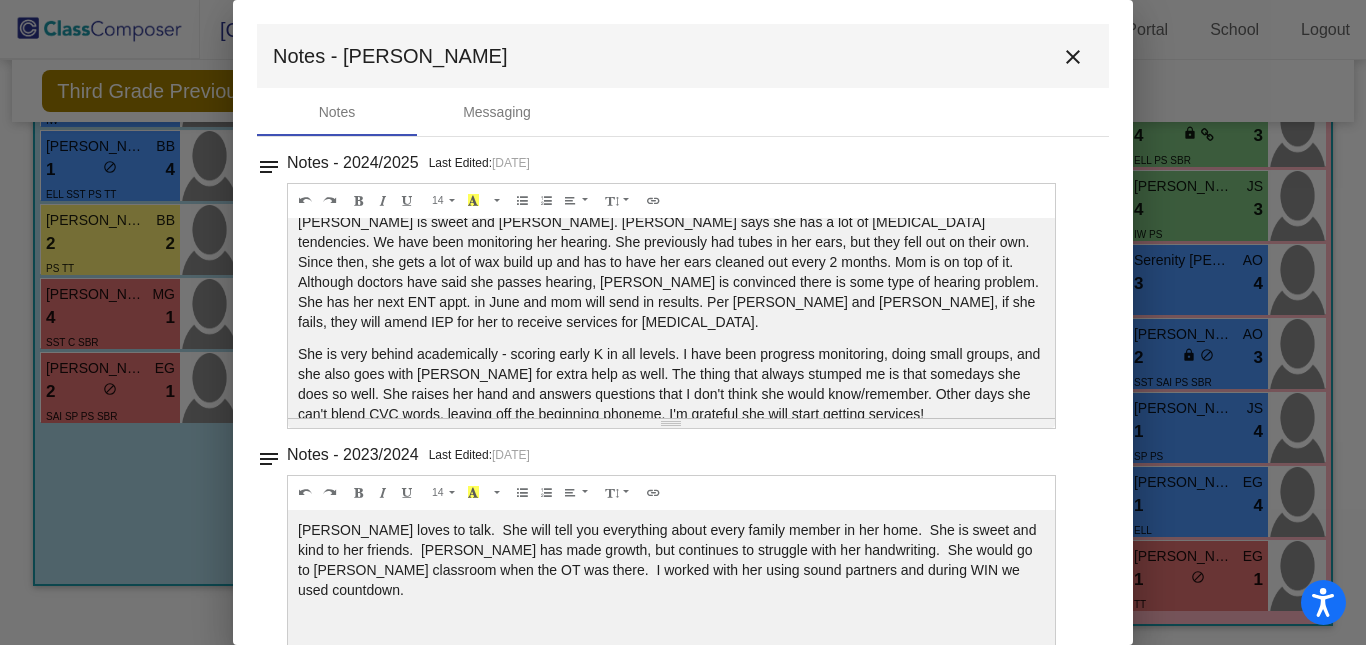 scroll, scrollTop: 172, scrollLeft: 0, axis: vertical 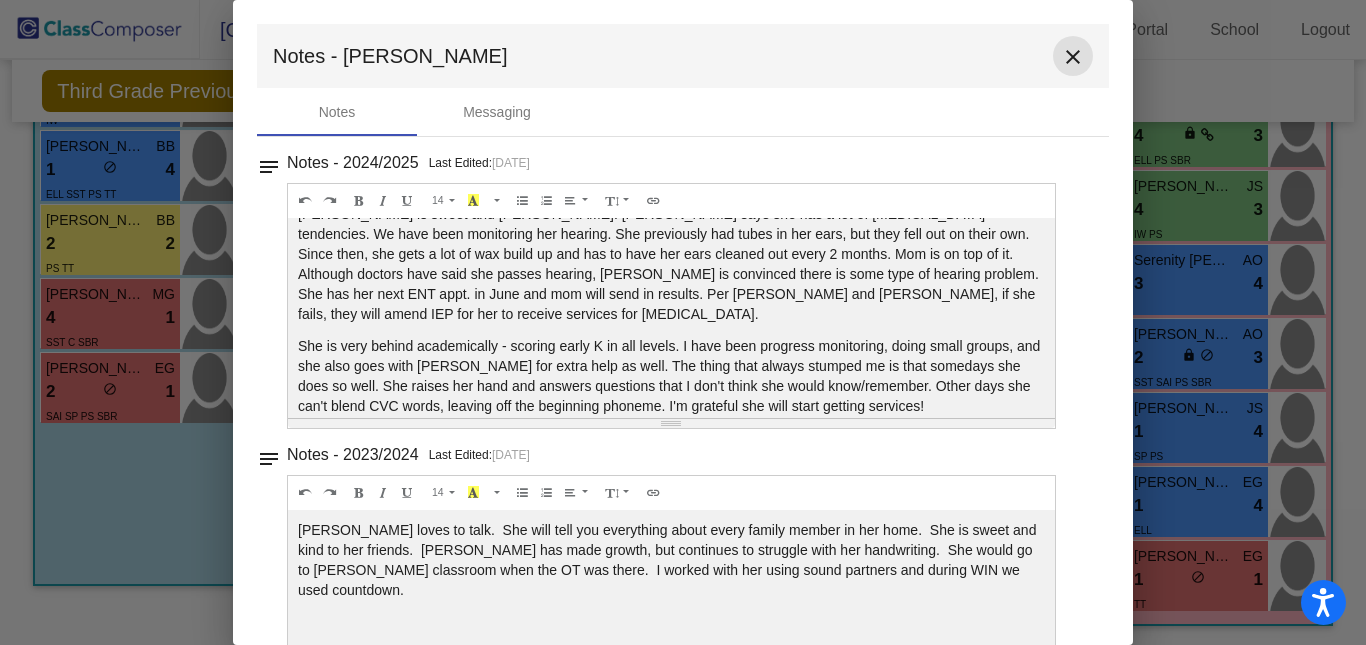 click on "close" at bounding box center (1073, 56) 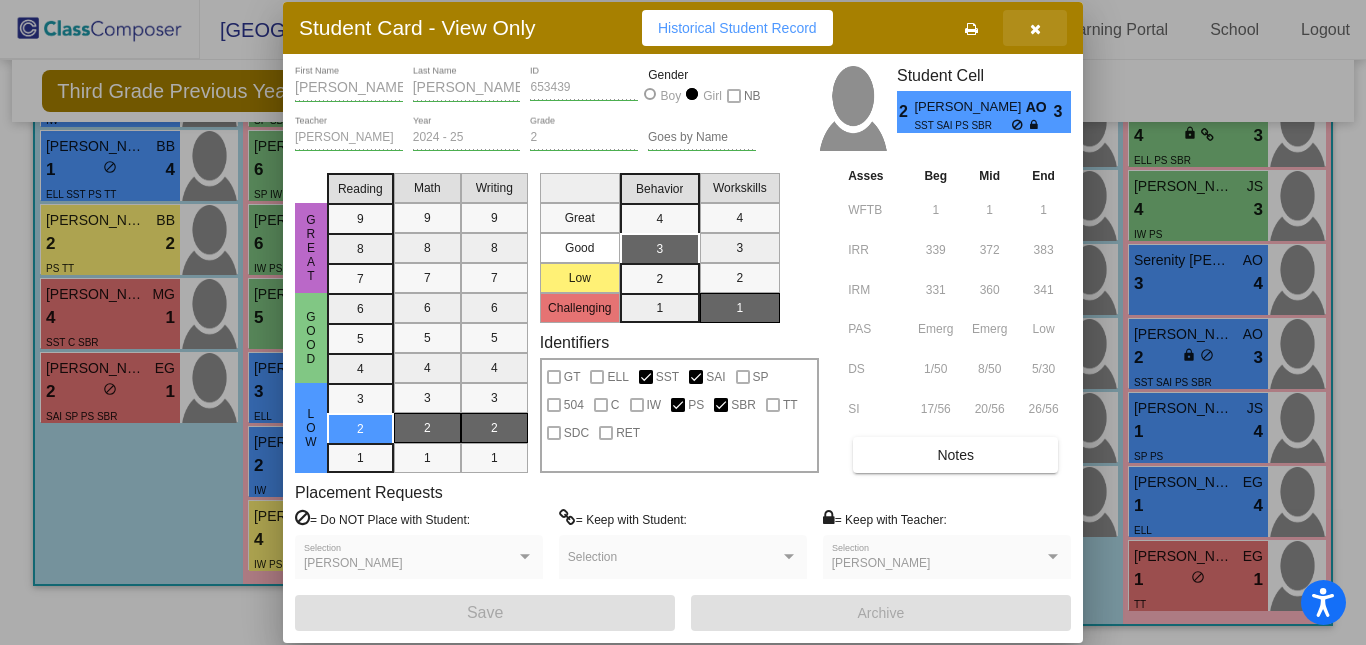 click at bounding box center [1035, 28] 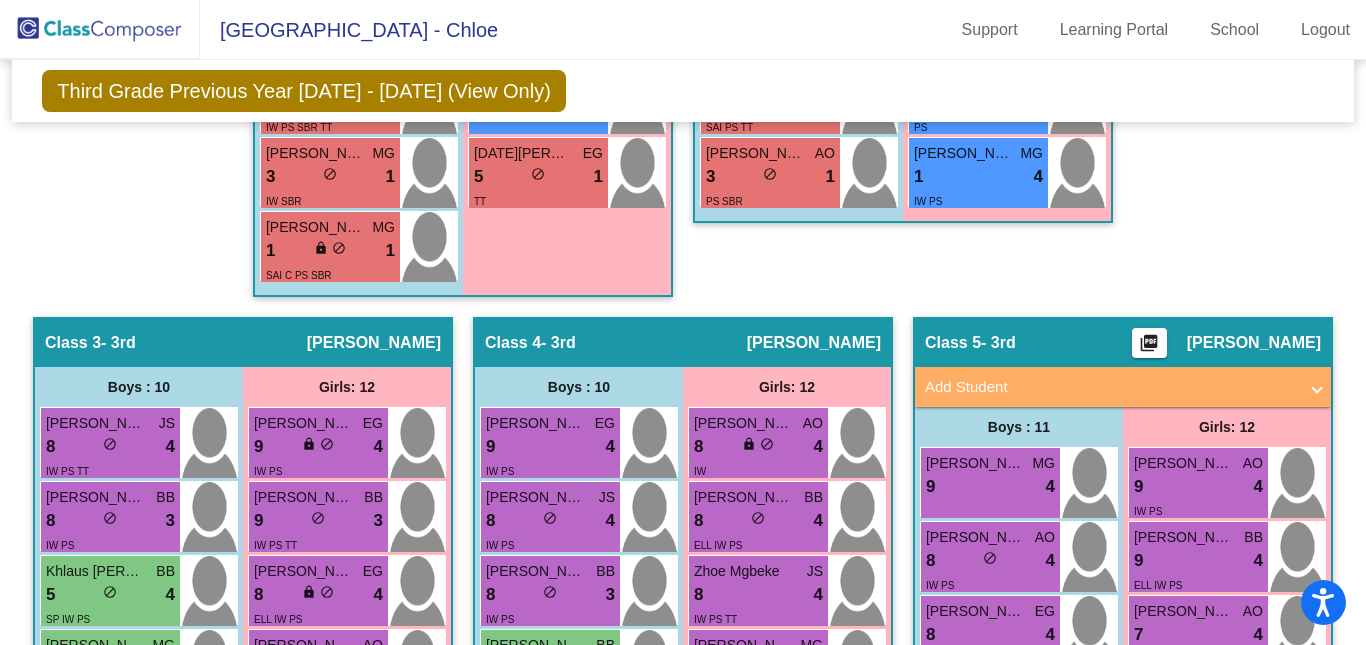 scroll, scrollTop: 1323, scrollLeft: 0, axis: vertical 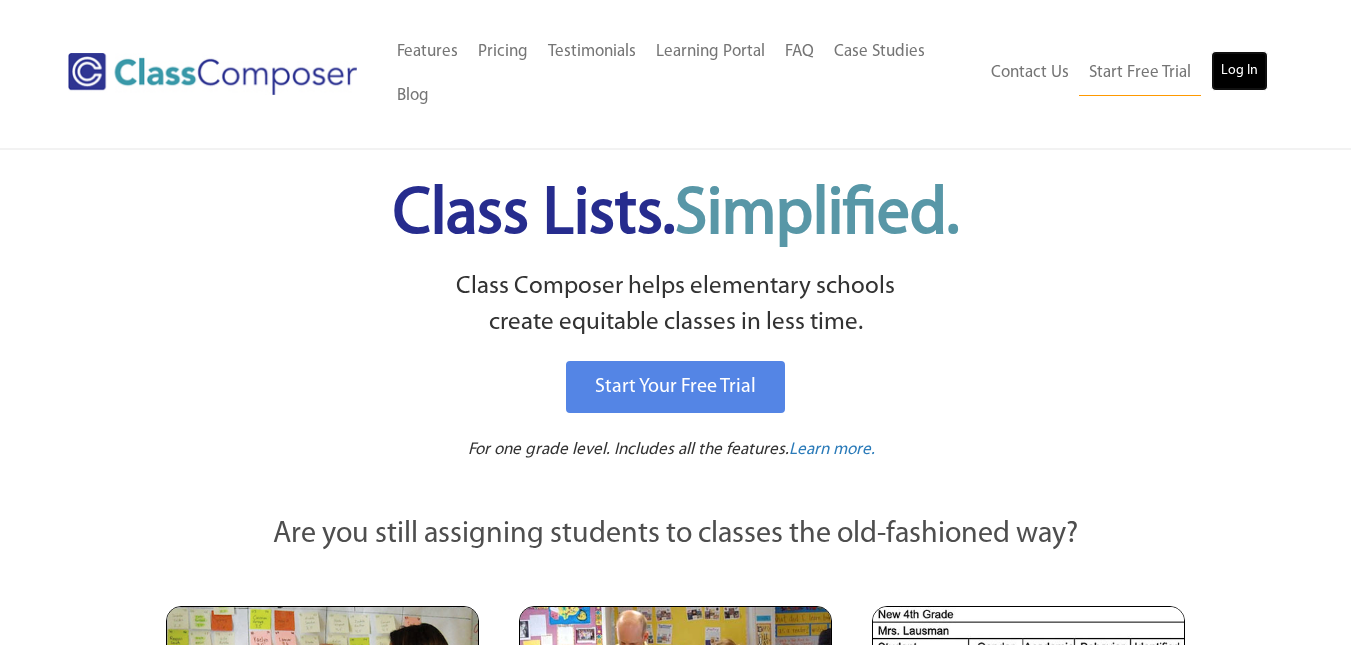drag, startPoint x: 0, startPoint y: 0, endPoint x: 1239, endPoint y: 77, distance: 1241.3904 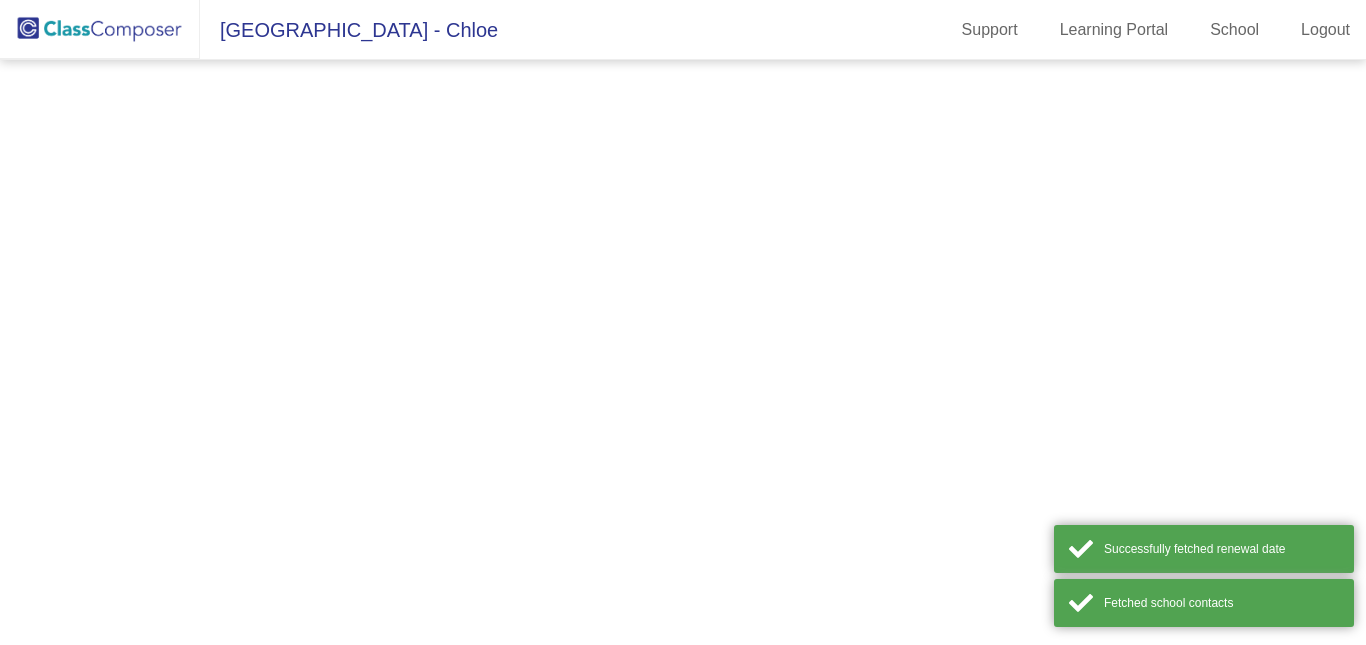 scroll, scrollTop: 0, scrollLeft: 0, axis: both 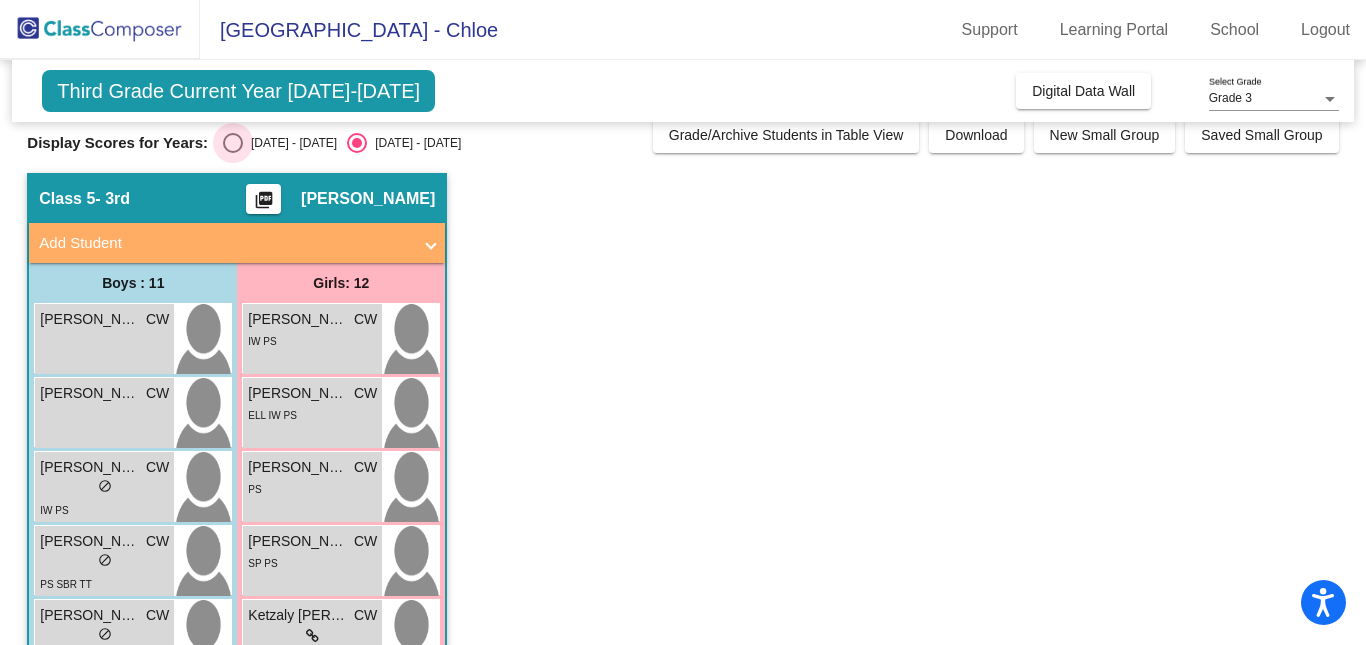 click on "2024 - 2025" at bounding box center (290, 143) 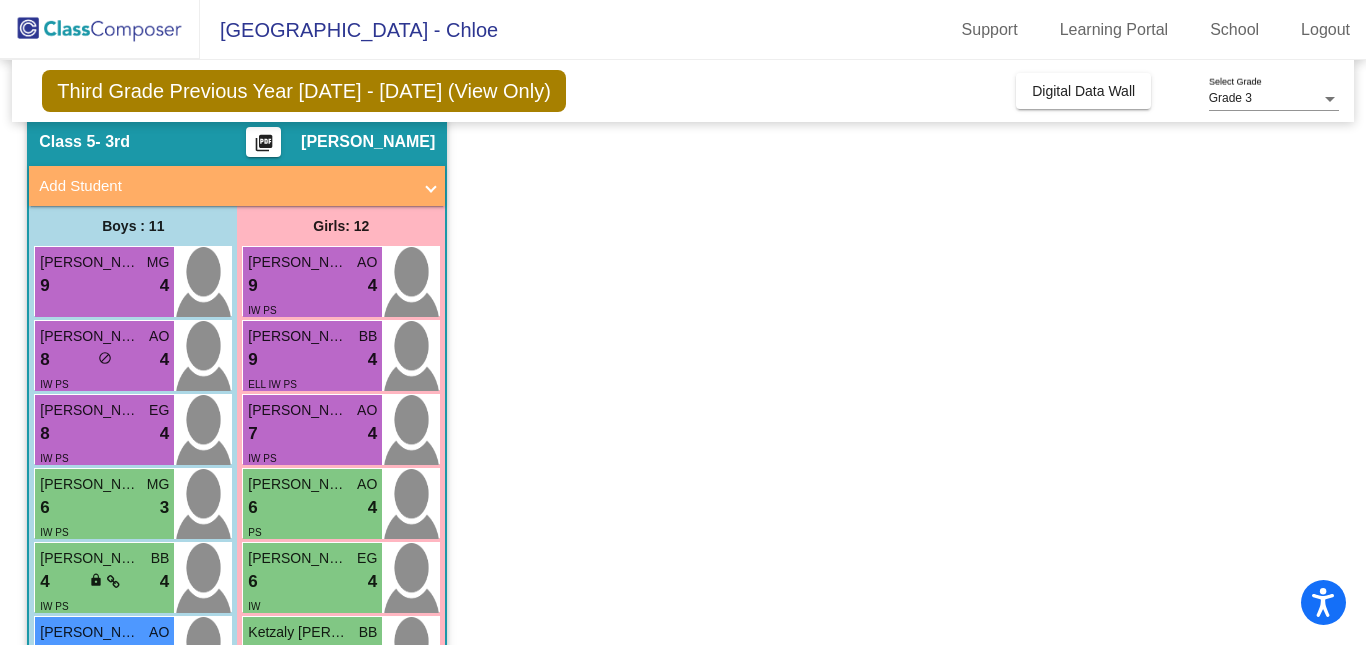 scroll, scrollTop: 76, scrollLeft: 0, axis: vertical 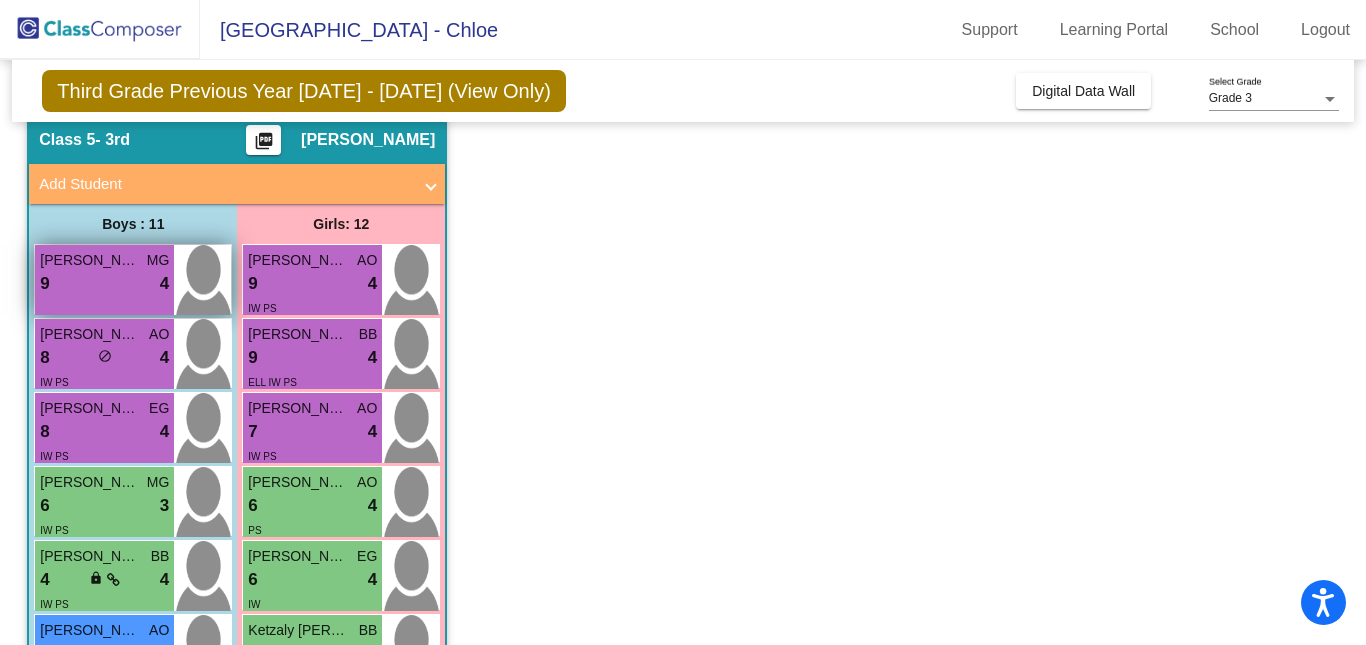 click on "Christopher Mercado" at bounding box center (90, 260) 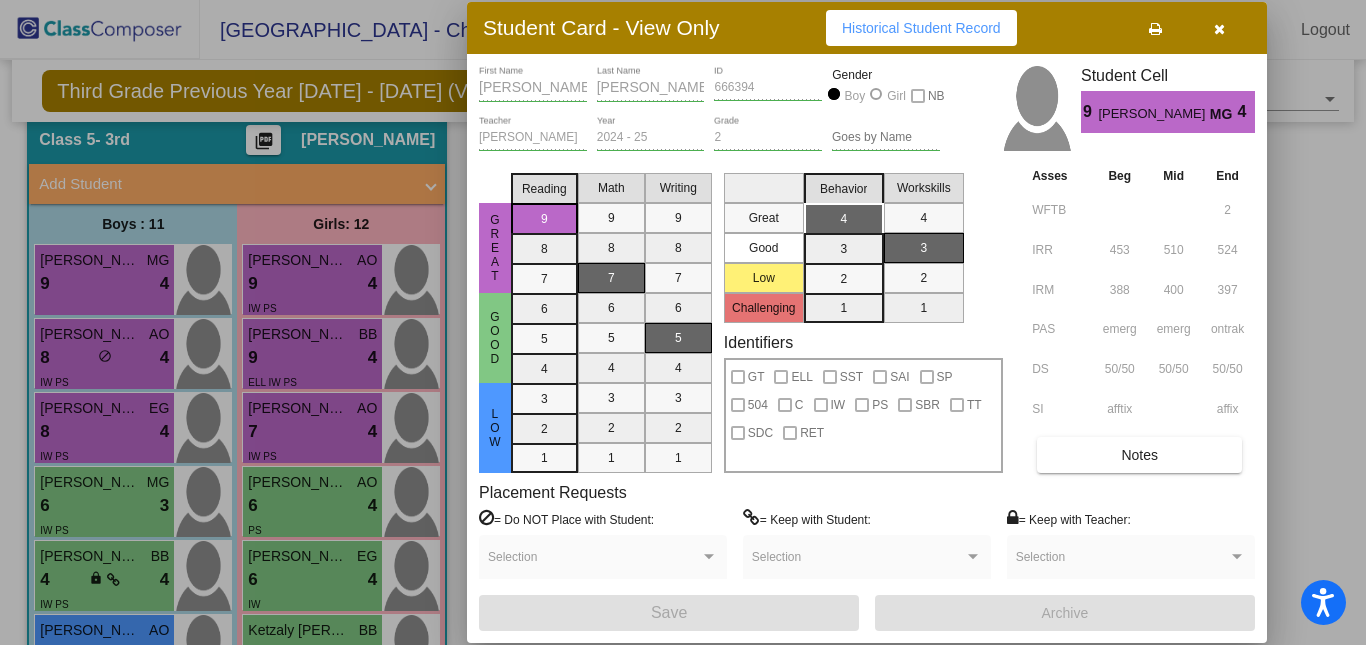 click at bounding box center [683, 322] 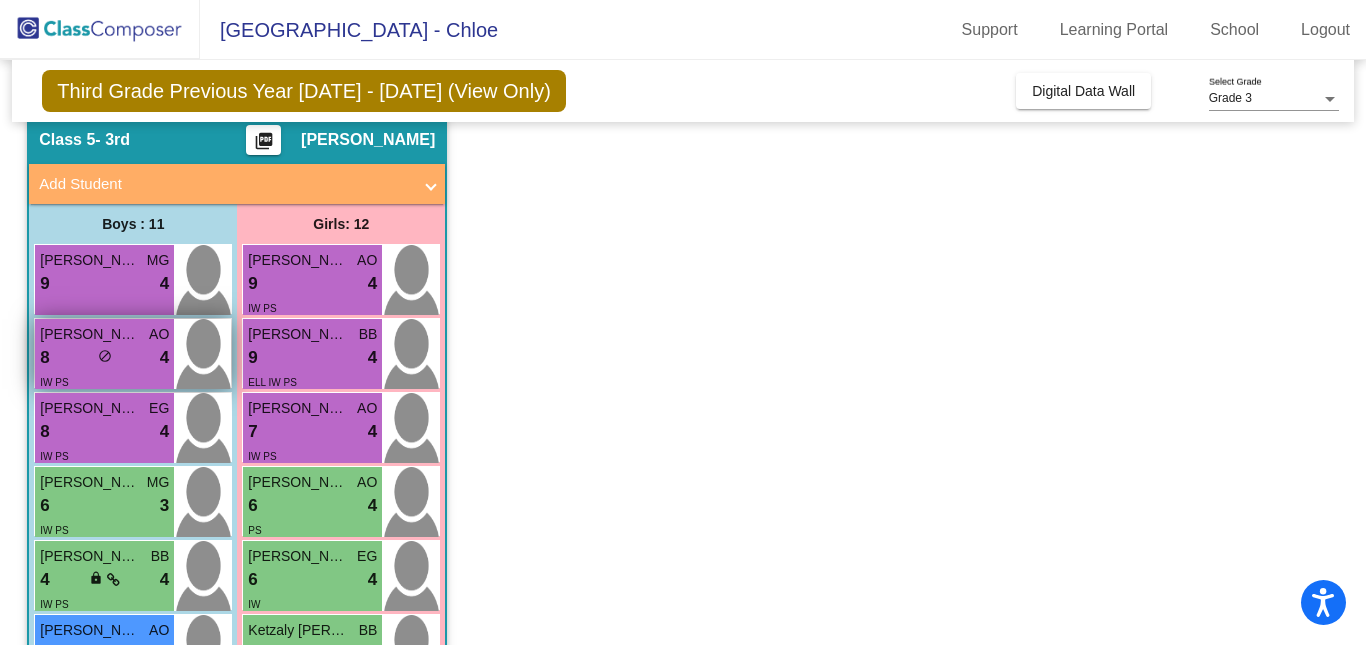 click on "Dylan Pennick" at bounding box center [90, 334] 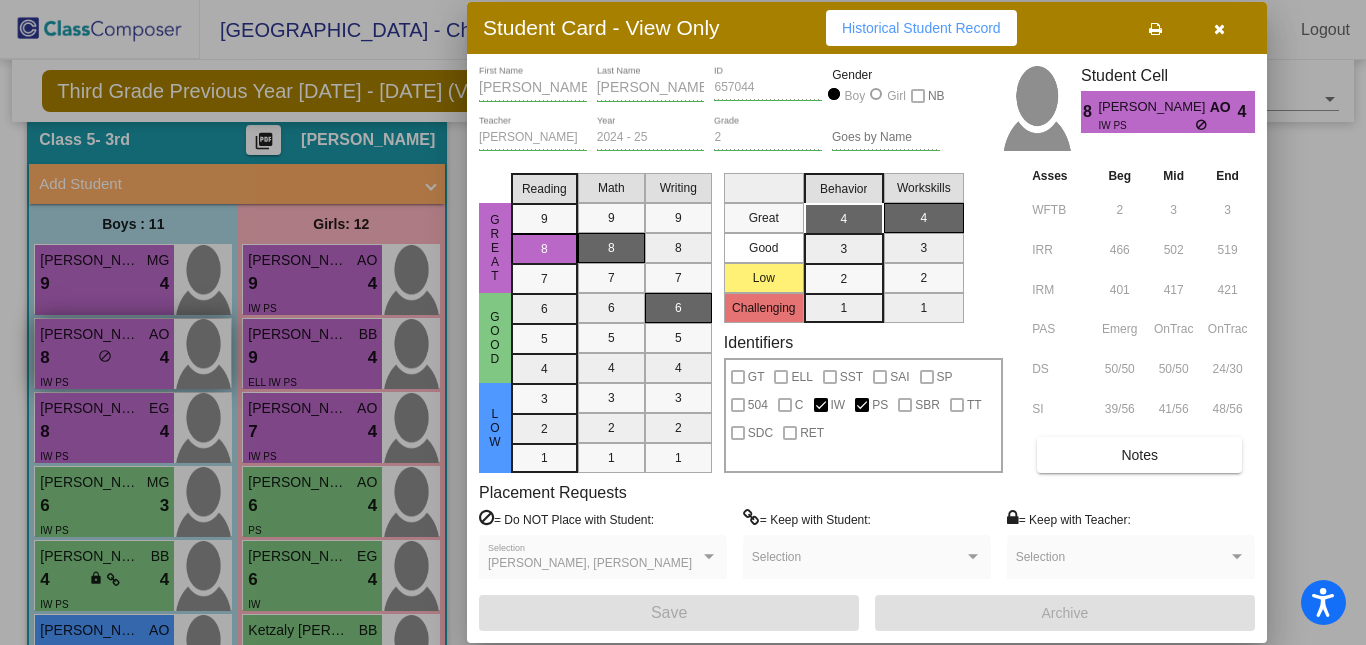 click at bounding box center [683, 322] 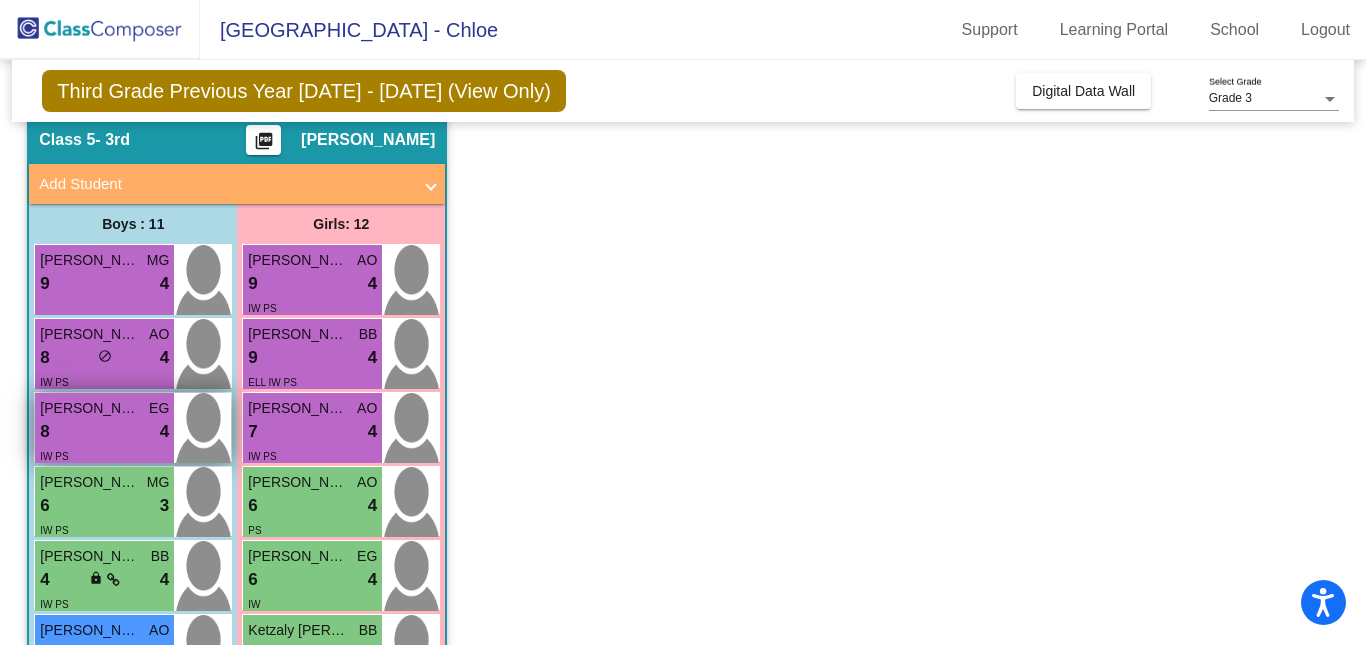 click on "Liam De La Cruz" at bounding box center (90, 408) 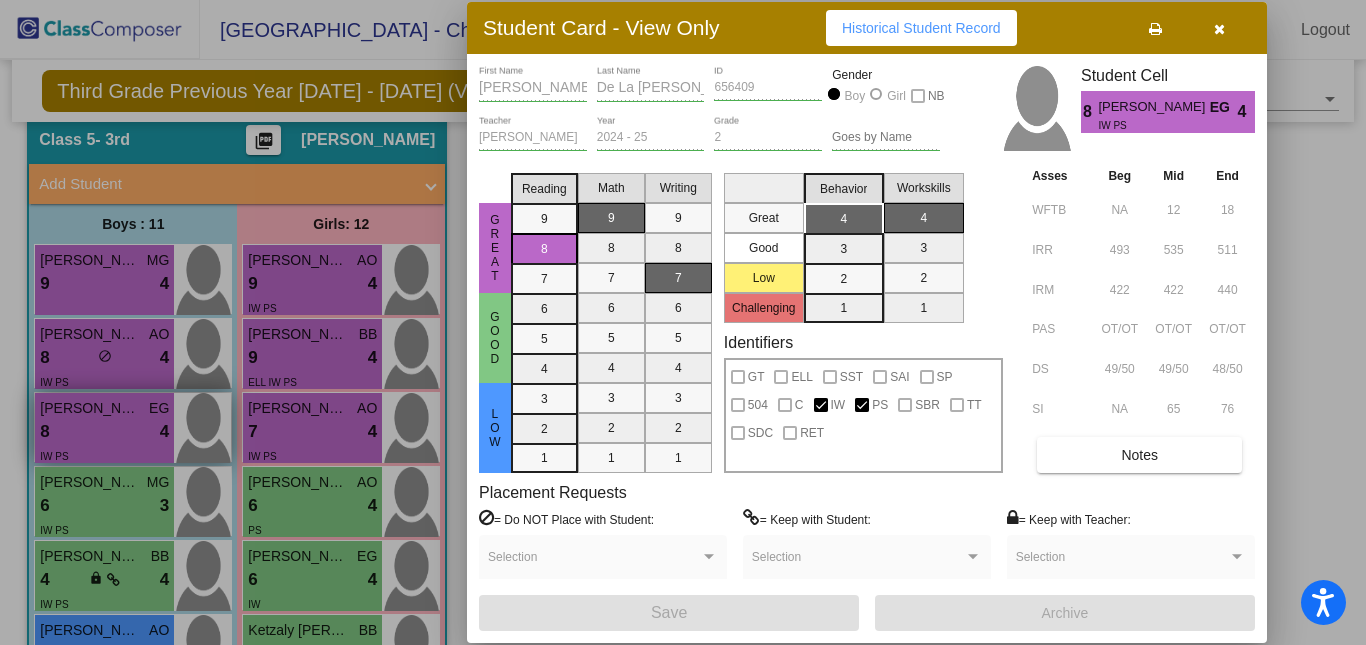 click at bounding box center [683, 322] 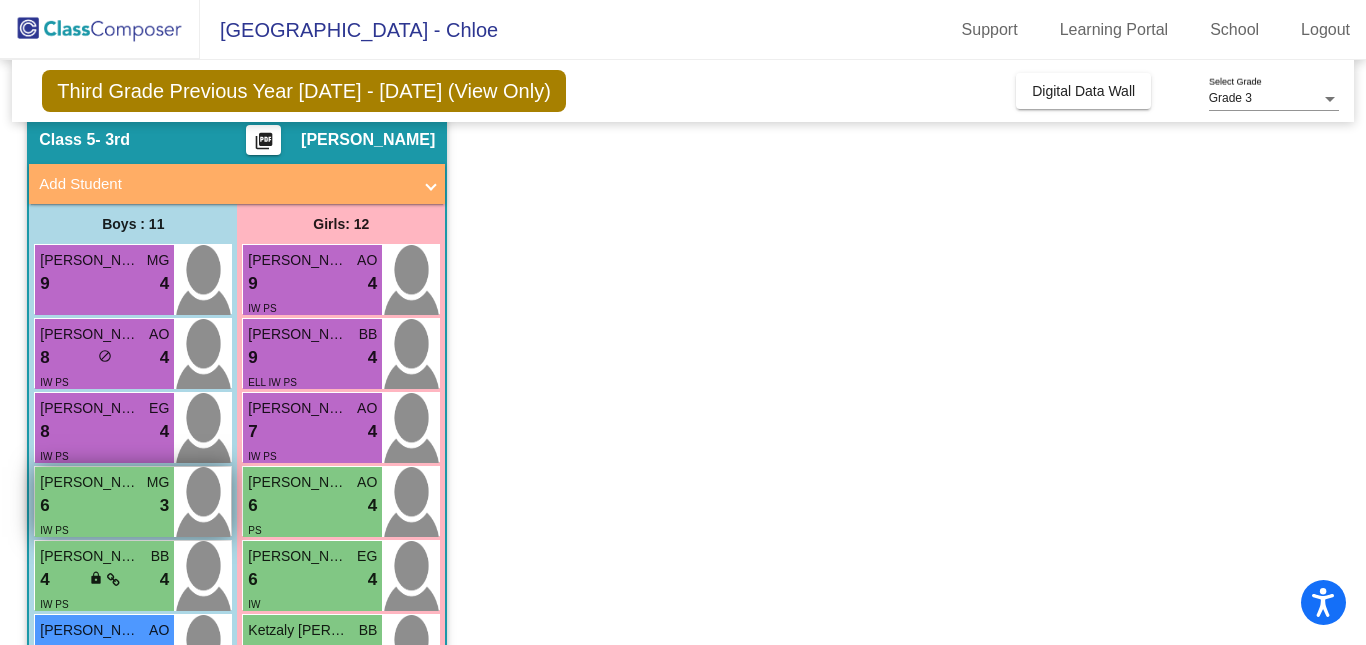 click on "6 lock do_not_disturb_alt 3" at bounding box center (104, 506) 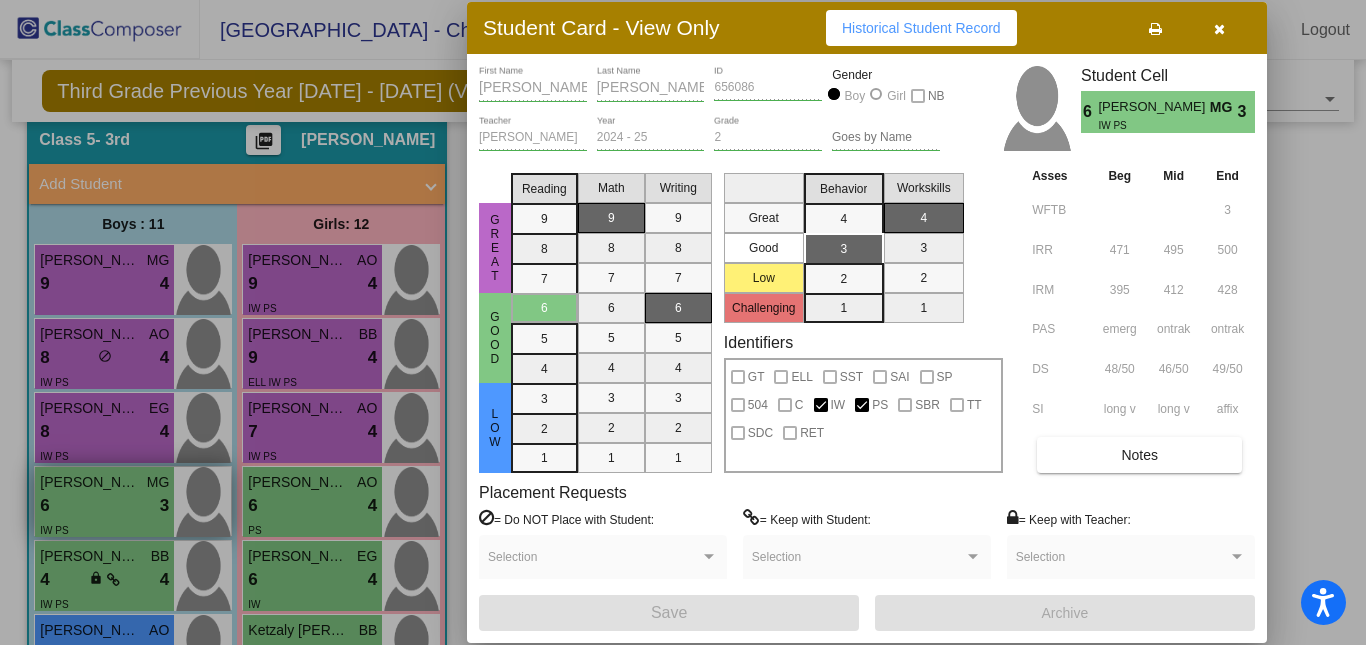 click at bounding box center [683, 322] 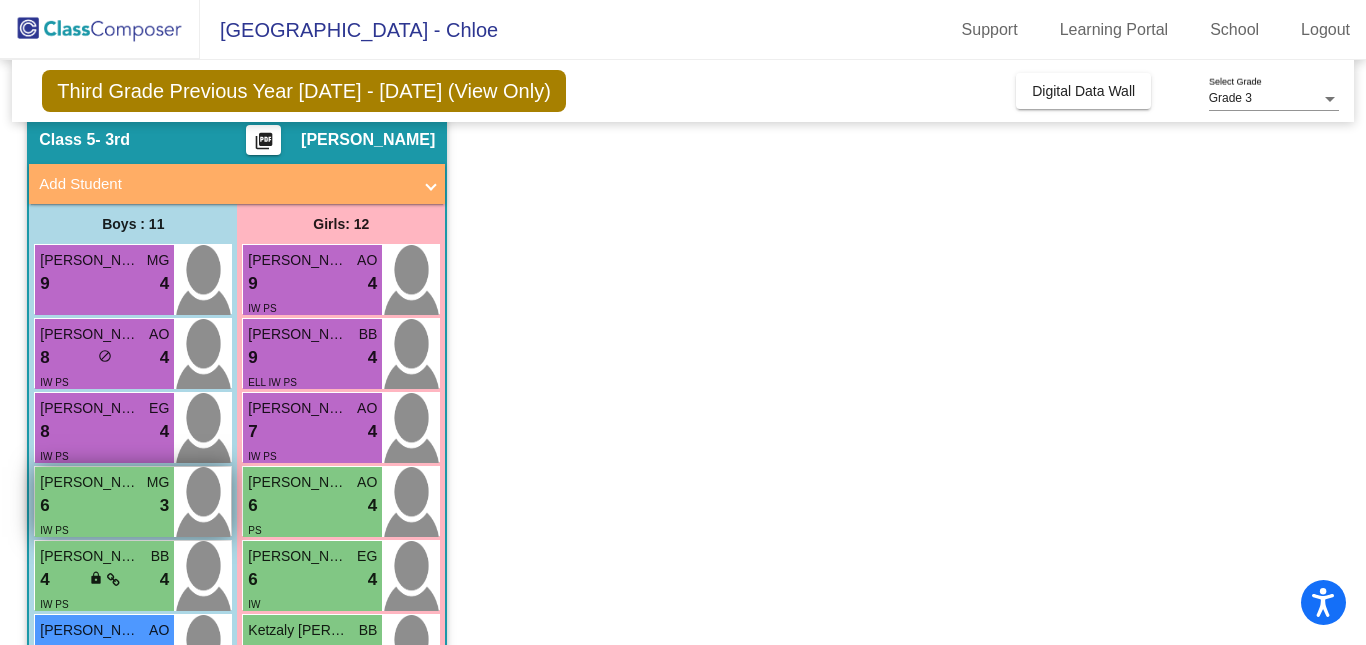 click on "6 lock do_not_disturb_alt 3" at bounding box center [104, 506] 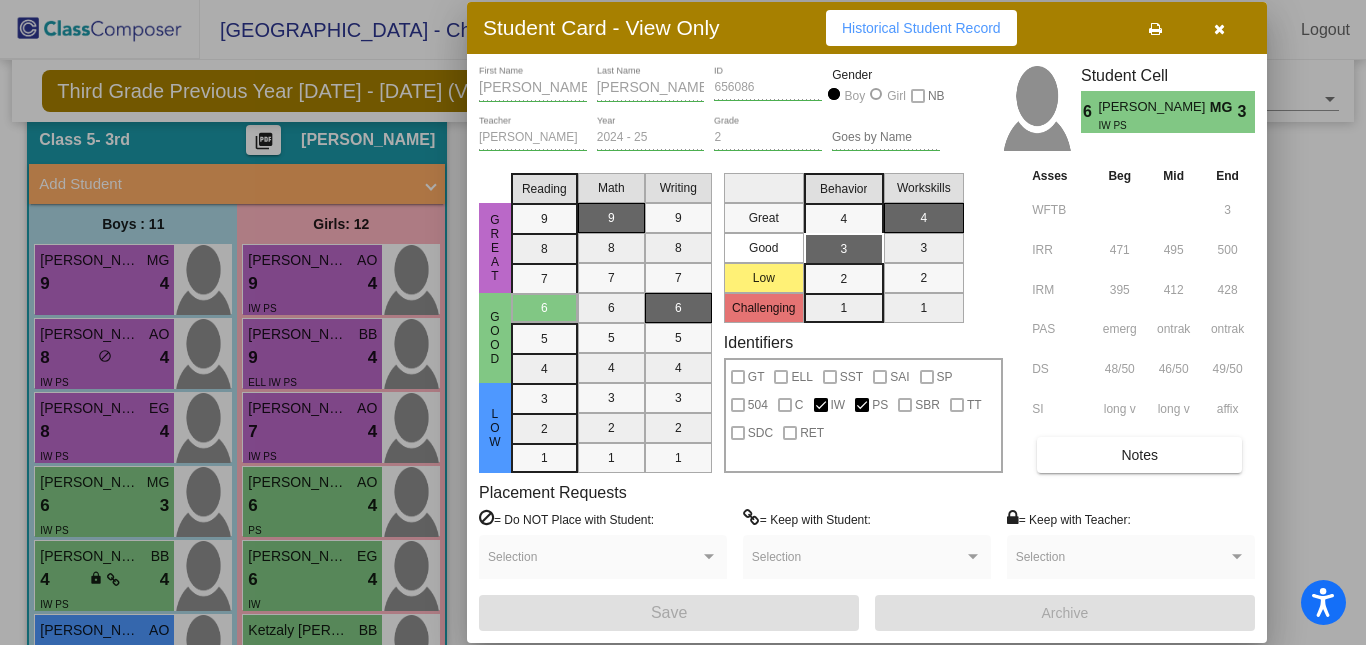 click at bounding box center [683, 322] 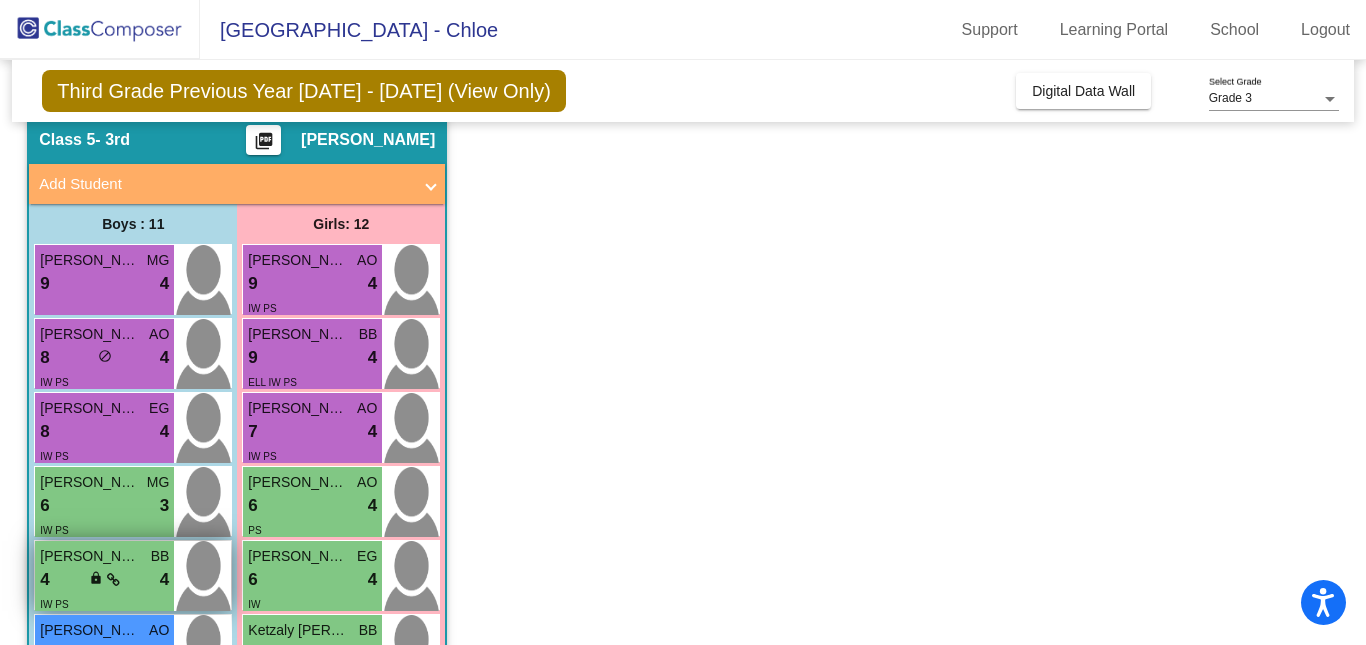 click on "4 lock do_not_disturb_alt 4" at bounding box center (104, 580) 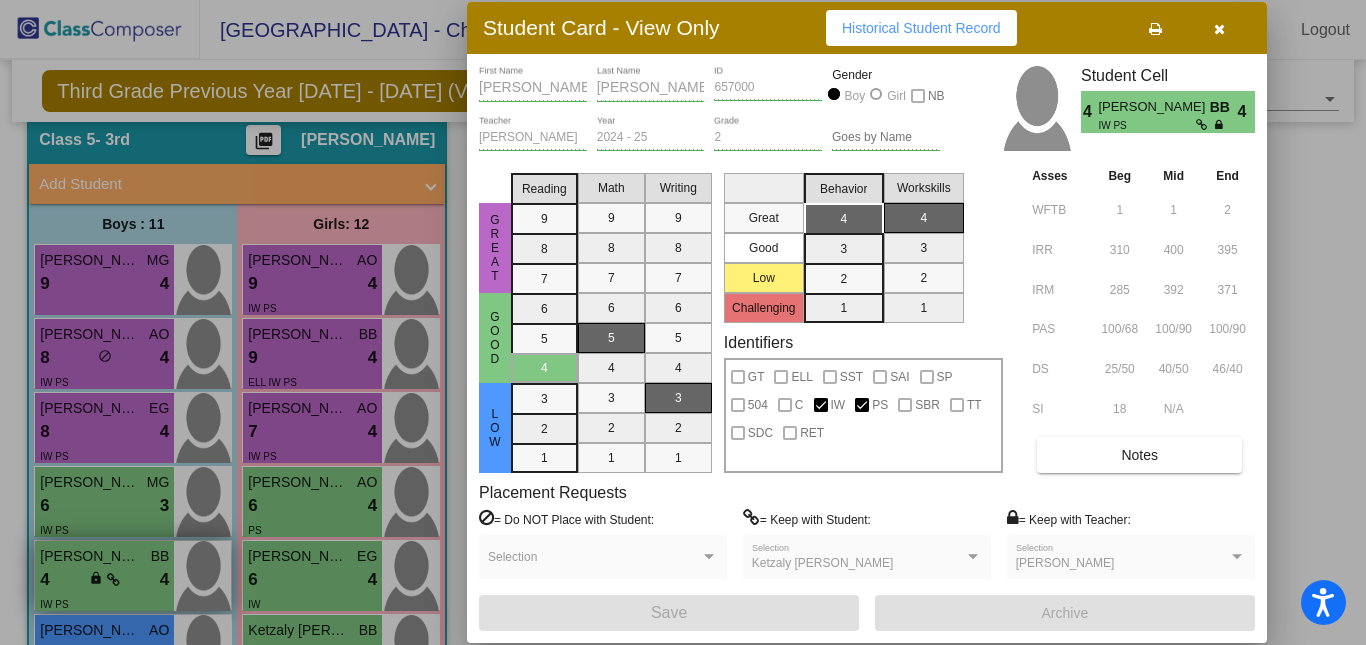 click at bounding box center [683, 322] 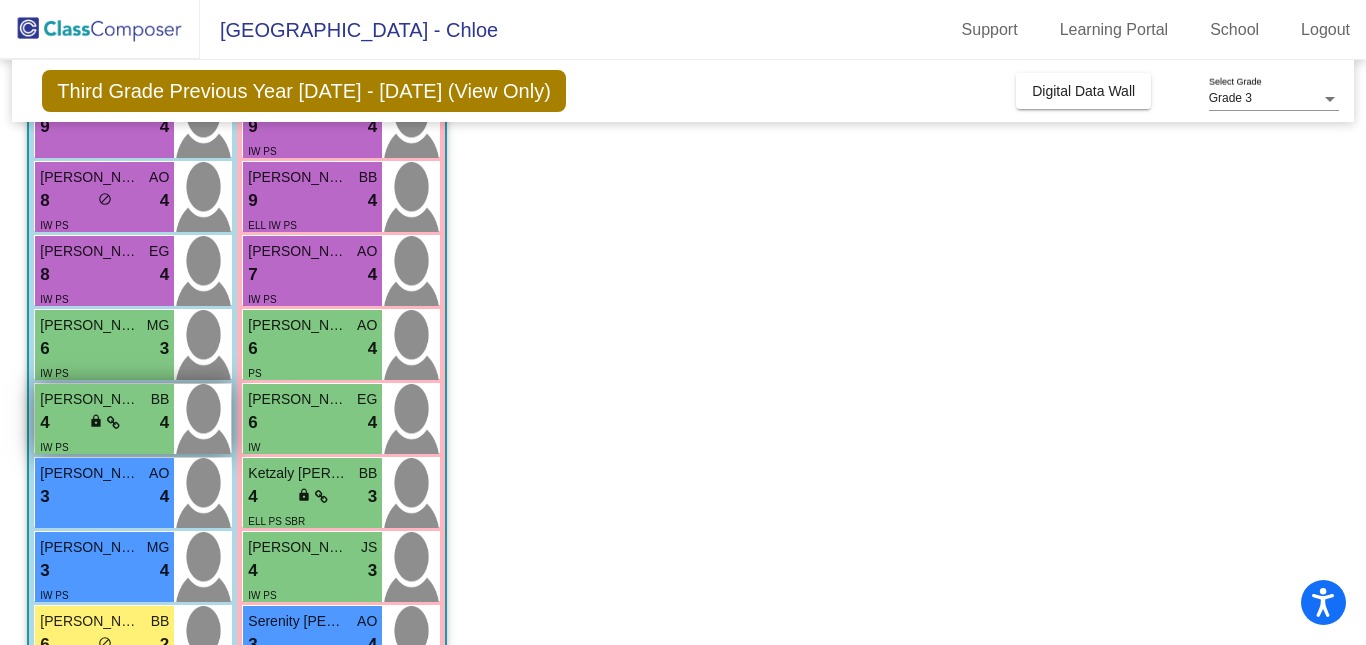 scroll, scrollTop: 257, scrollLeft: 0, axis: vertical 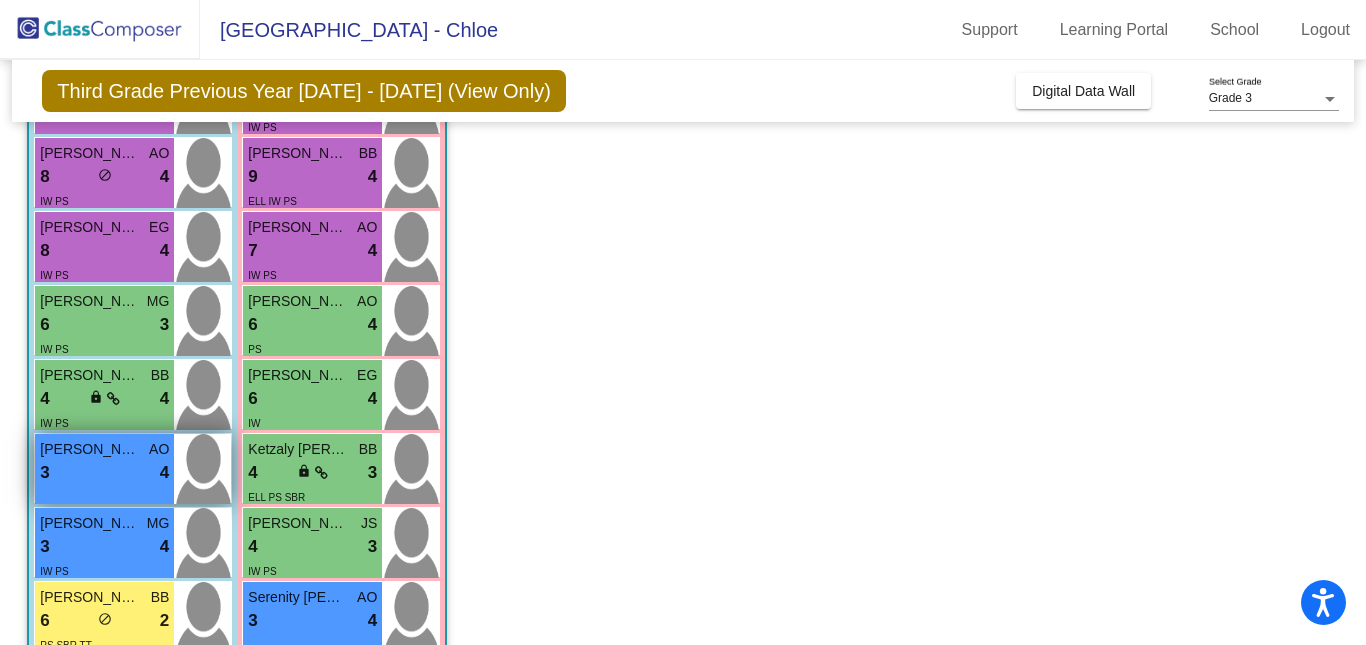 click on "3 lock do_not_disturb_alt 4" at bounding box center (104, 473) 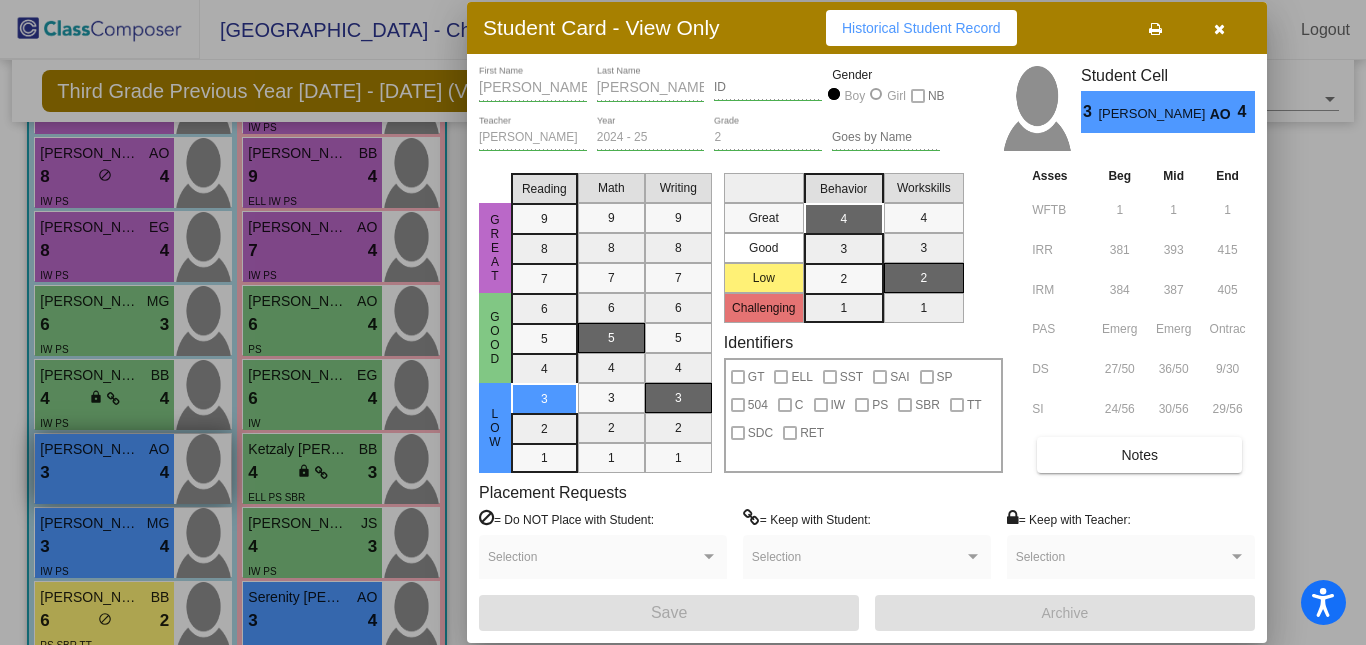 click at bounding box center [683, 322] 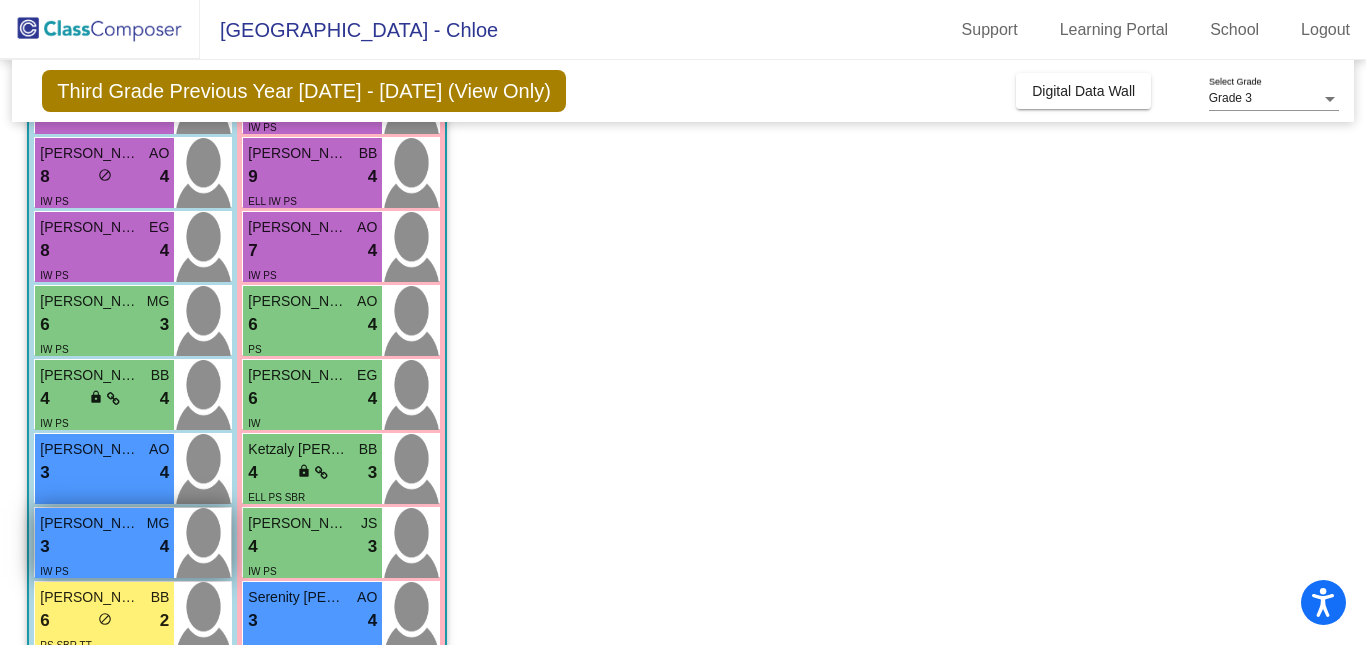 click on "3 lock do_not_disturb_alt 4" at bounding box center (104, 547) 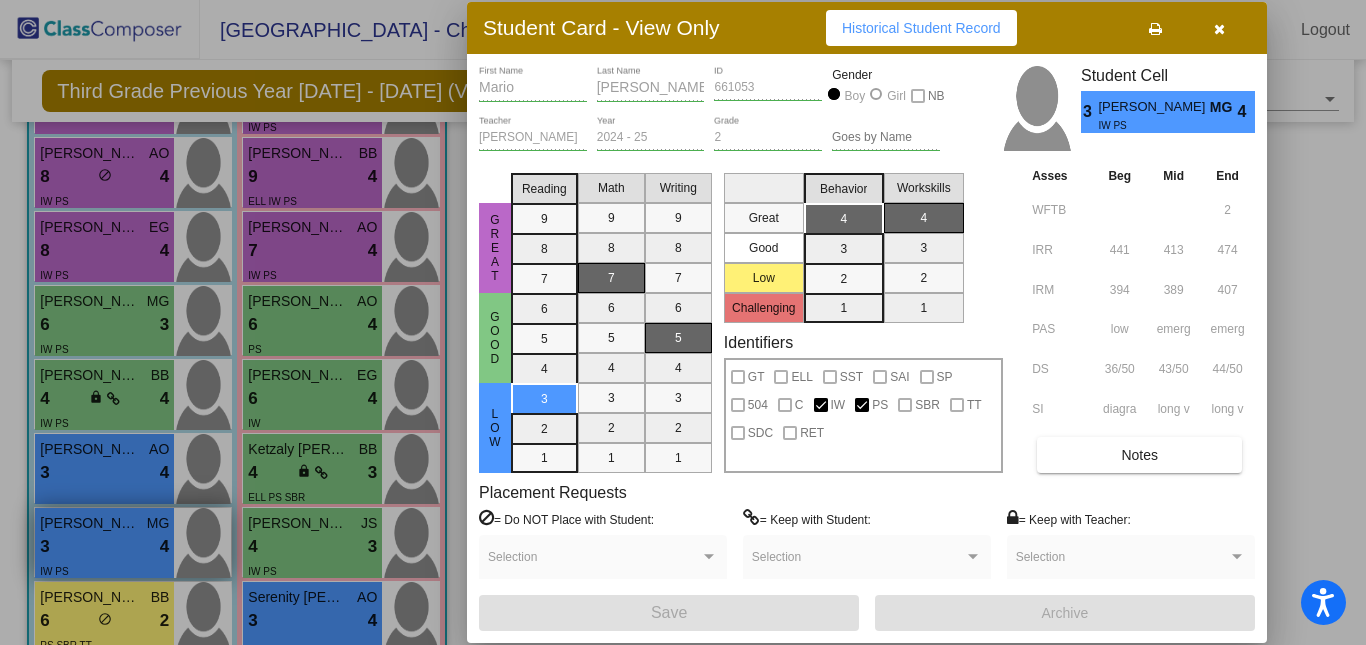 click at bounding box center [683, 322] 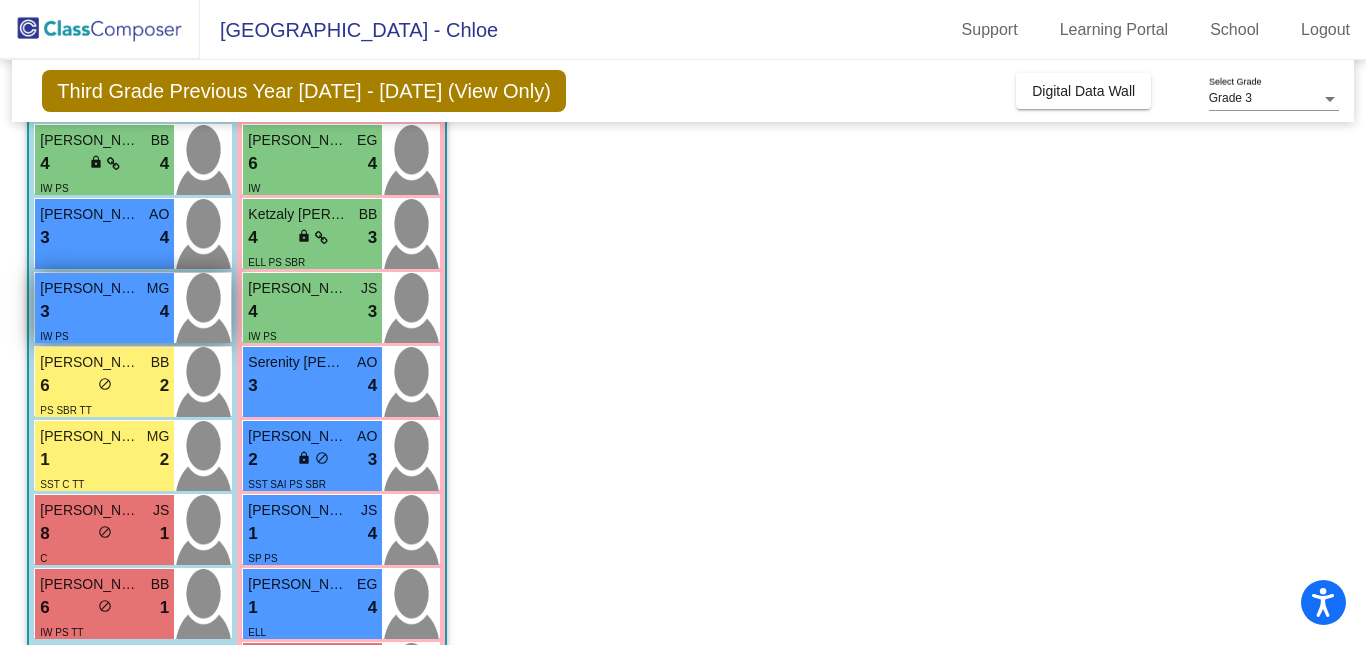 scroll, scrollTop: 493, scrollLeft: 0, axis: vertical 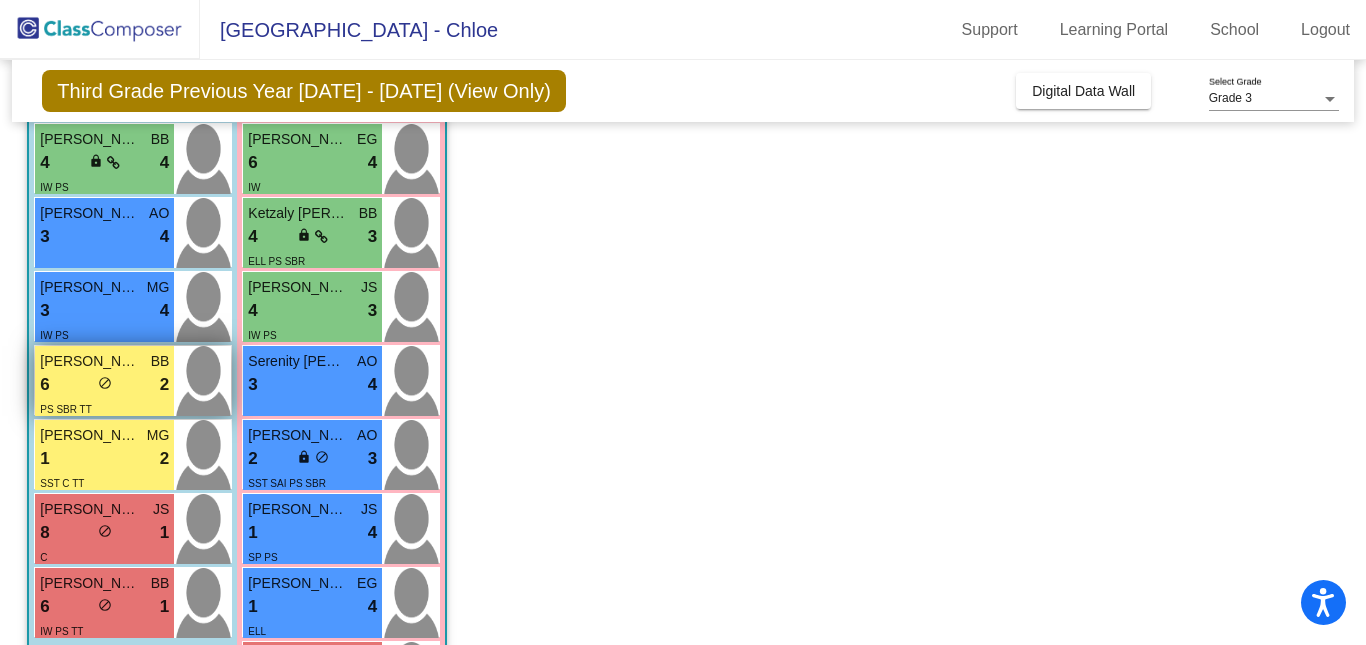 click on "6 lock do_not_disturb_alt 2" at bounding box center (104, 385) 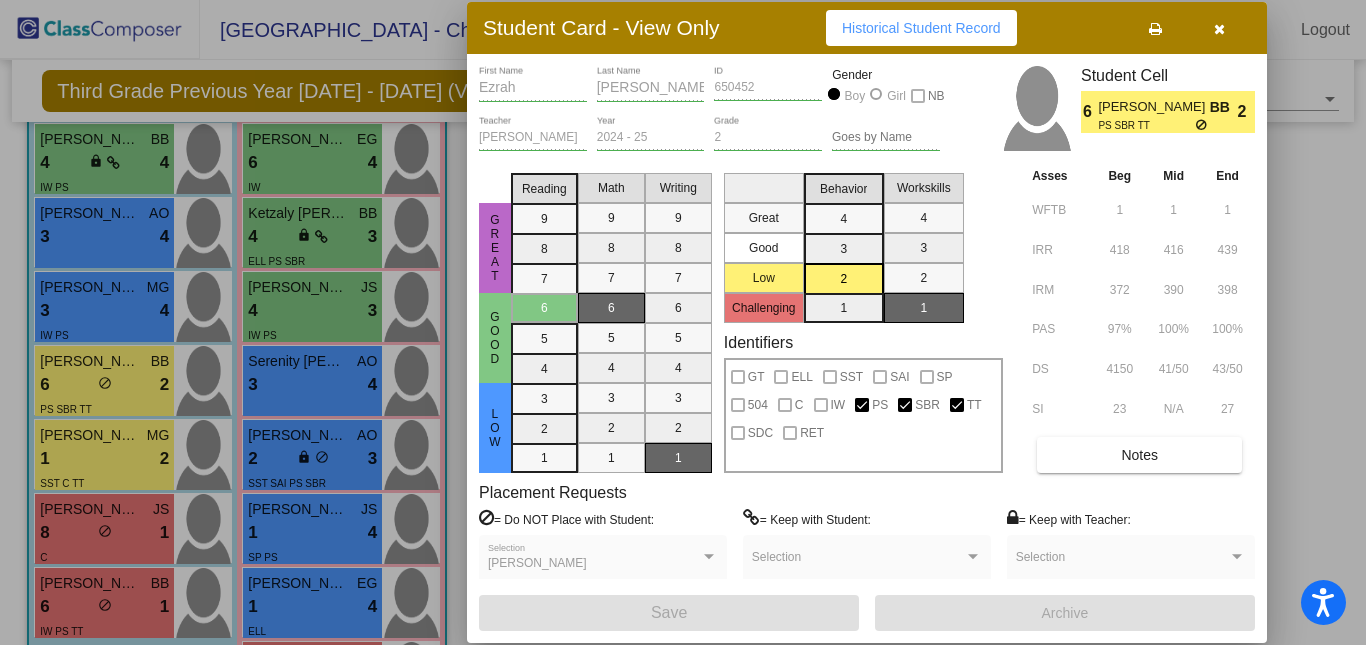 click at bounding box center [683, 322] 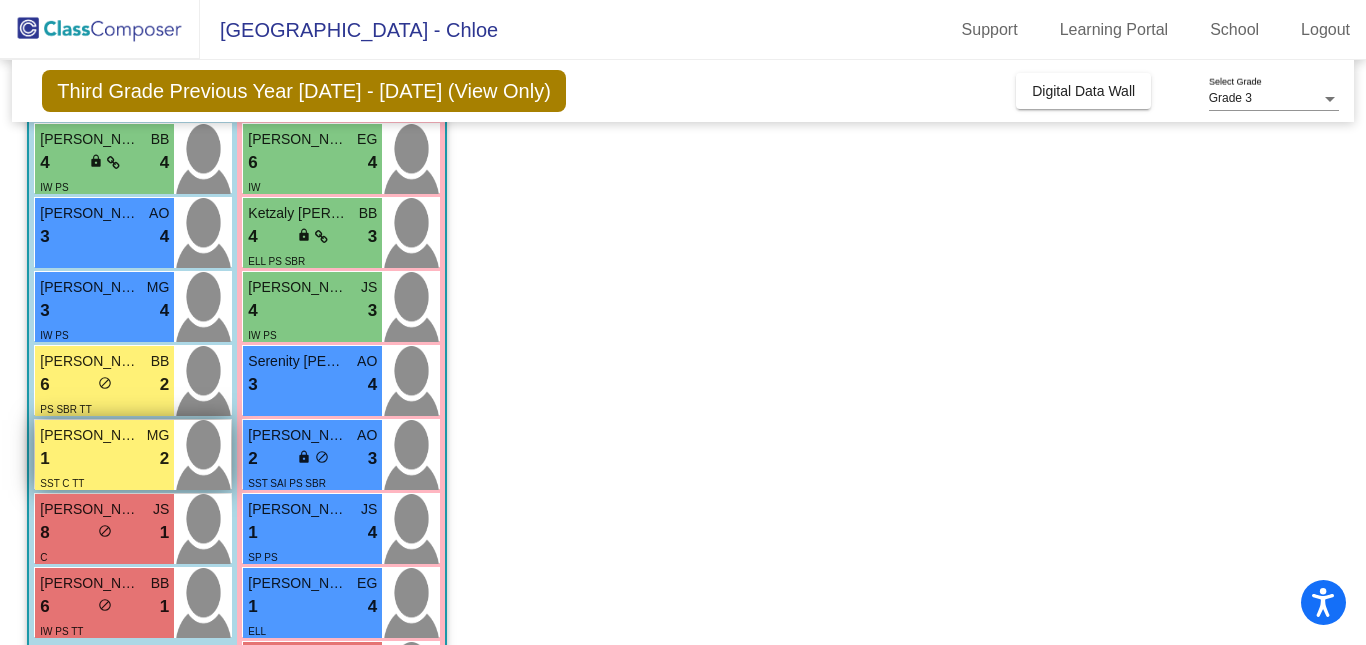 click on "Teri Weston" at bounding box center (90, 435) 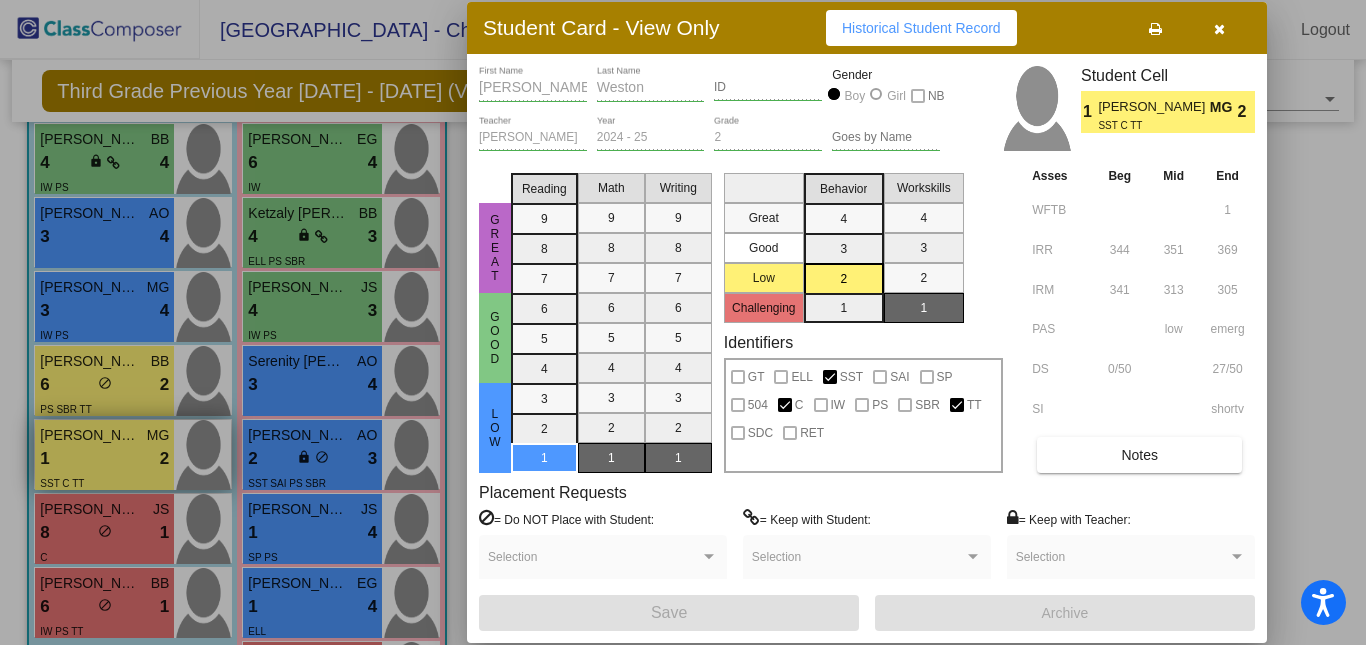 click at bounding box center (683, 322) 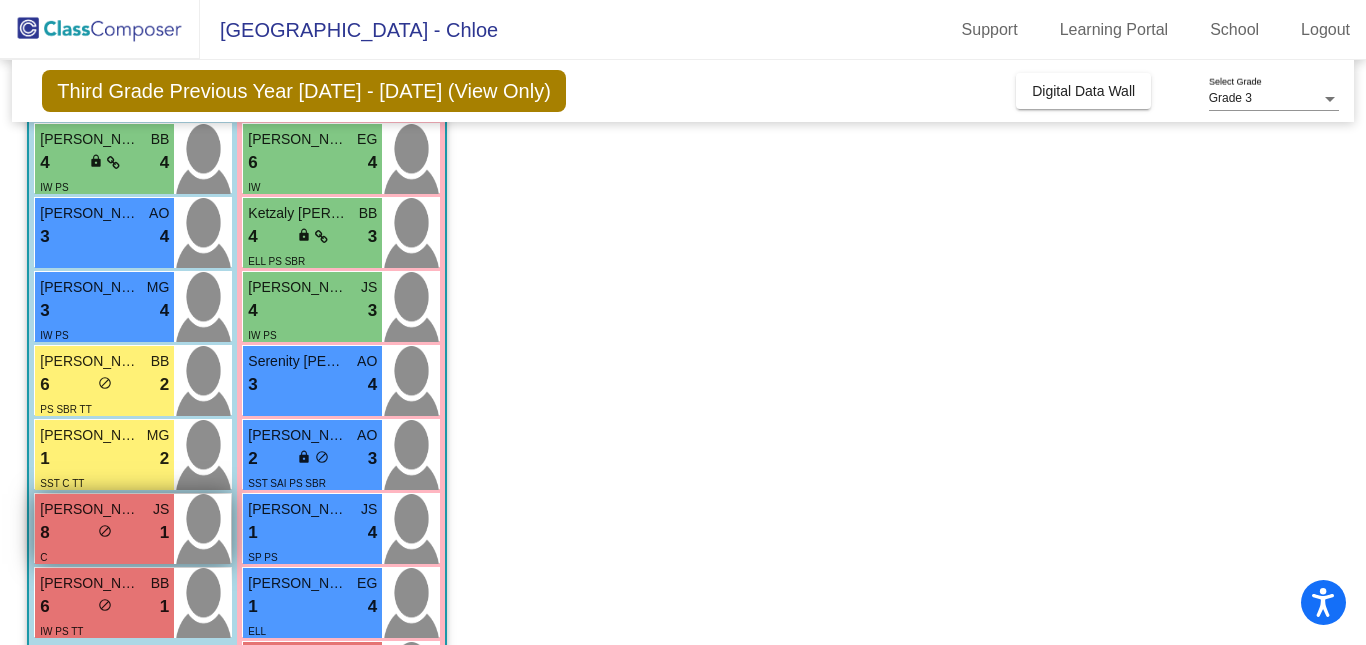 click on "8 lock do_not_disturb_alt 1" at bounding box center [104, 533] 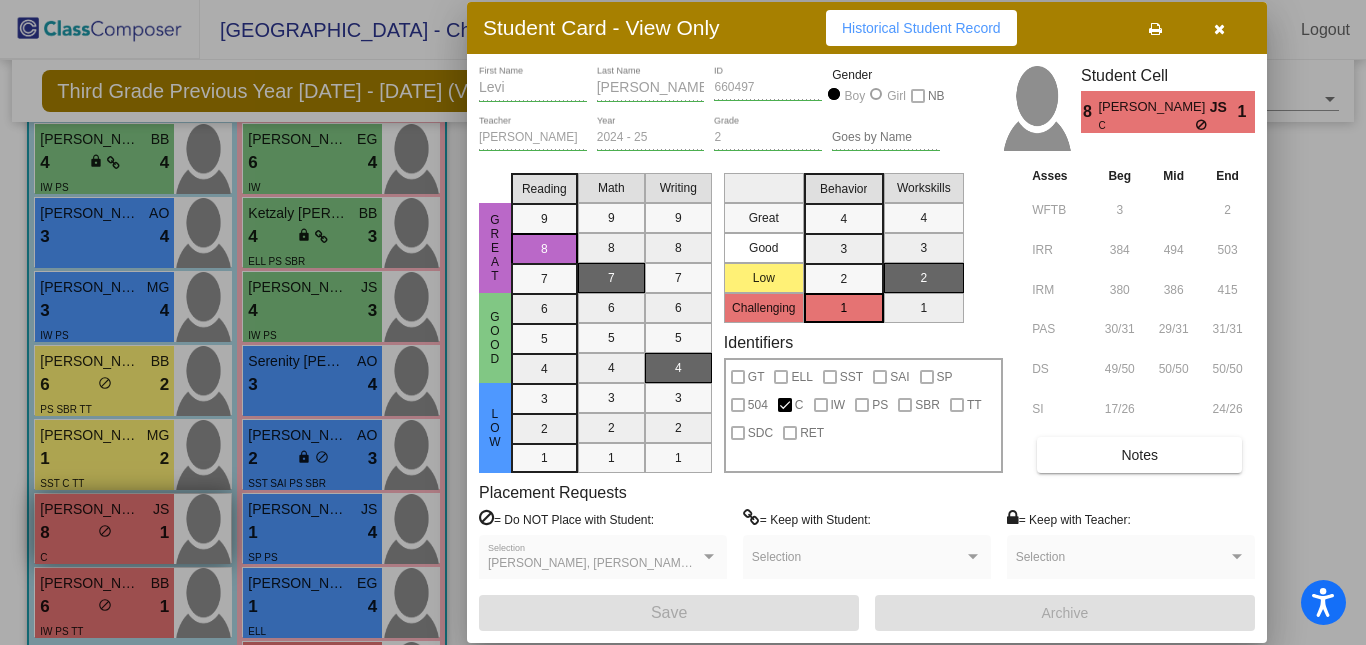 click at bounding box center (683, 322) 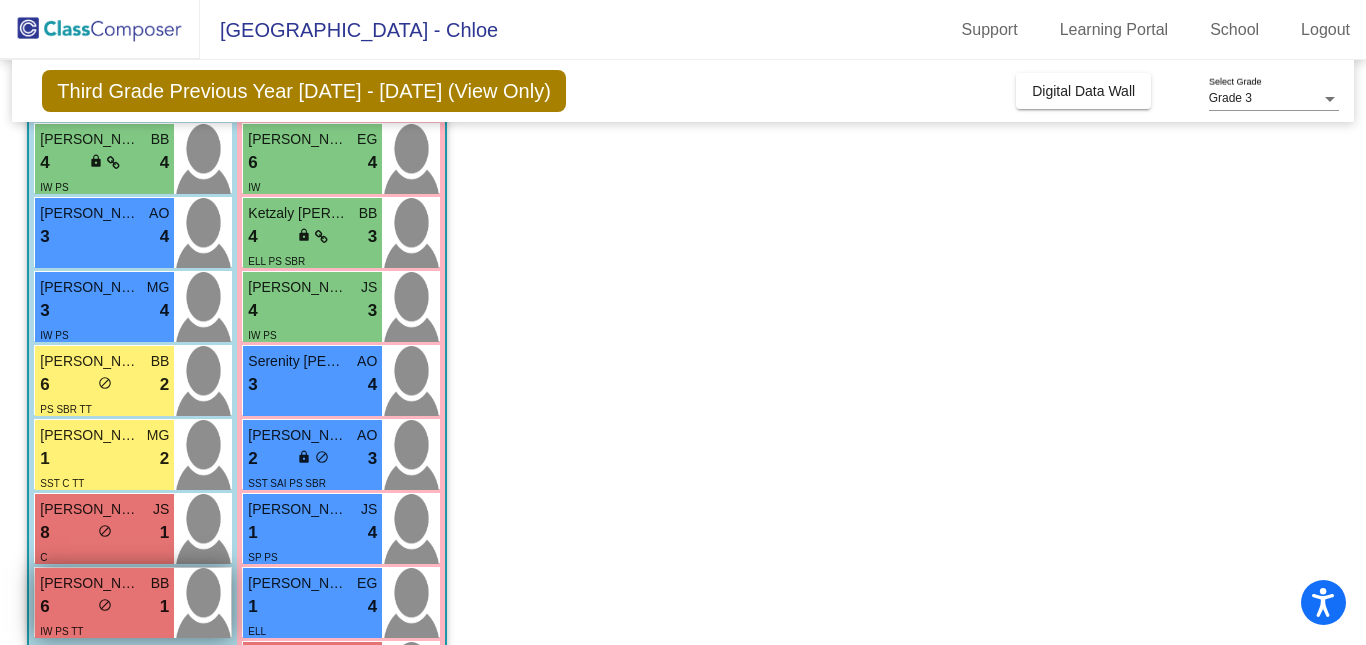 click on "Jeremiah Menjivar BB" at bounding box center (104, 583) 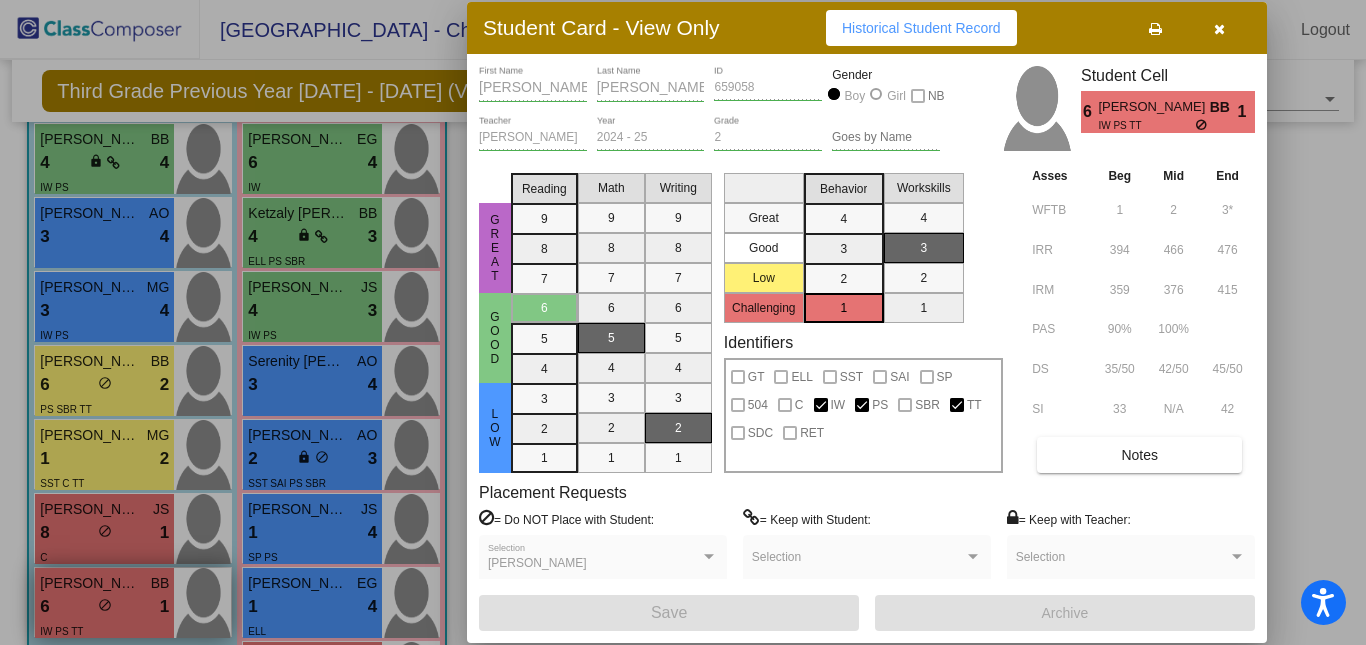 click at bounding box center [683, 322] 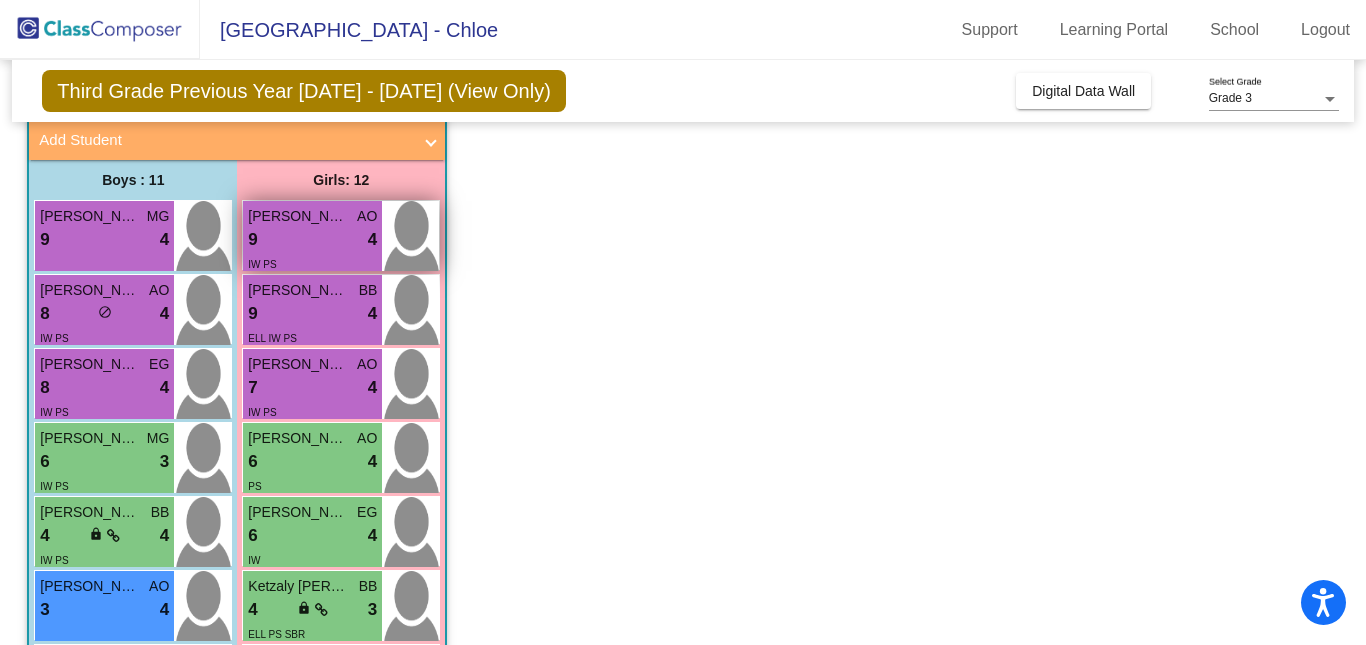 scroll, scrollTop: 119, scrollLeft: 0, axis: vertical 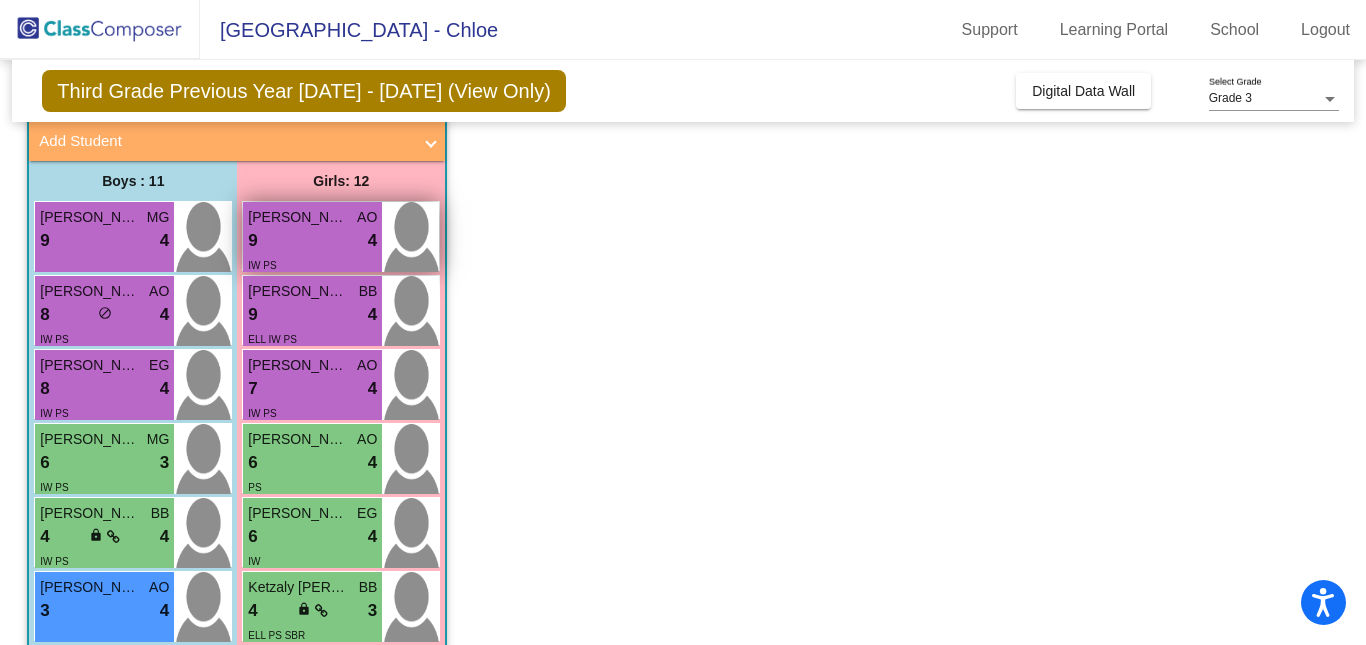 click on "Amina Reece" at bounding box center [298, 217] 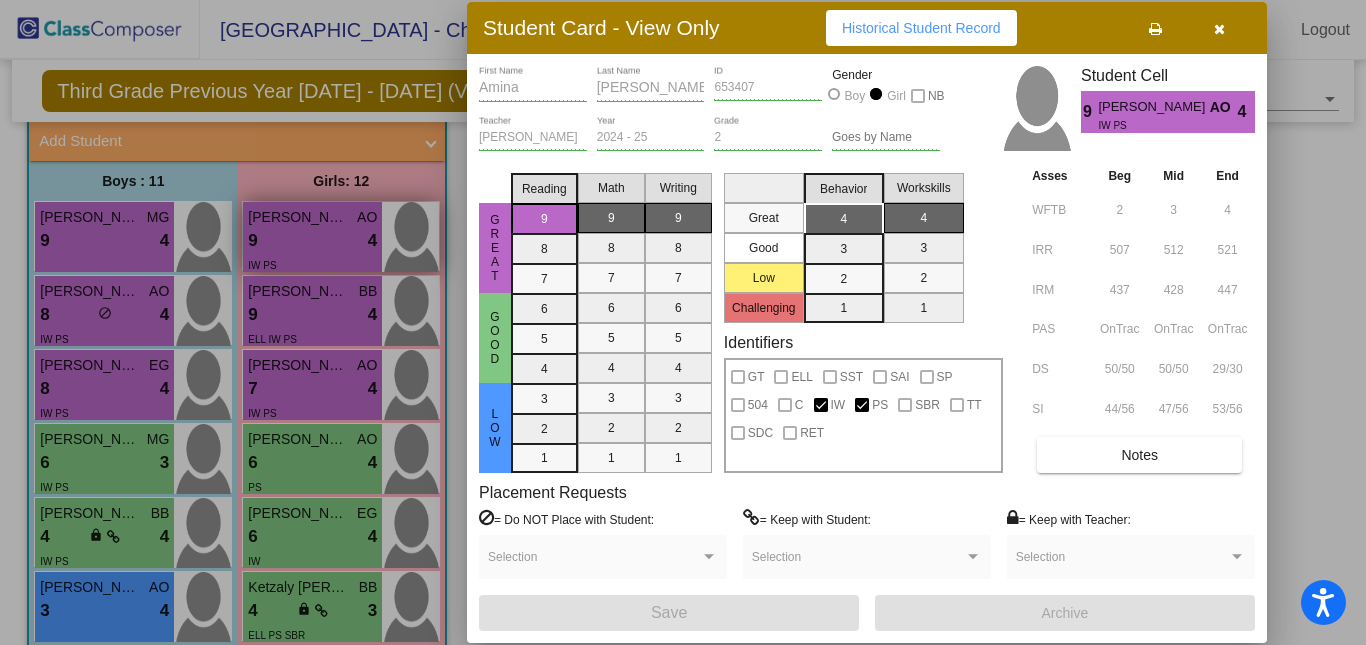 click at bounding box center [683, 322] 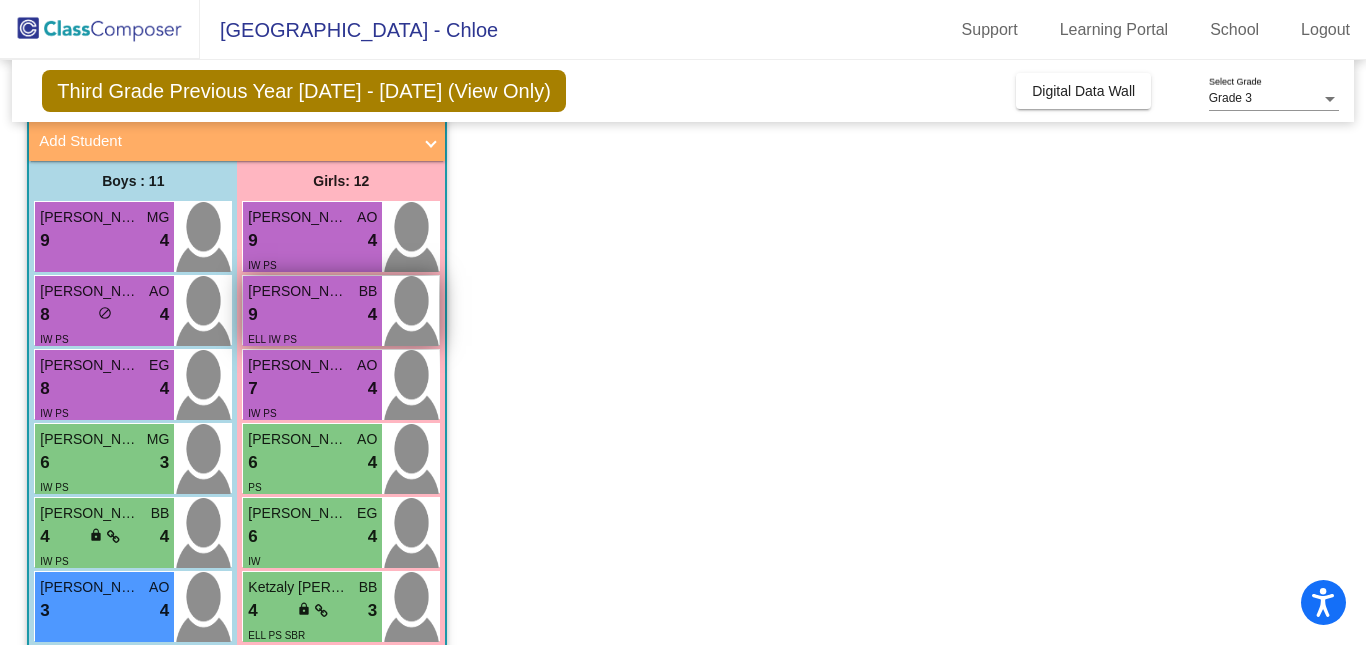 click on "Camila Rodriguez" at bounding box center [298, 291] 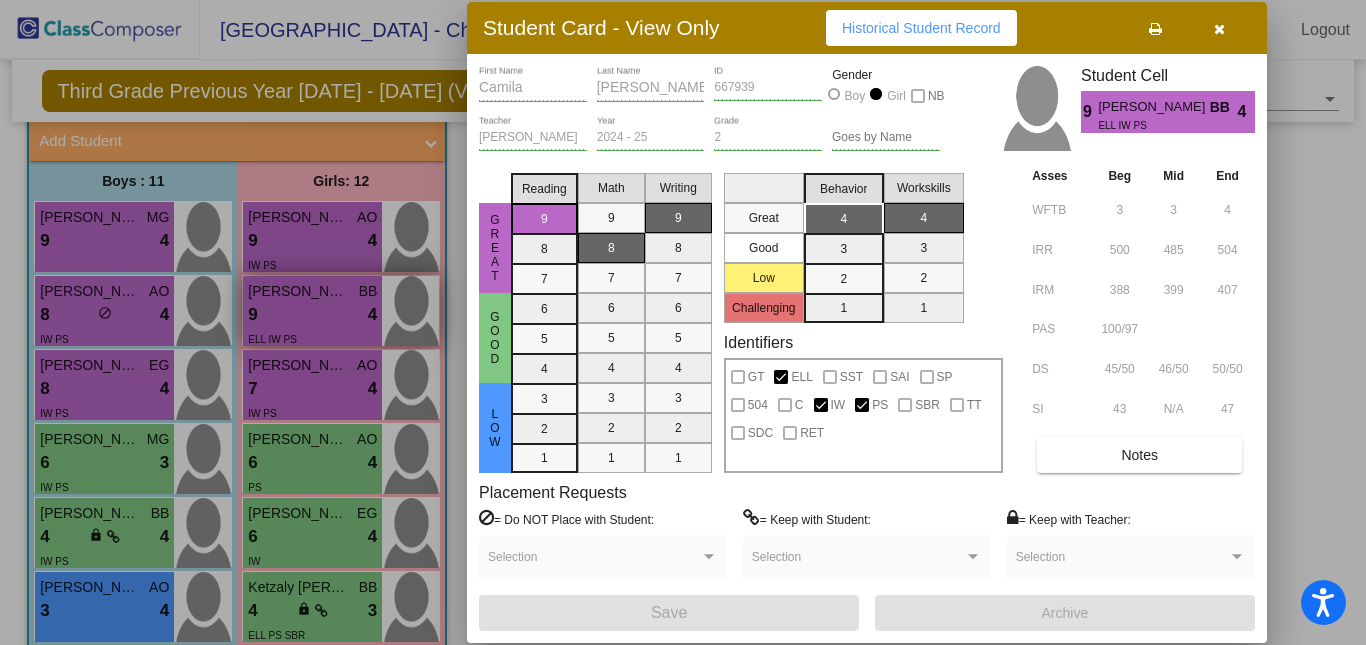 click at bounding box center (683, 322) 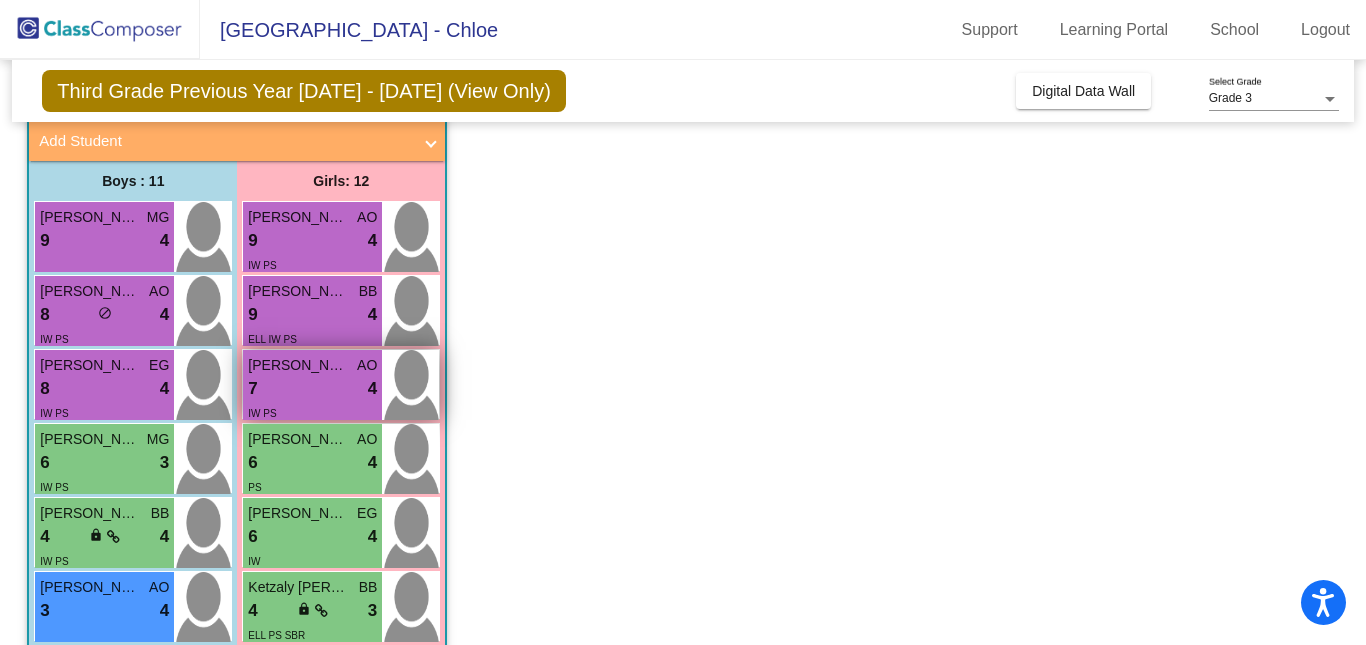 click on "7 lock do_not_disturb_alt 4" at bounding box center [312, 389] 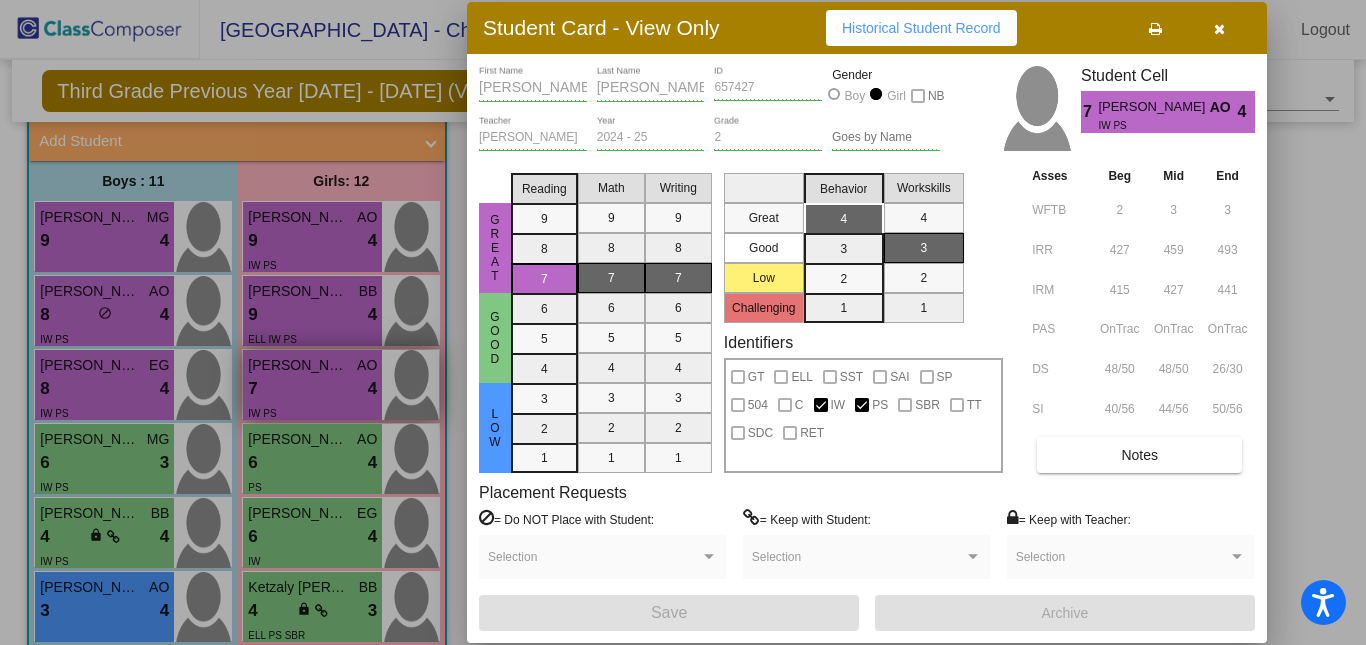 click at bounding box center (683, 322) 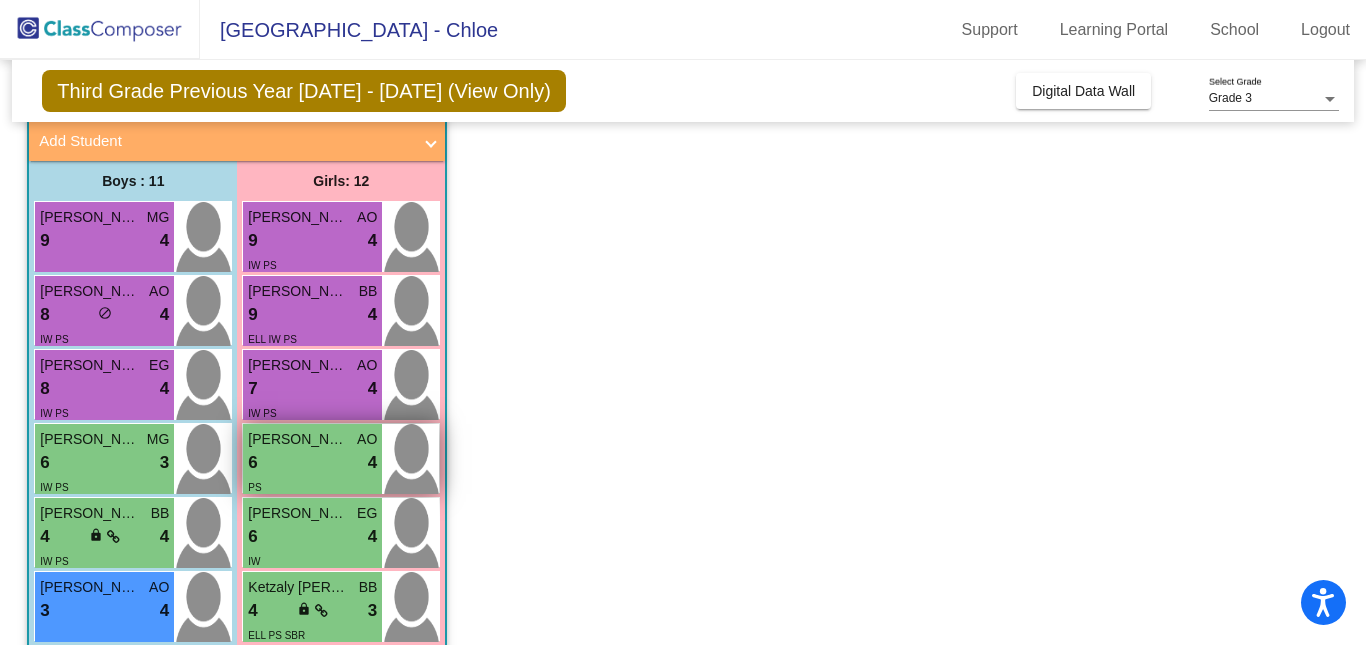 click on "6 lock do_not_disturb_alt 4" at bounding box center (312, 463) 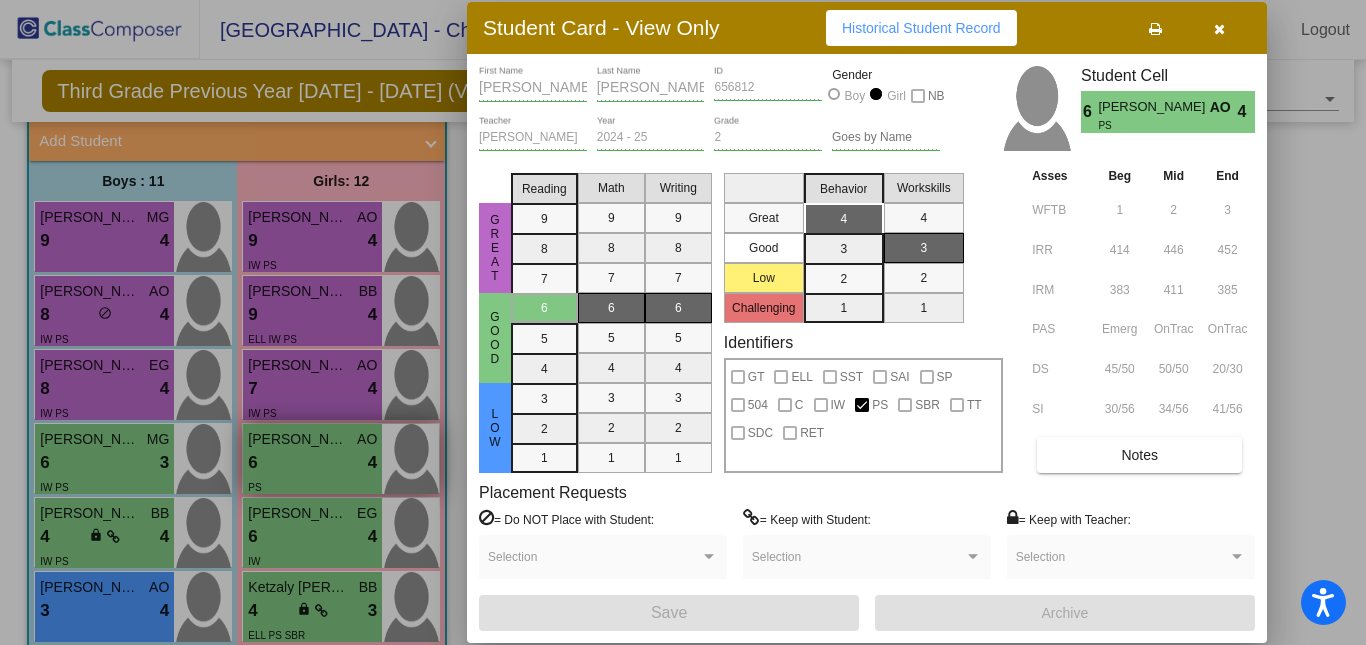 click at bounding box center [683, 322] 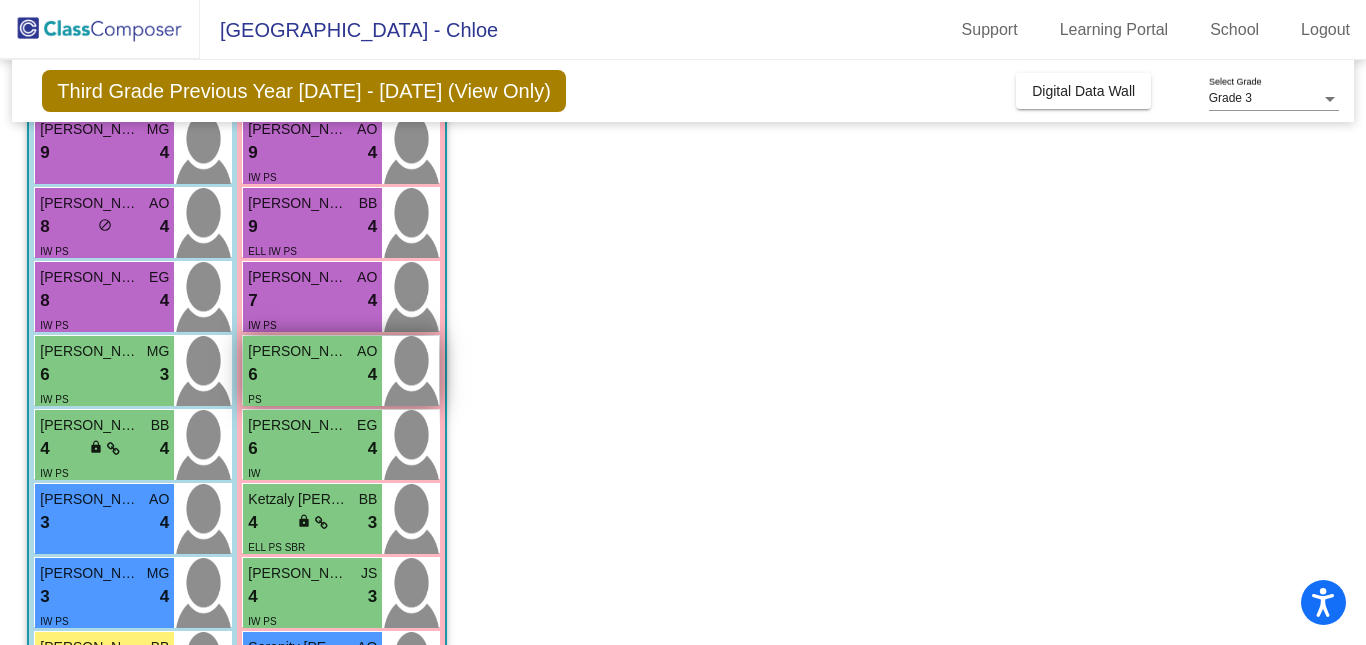 scroll, scrollTop: 208, scrollLeft: 0, axis: vertical 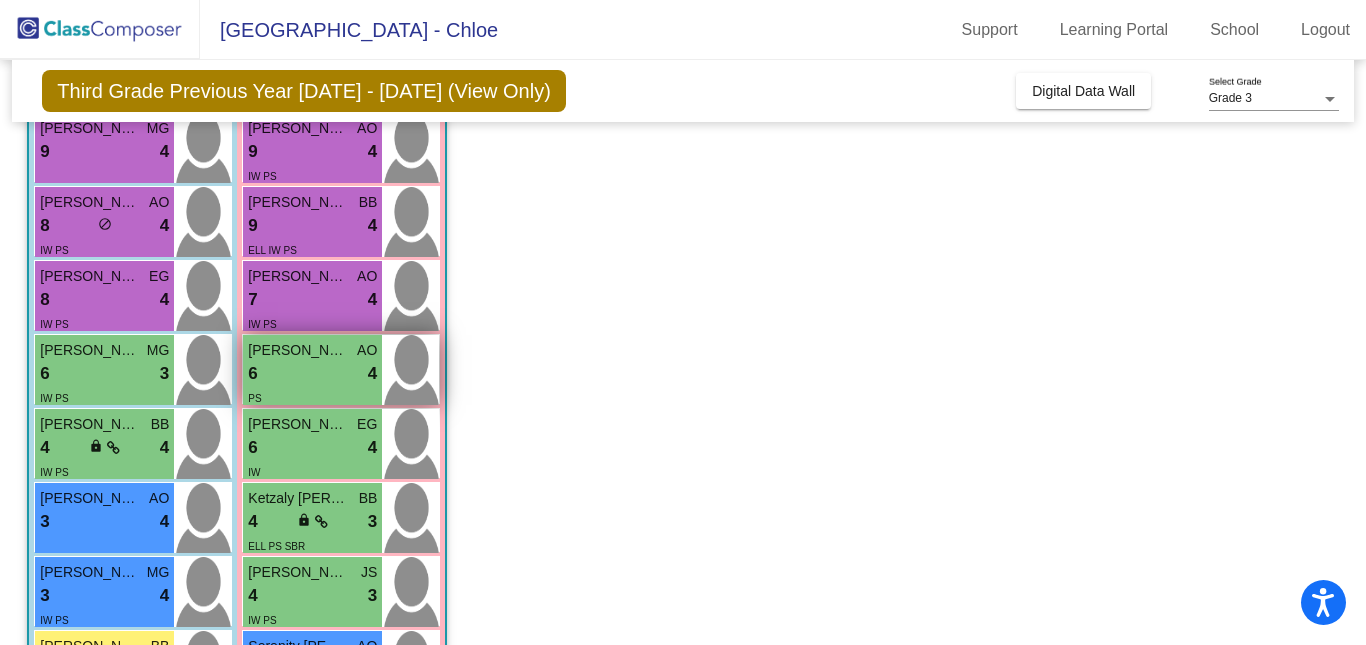 click on "6 lock do_not_disturb_alt 4" at bounding box center [312, 448] 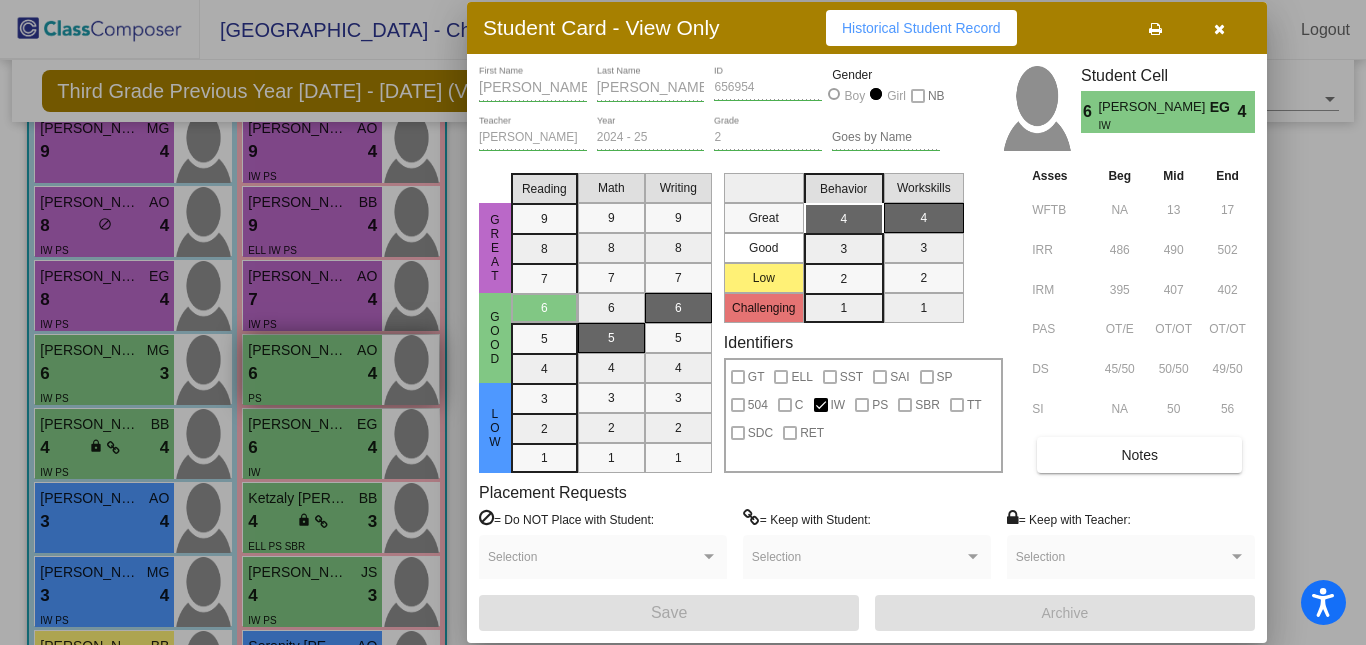 click at bounding box center [683, 322] 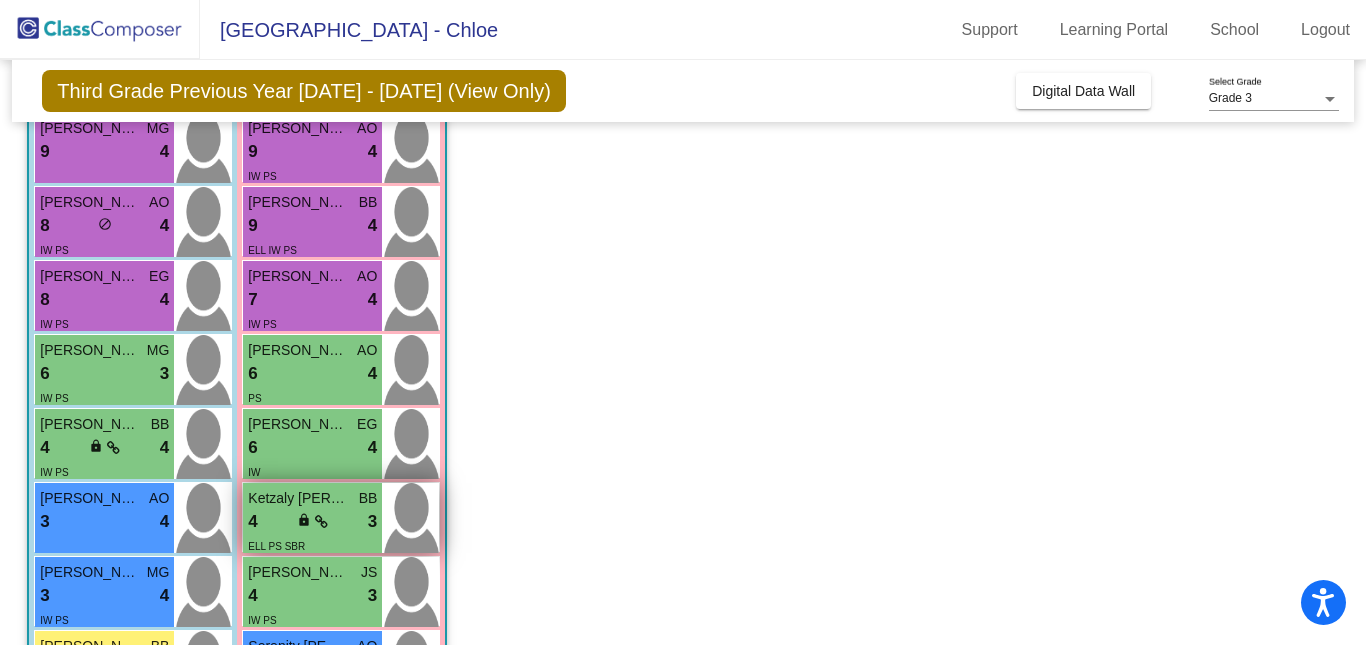 click on "4 lock do_not_disturb_alt 3" at bounding box center [312, 522] 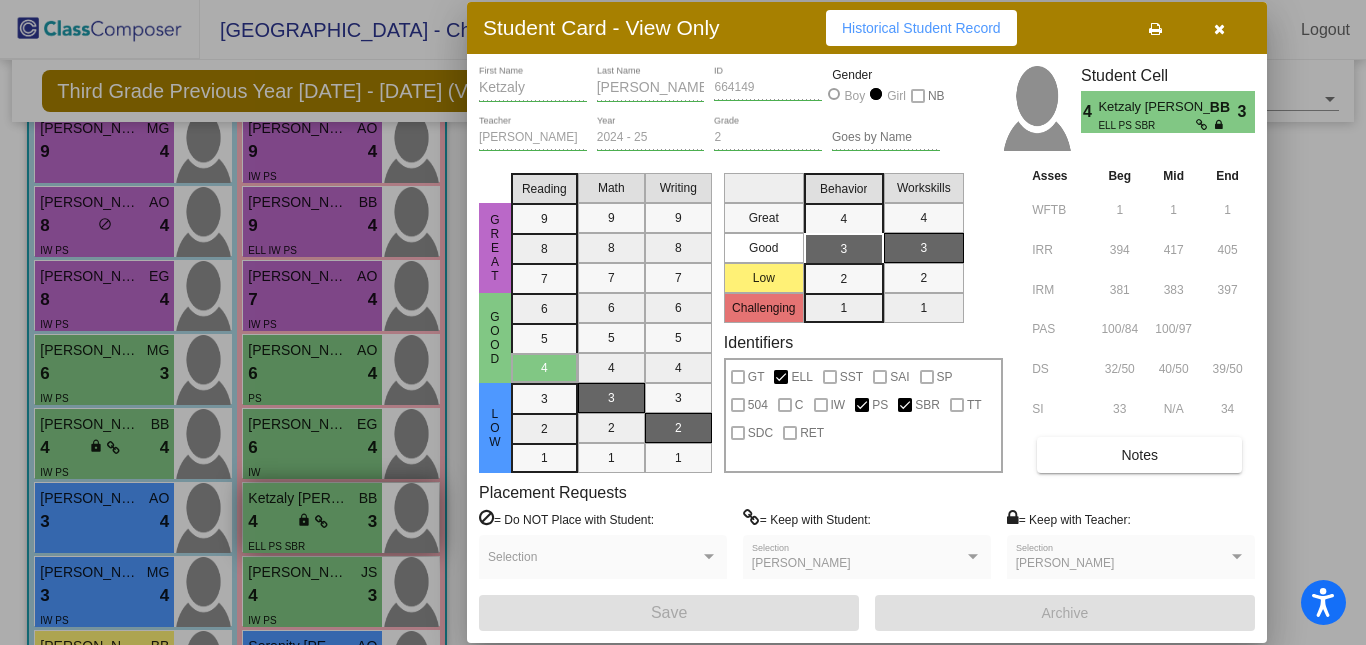click at bounding box center (683, 322) 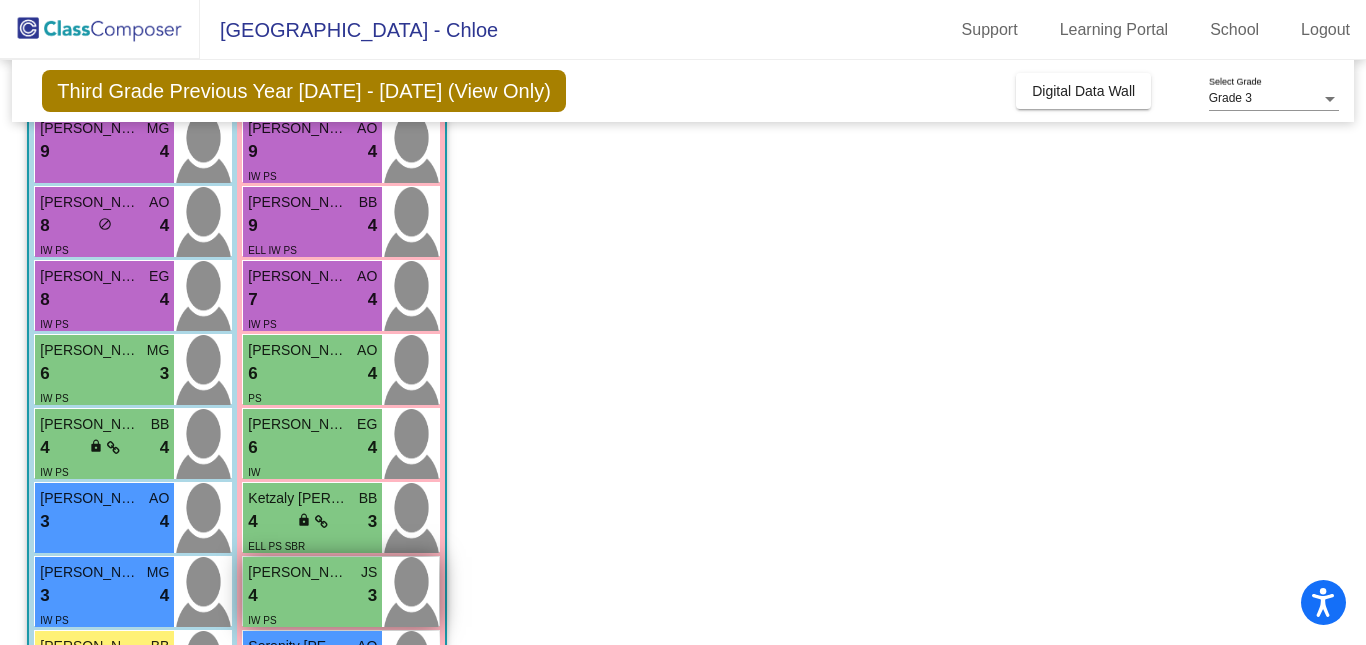 click on "Norman Leilani" at bounding box center [298, 572] 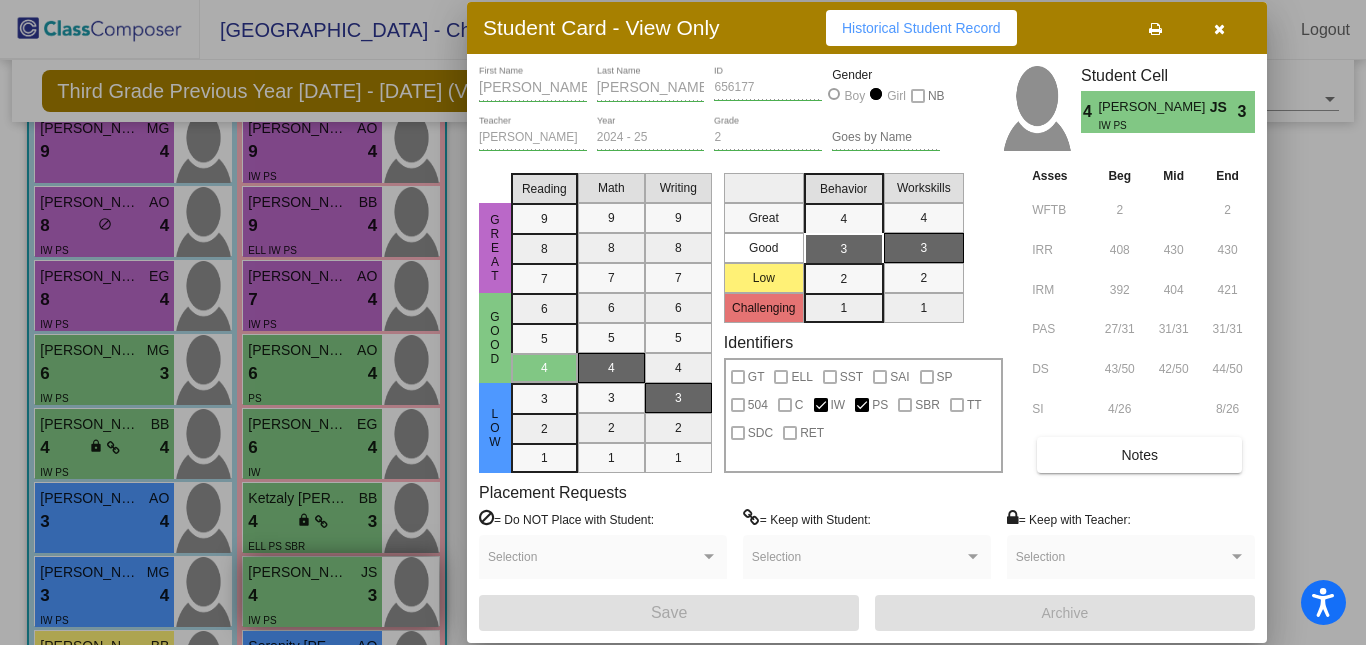 click at bounding box center (683, 322) 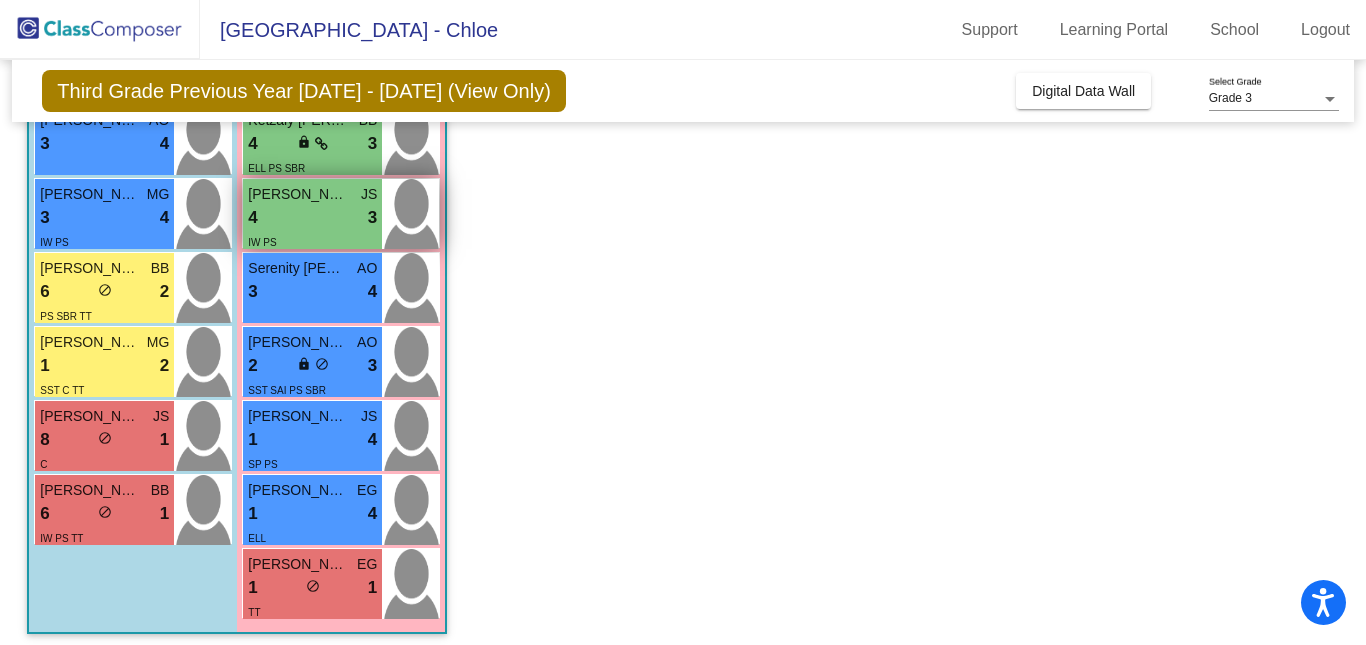 scroll, scrollTop: 595, scrollLeft: 0, axis: vertical 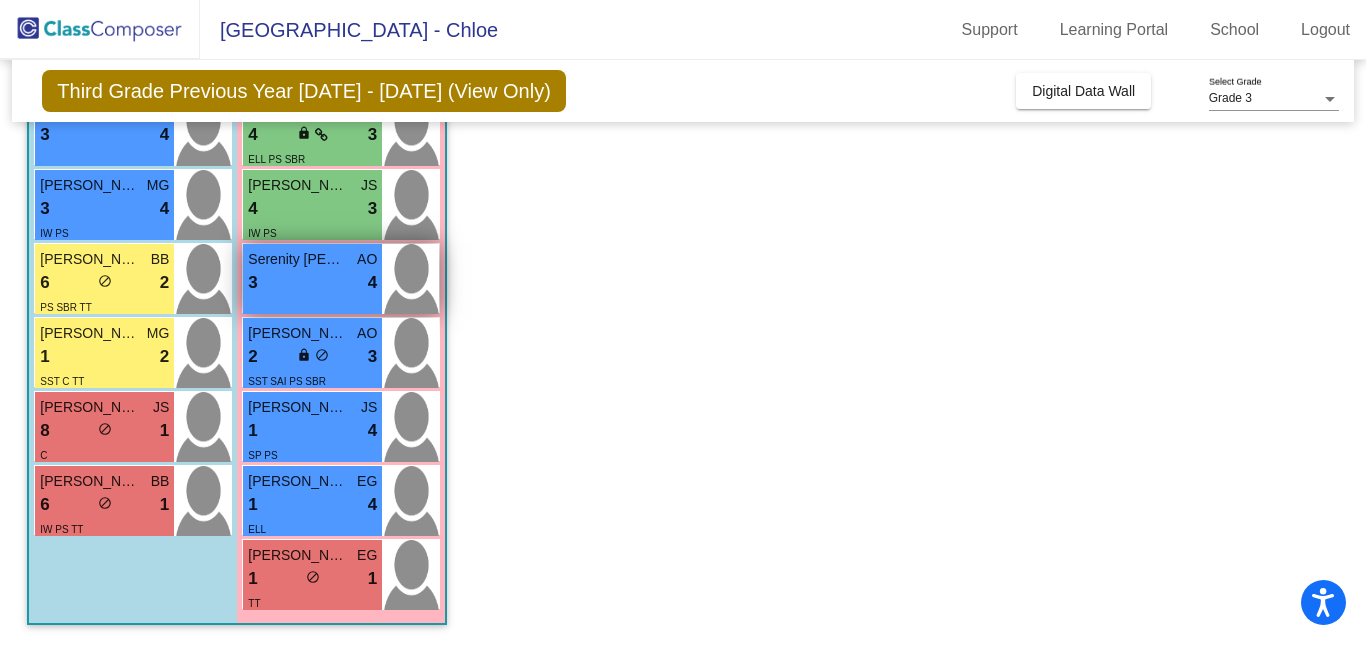 click on "3 lock do_not_disturb_alt 4" at bounding box center [312, 283] 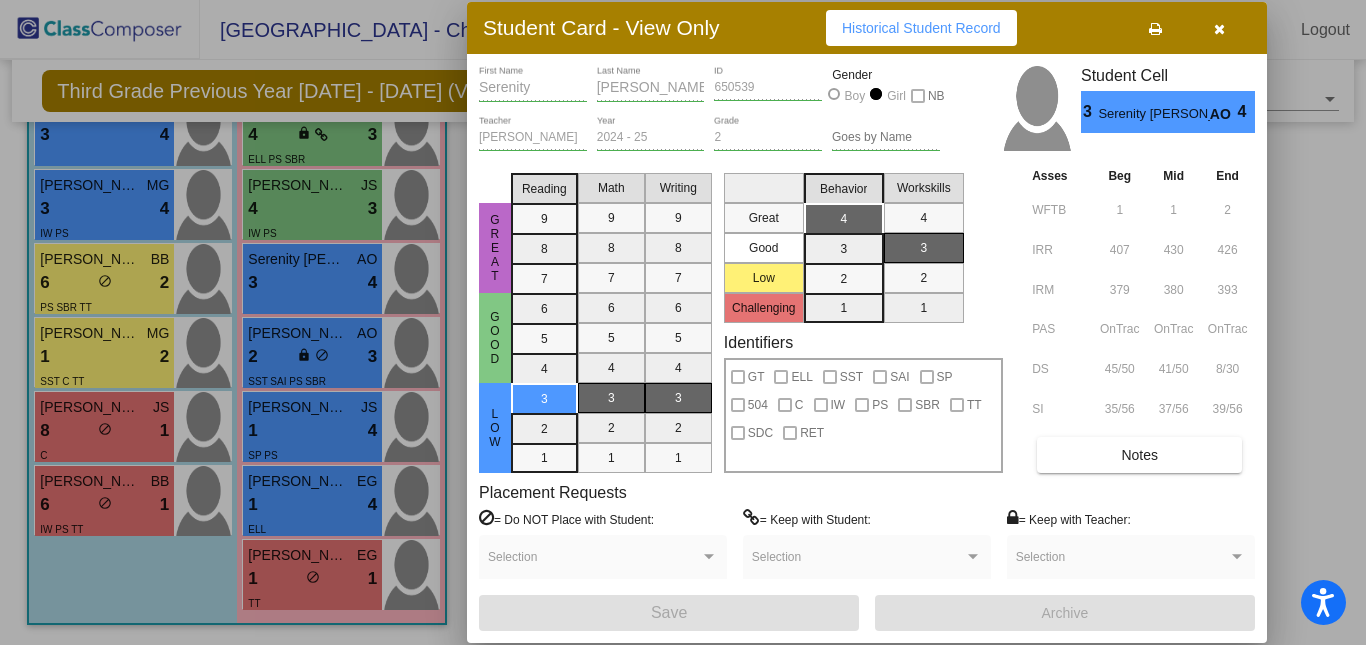 click at bounding box center [683, 322] 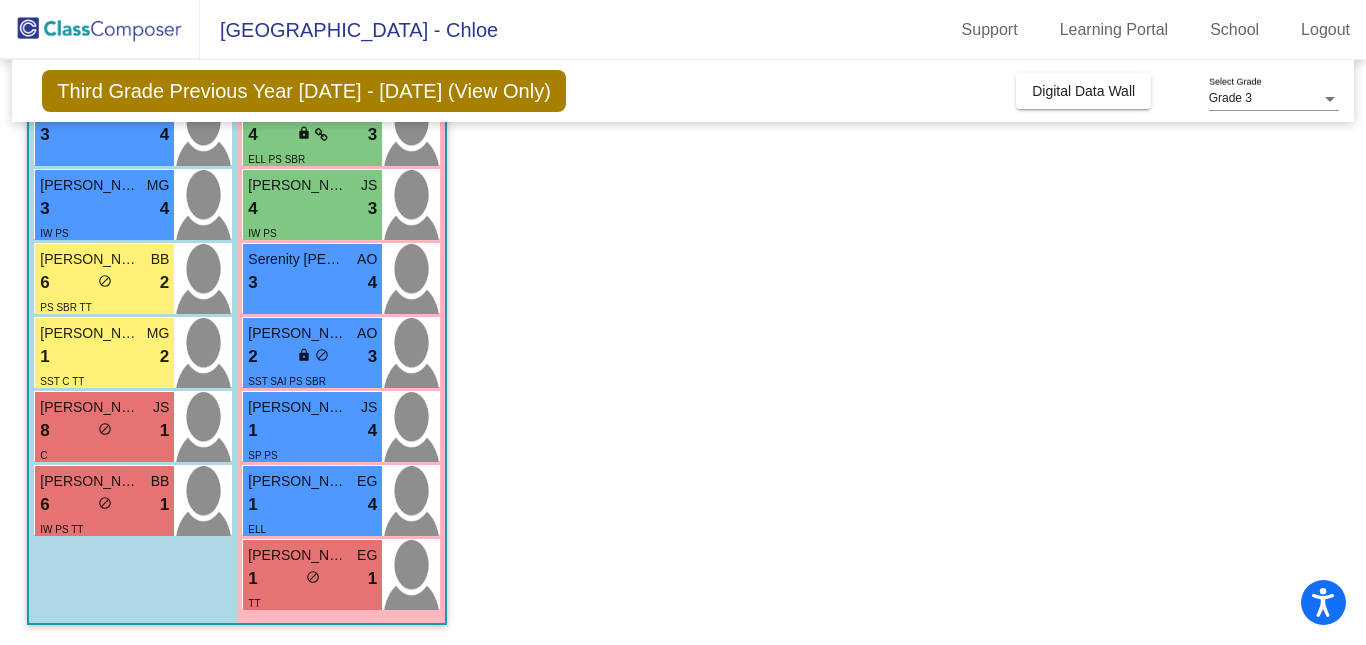 click on "2 lock do_not_disturb_alt 3" at bounding box center [312, 357] 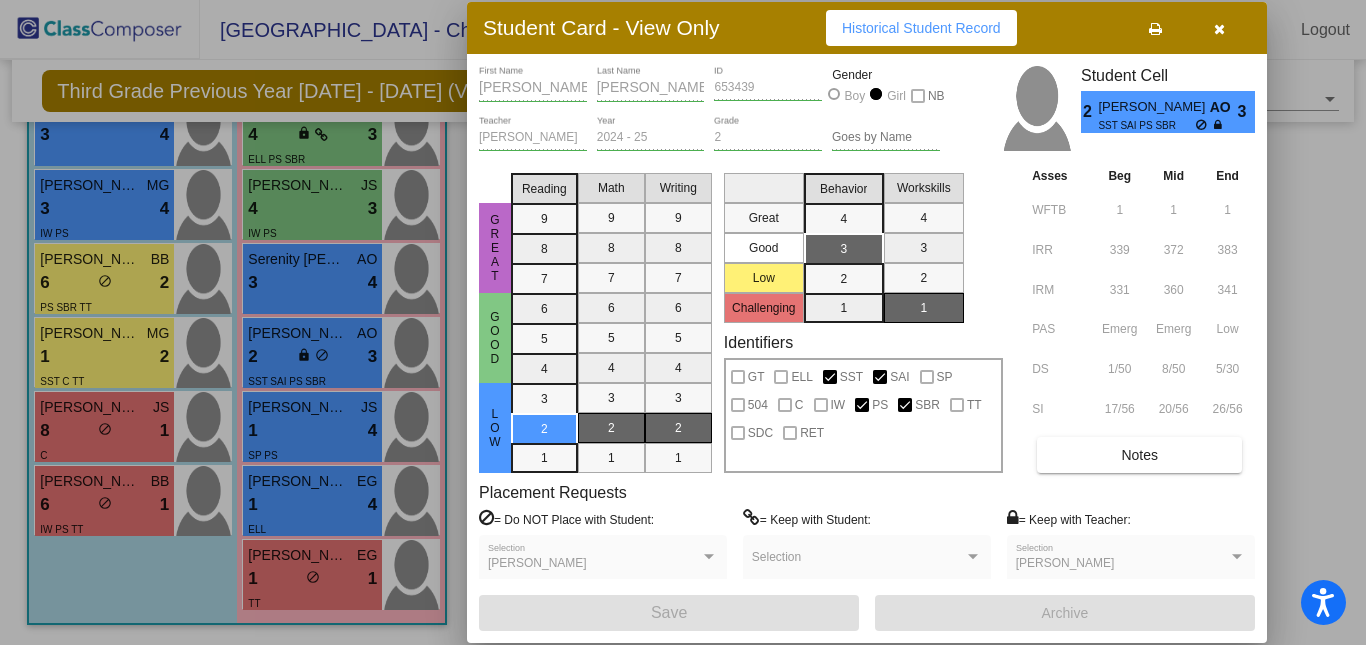 click at bounding box center [683, 322] 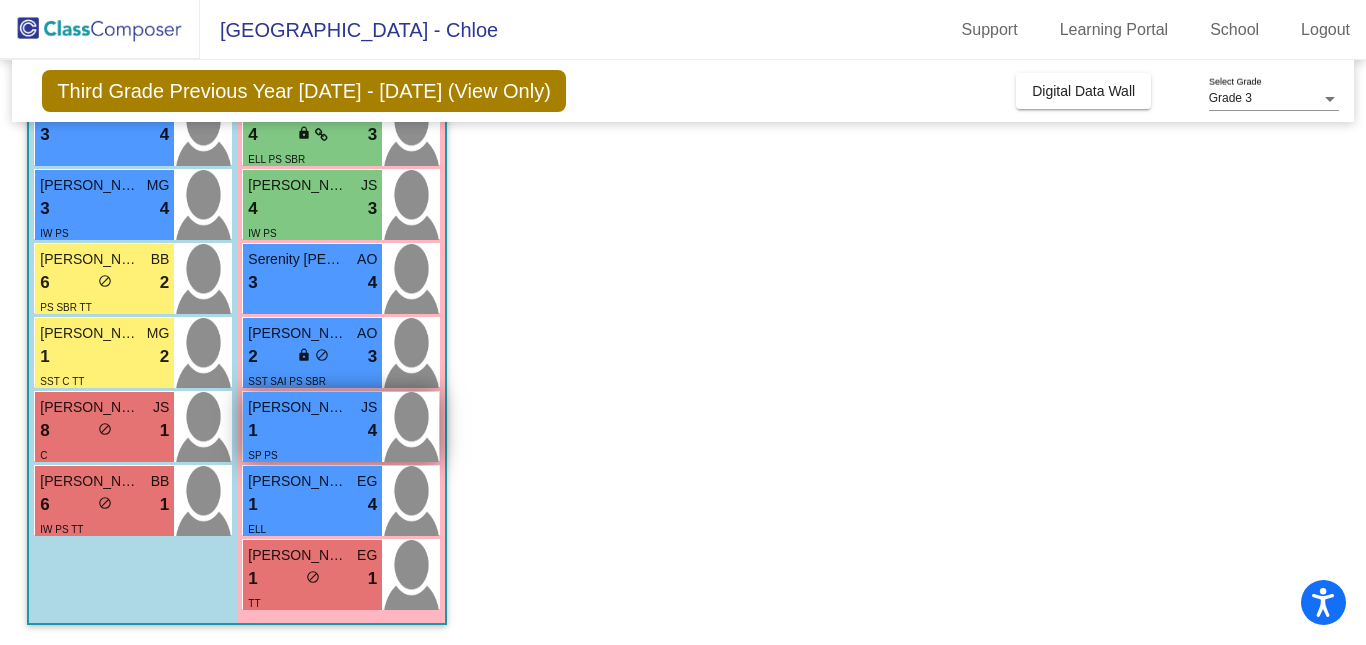 click on "1 lock do_not_disturb_alt 4" at bounding box center (312, 431) 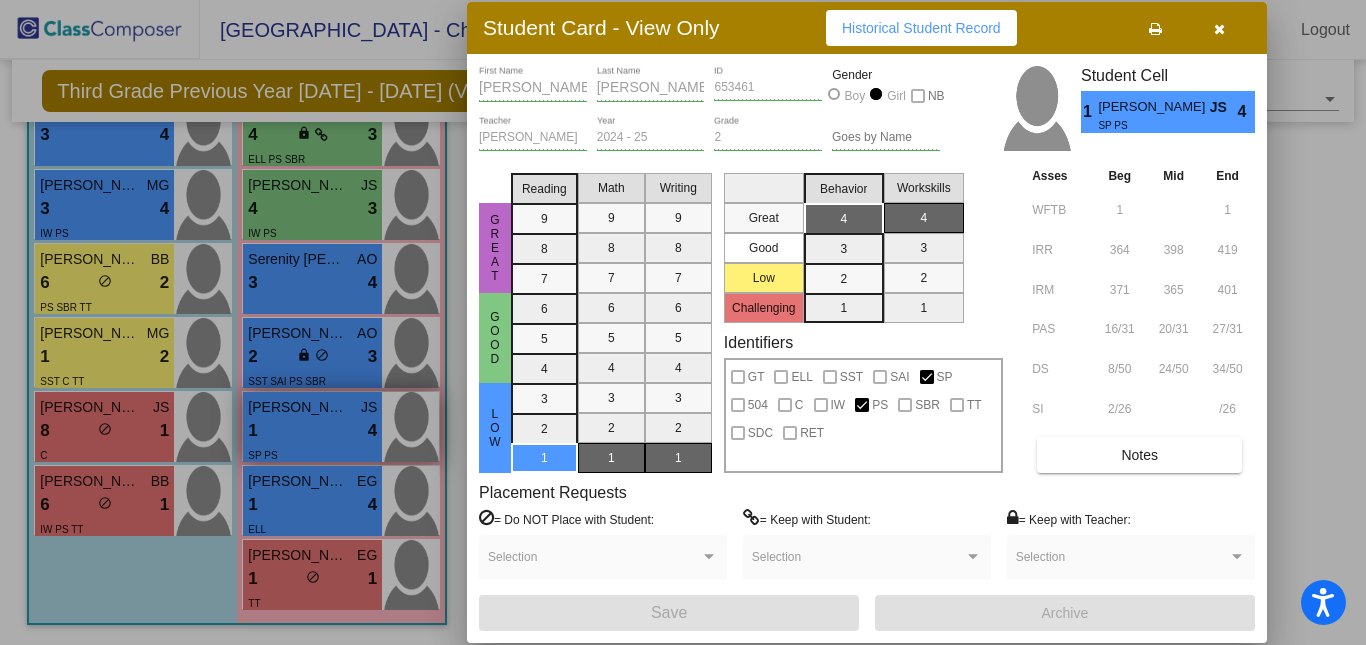 click at bounding box center [683, 322] 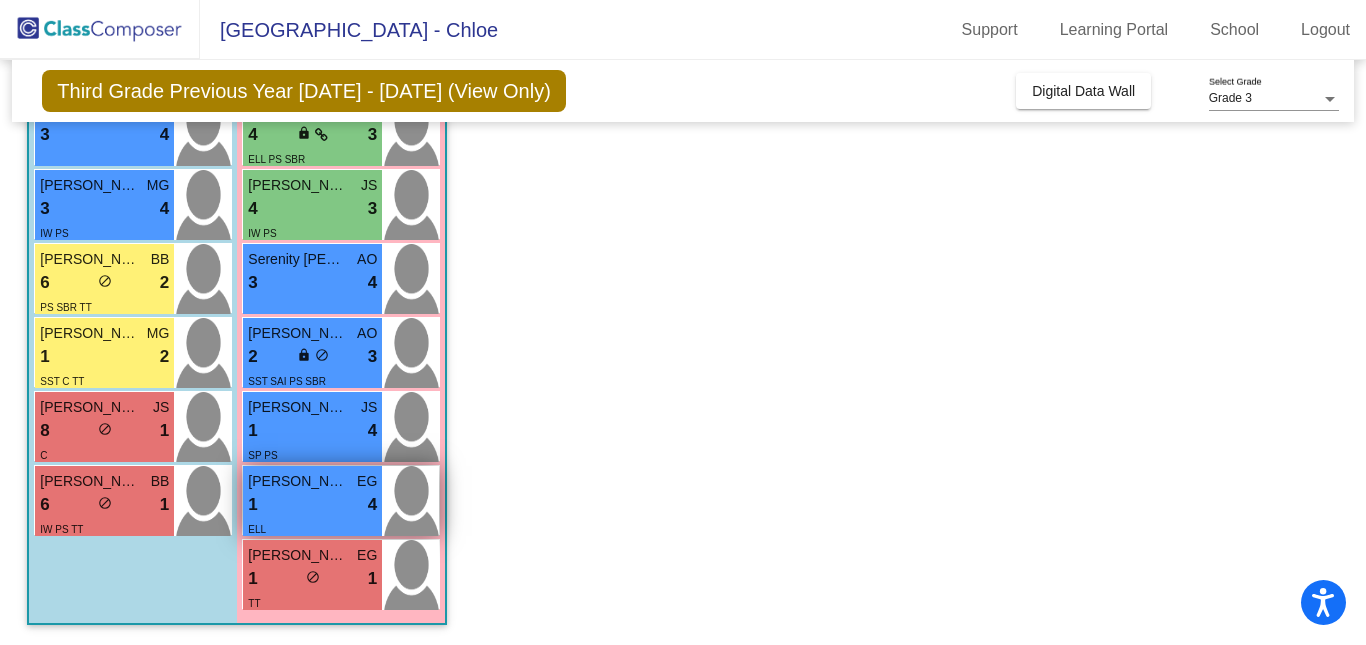 click on "1 lock do_not_disturb_alt 4" at bounding box center (312, 505) 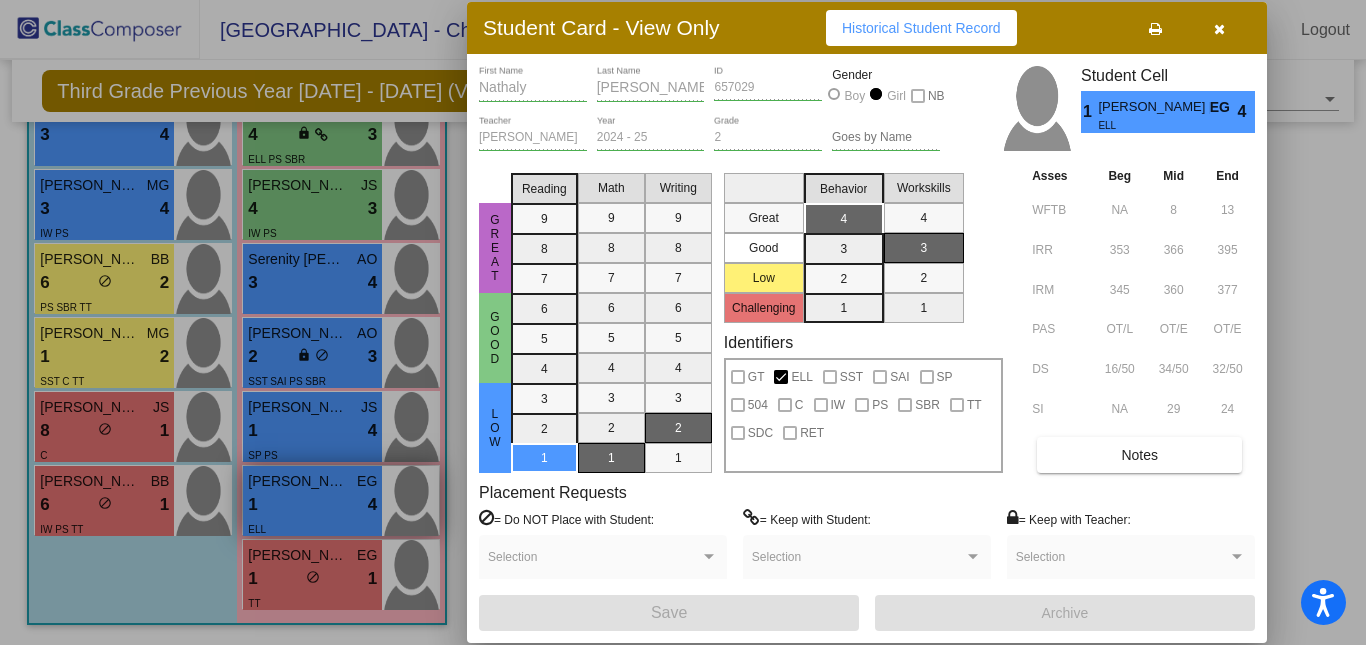 click at bounding box center (683, 322) 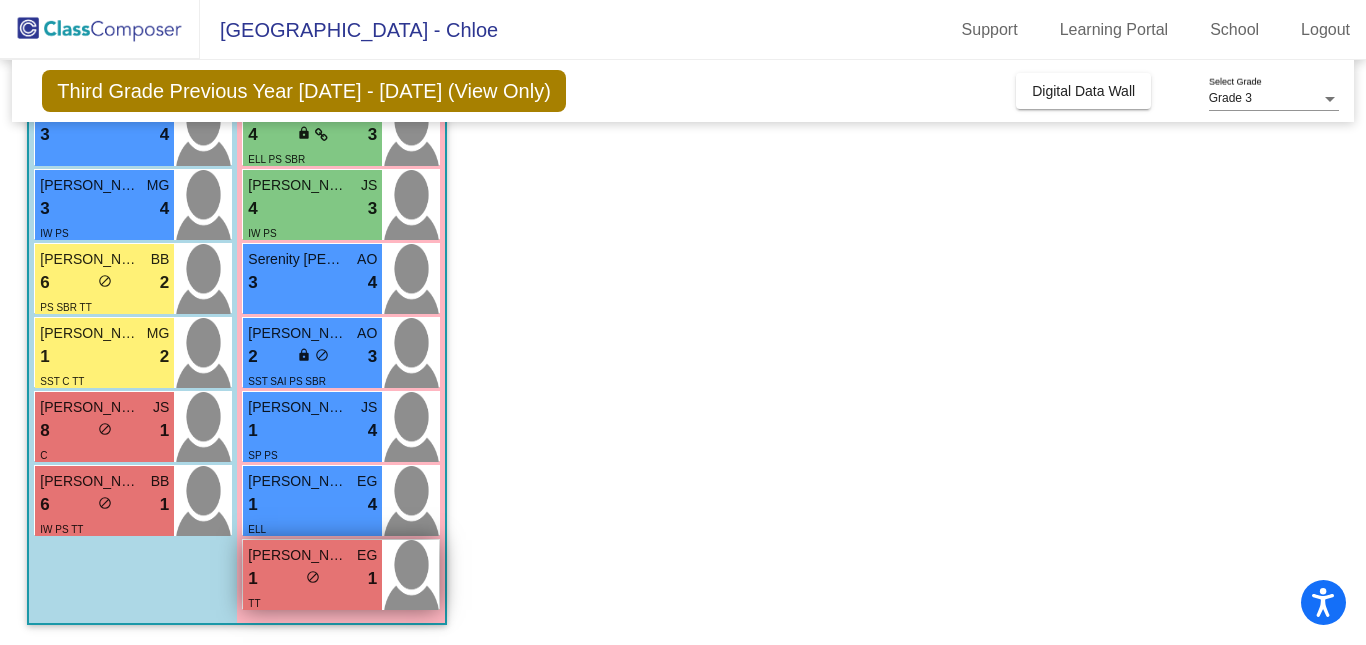 click on "Tatyona Williams" at bounding box center (298, 555) 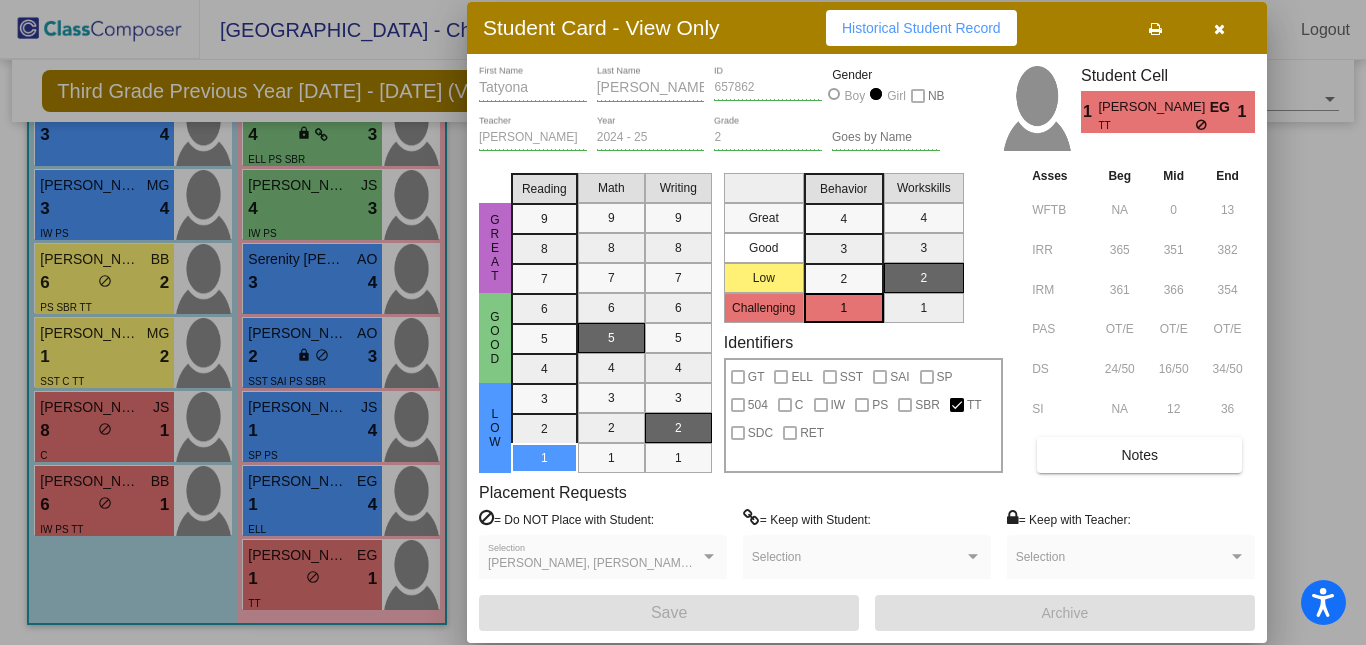 click at bounding box center [683, 322] 